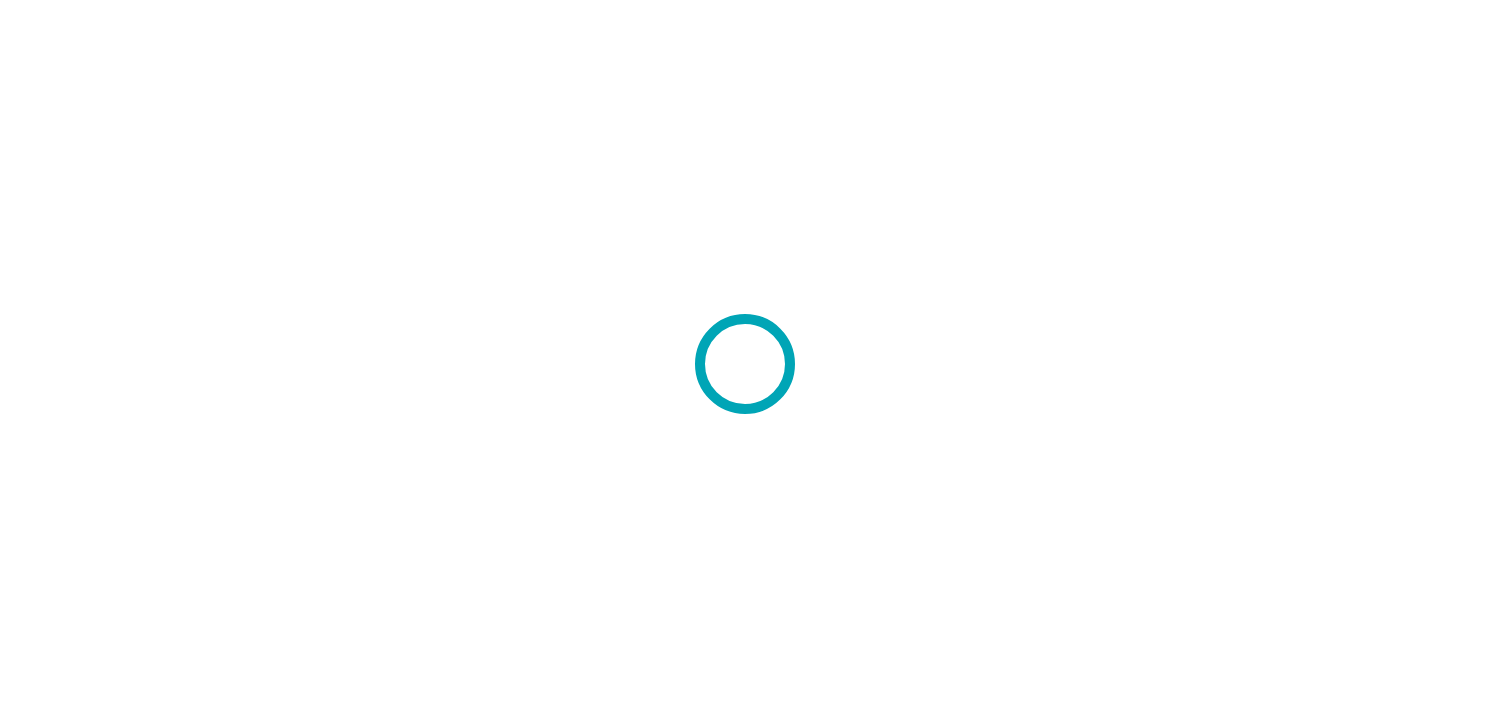 scroll, scrollTop: 0, scrollLeft: 0, axis: both 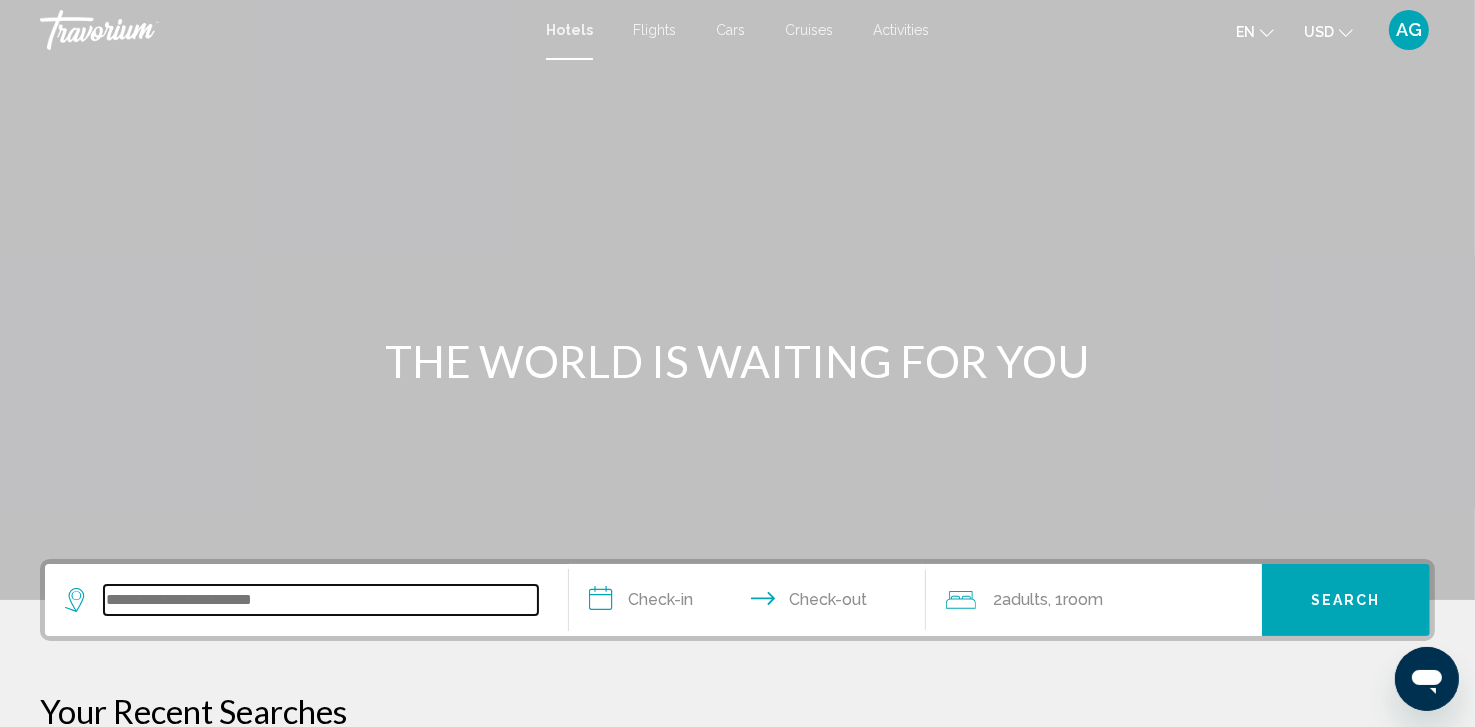 click at bounding box center (321, 600) 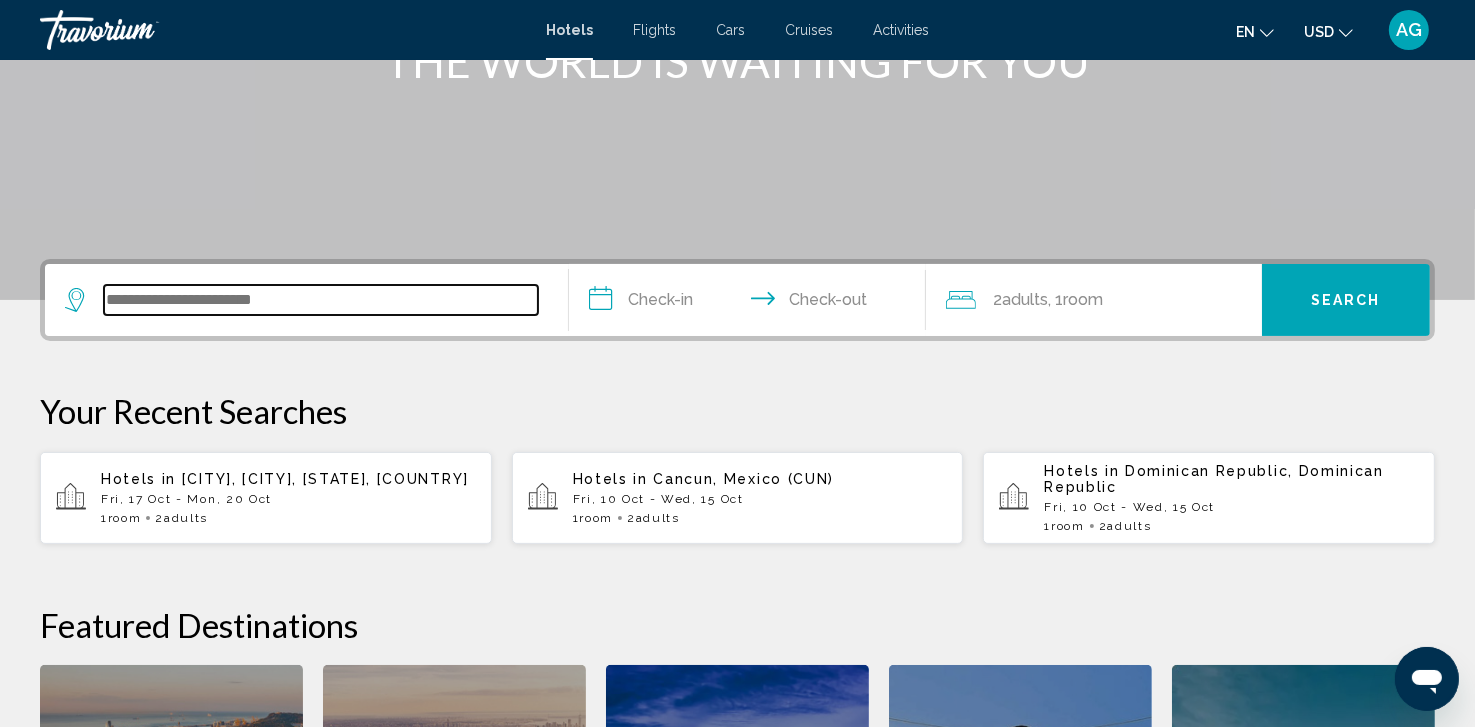 scroll, scrollTop: 493, scrollLeft: 0, axis: vertical 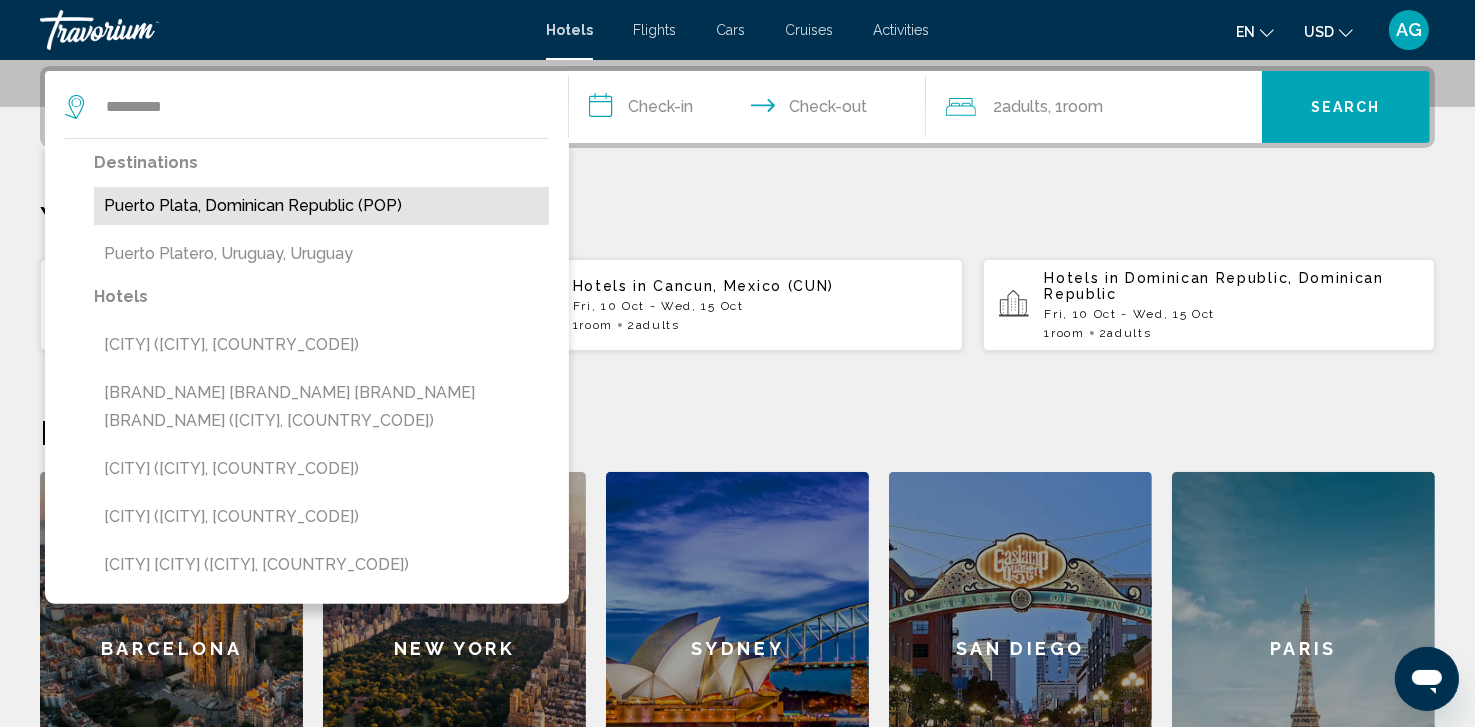 click on "Puerto Plata, Dominican Republic (POP)" at bounding box center [321, 206] 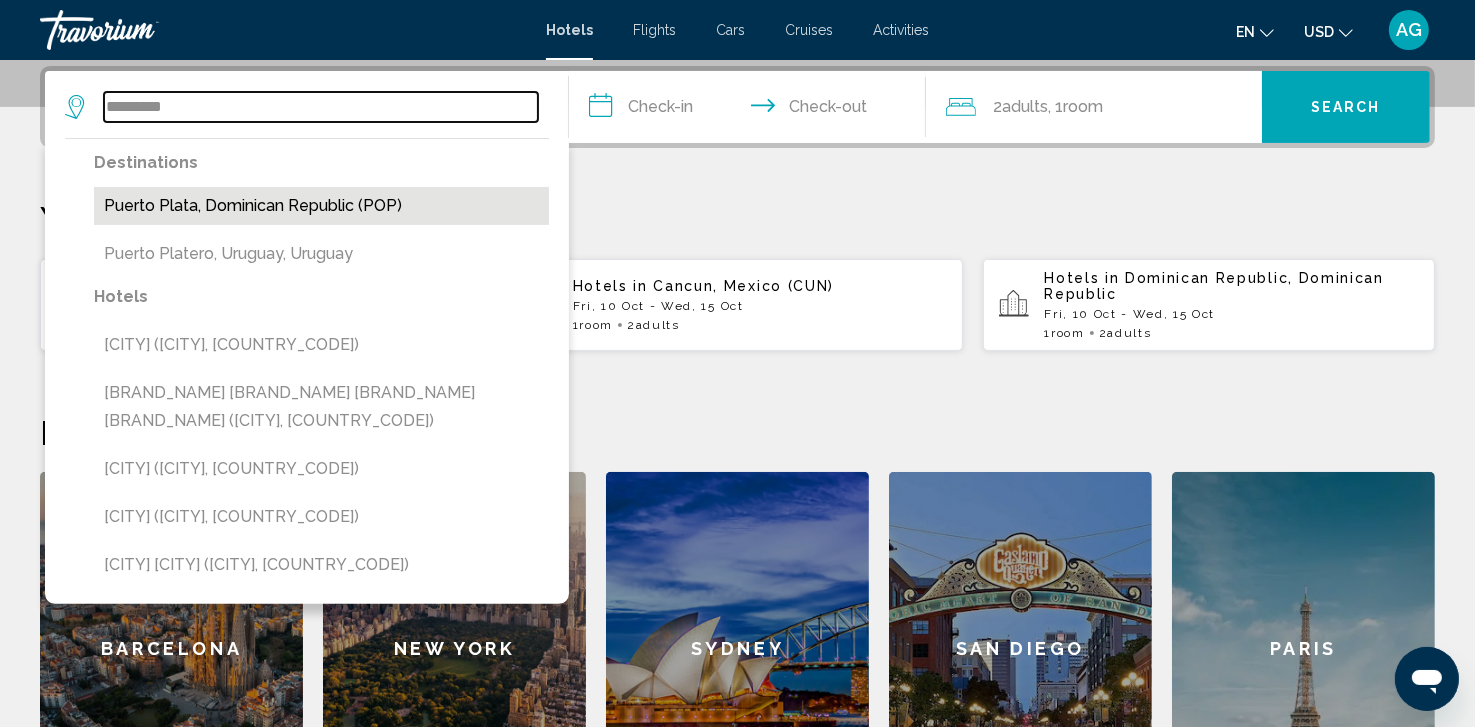 type on "**********" 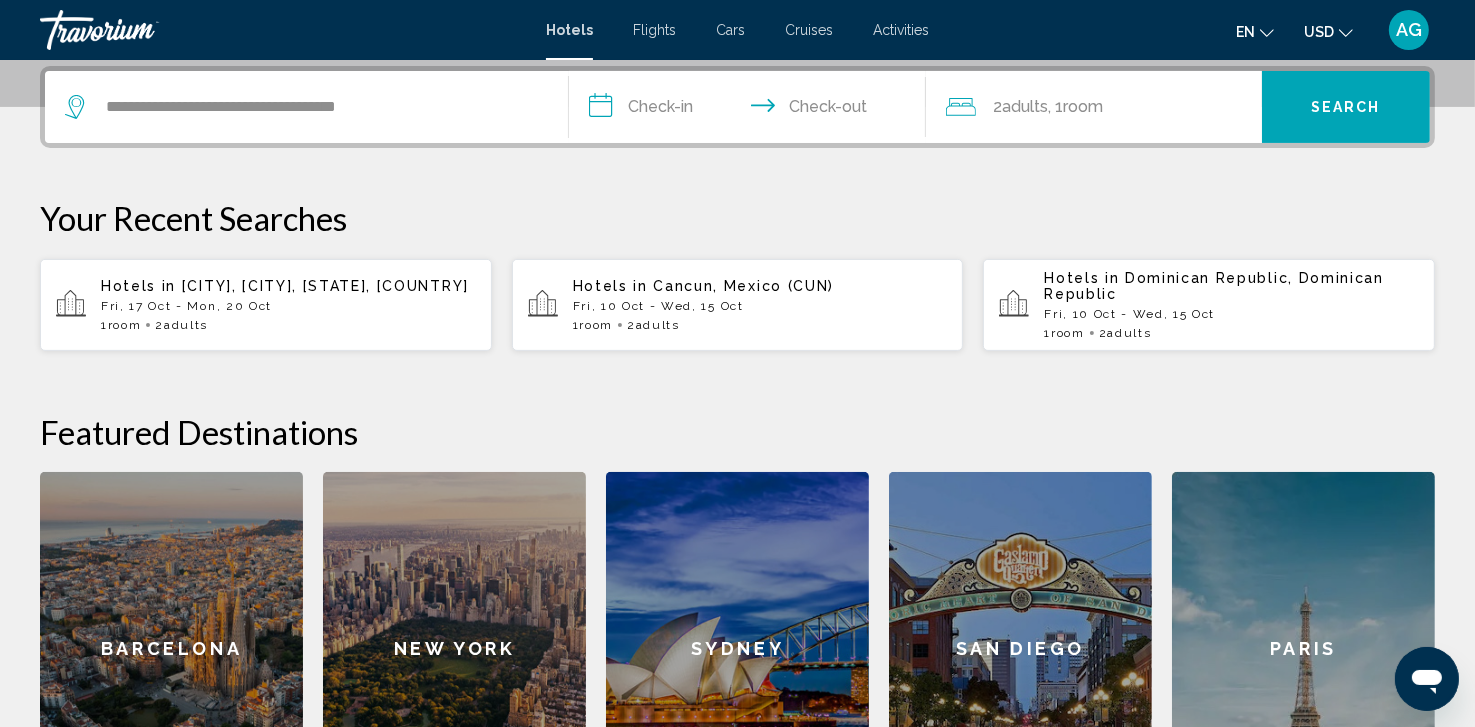 click on "**********" at bounding box center [751, 110] 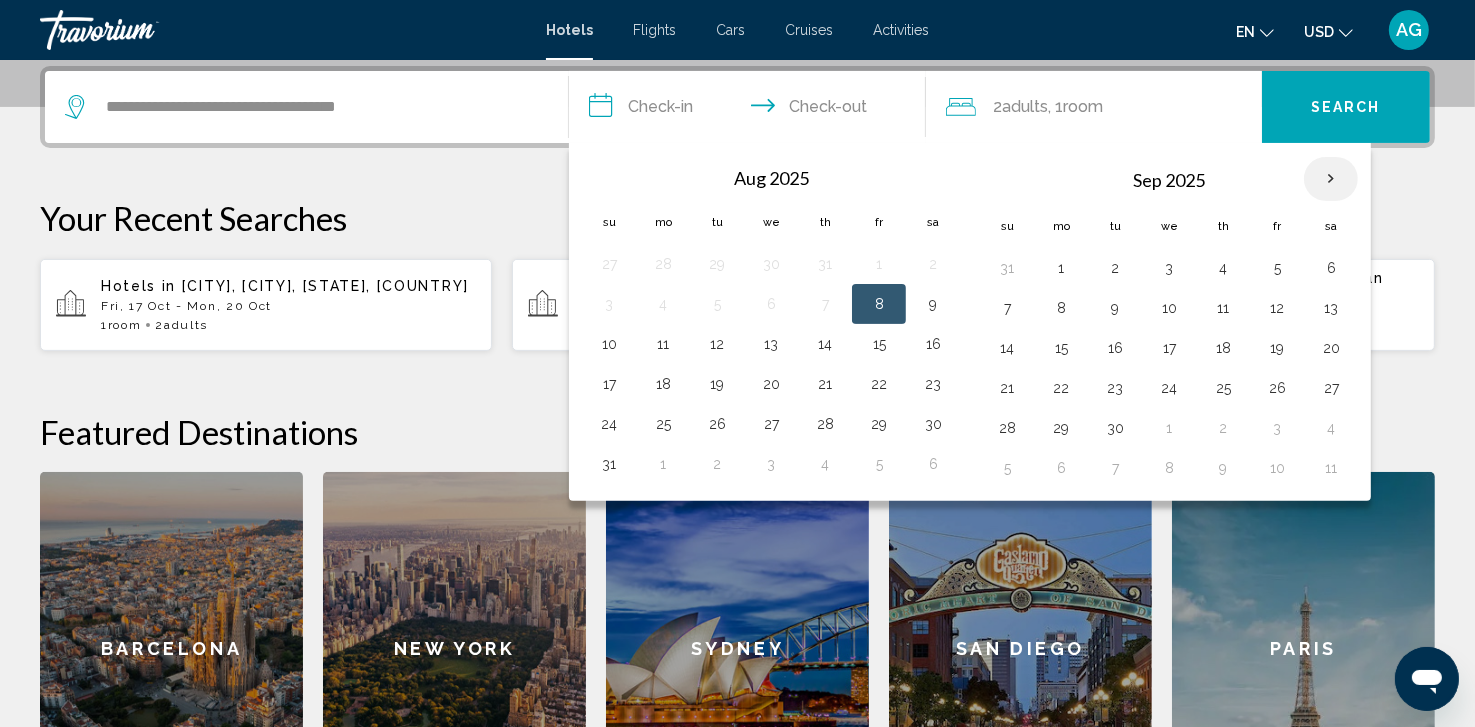 click at bounding box center [1331, 179] 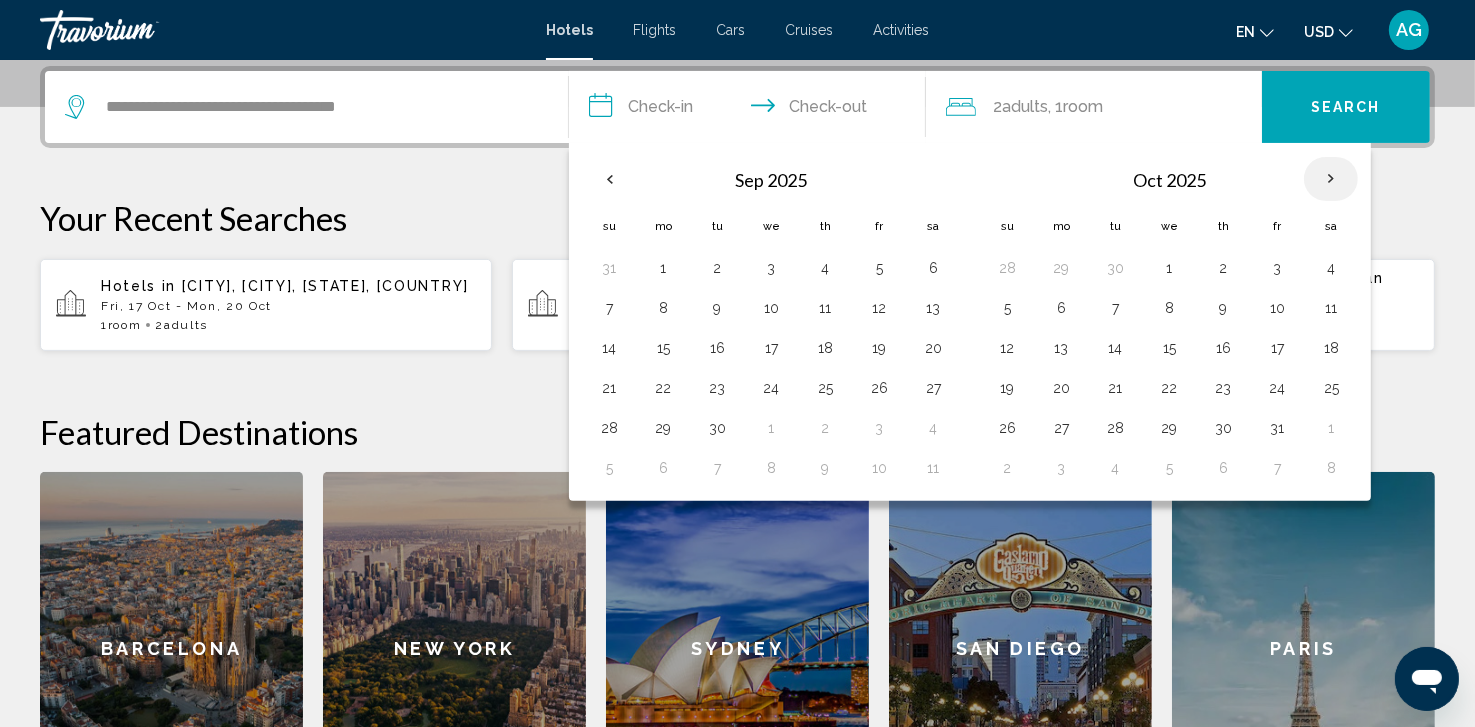 click at bounding box center (1331, 179) 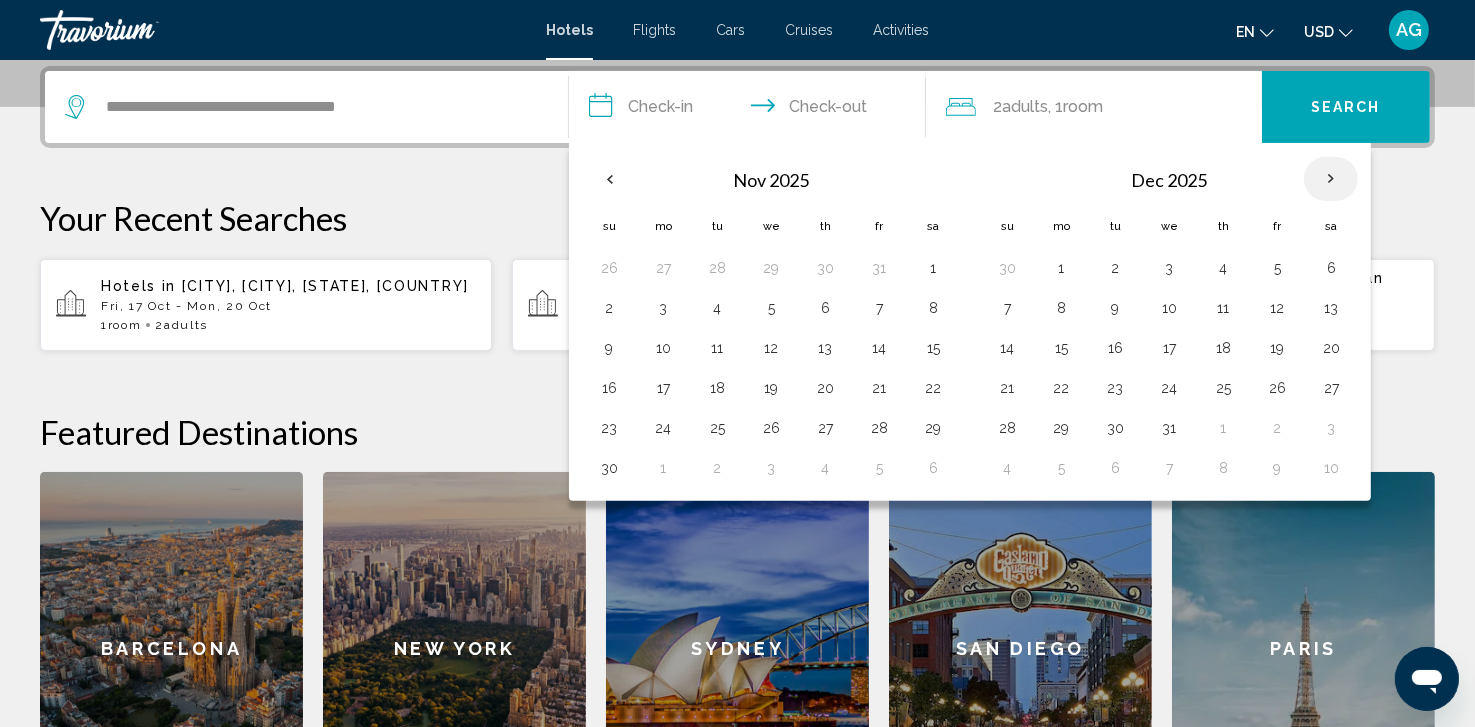 click at bounding box center (1331, 179) 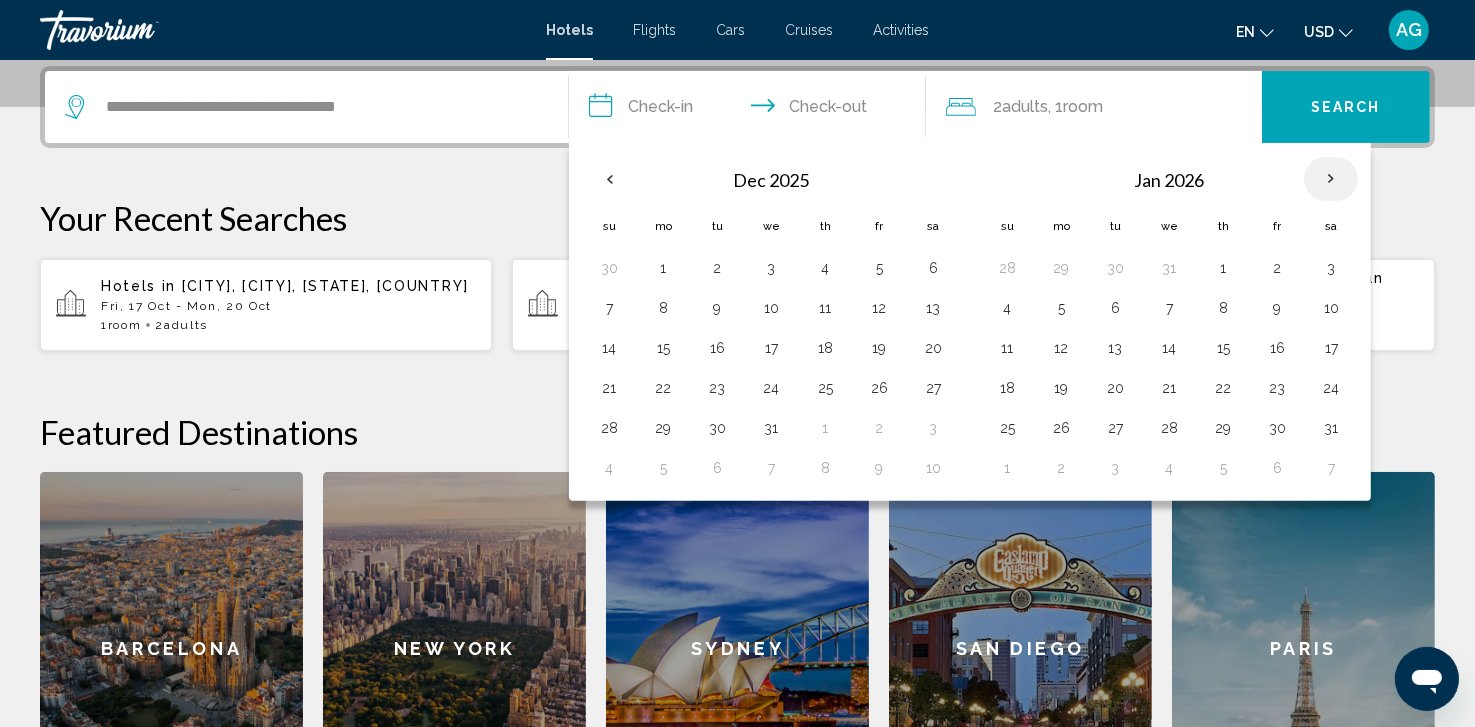 click at bounding box center (1331, 179) 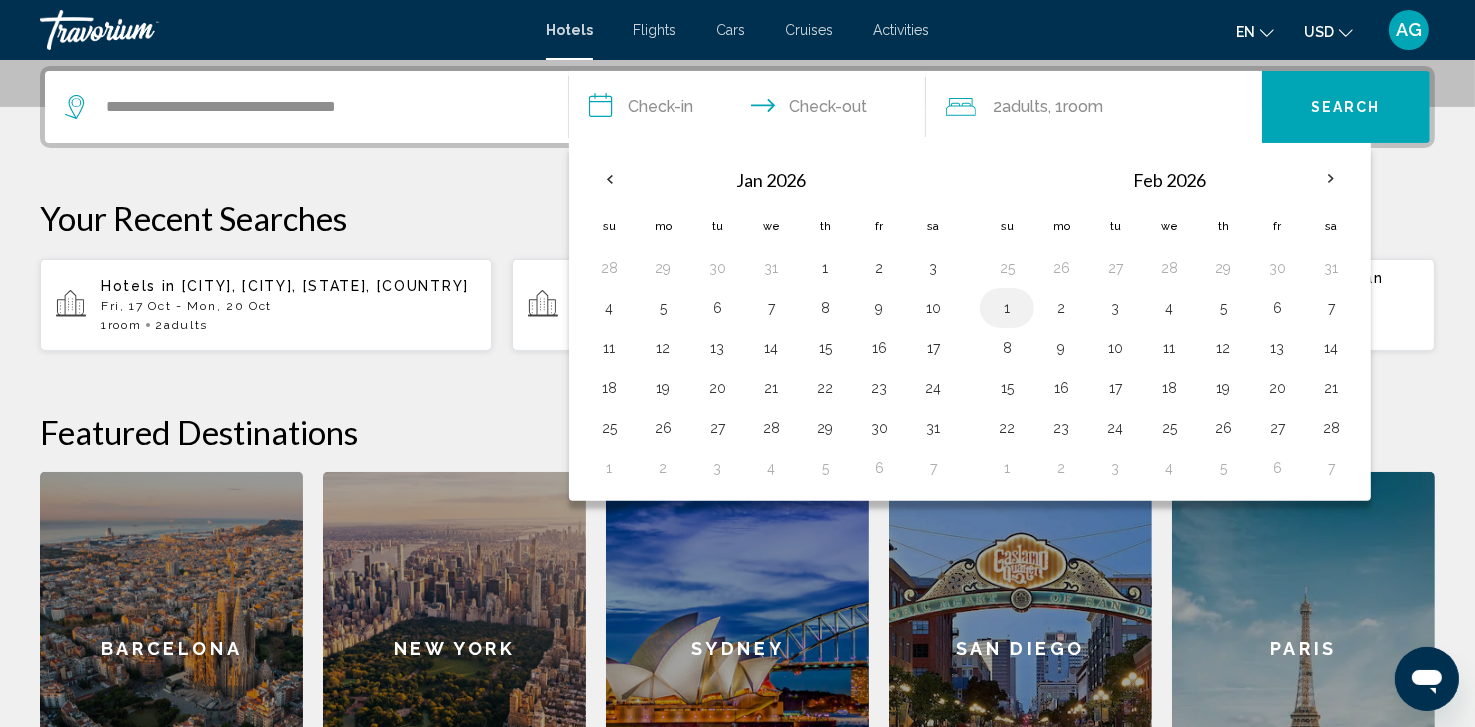 click on "1" at bounding box center [1007, 308] 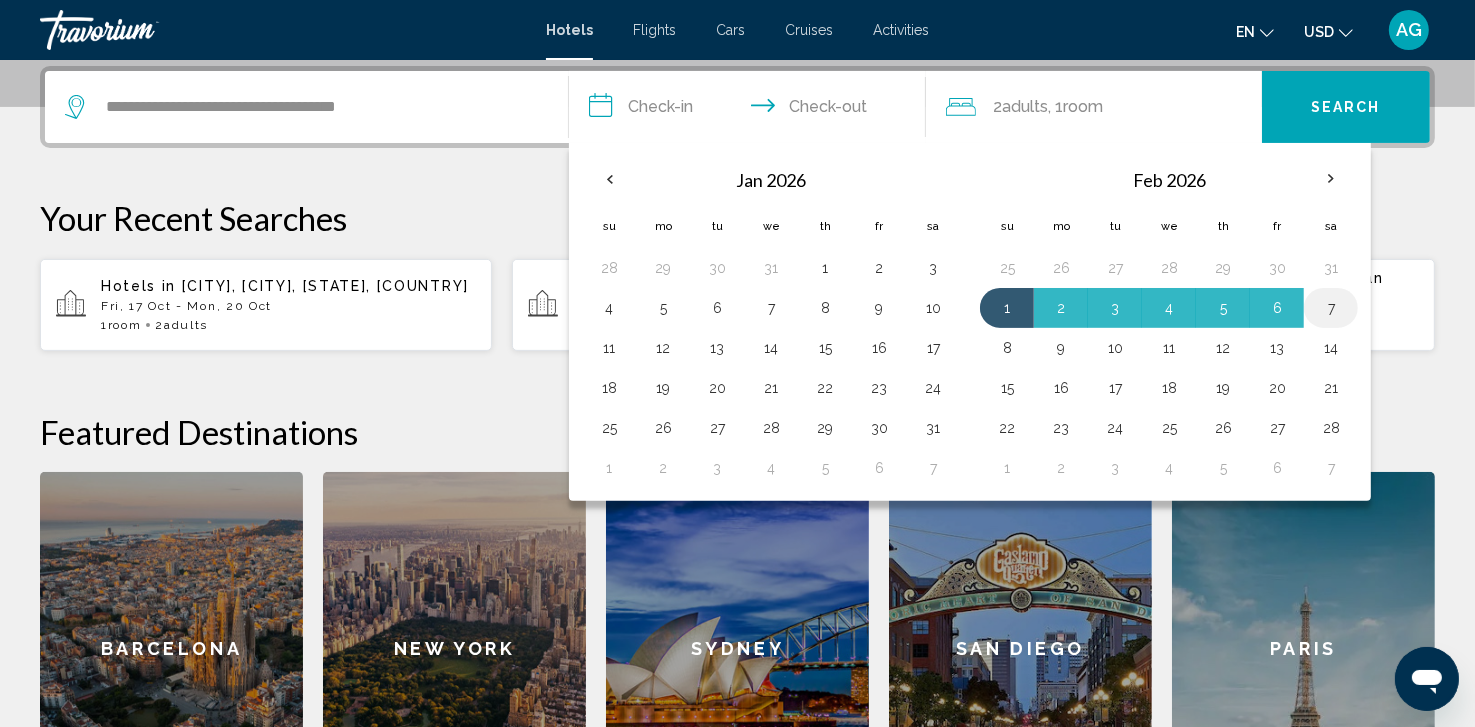 click on "7" at bounding box center [1331, 308] 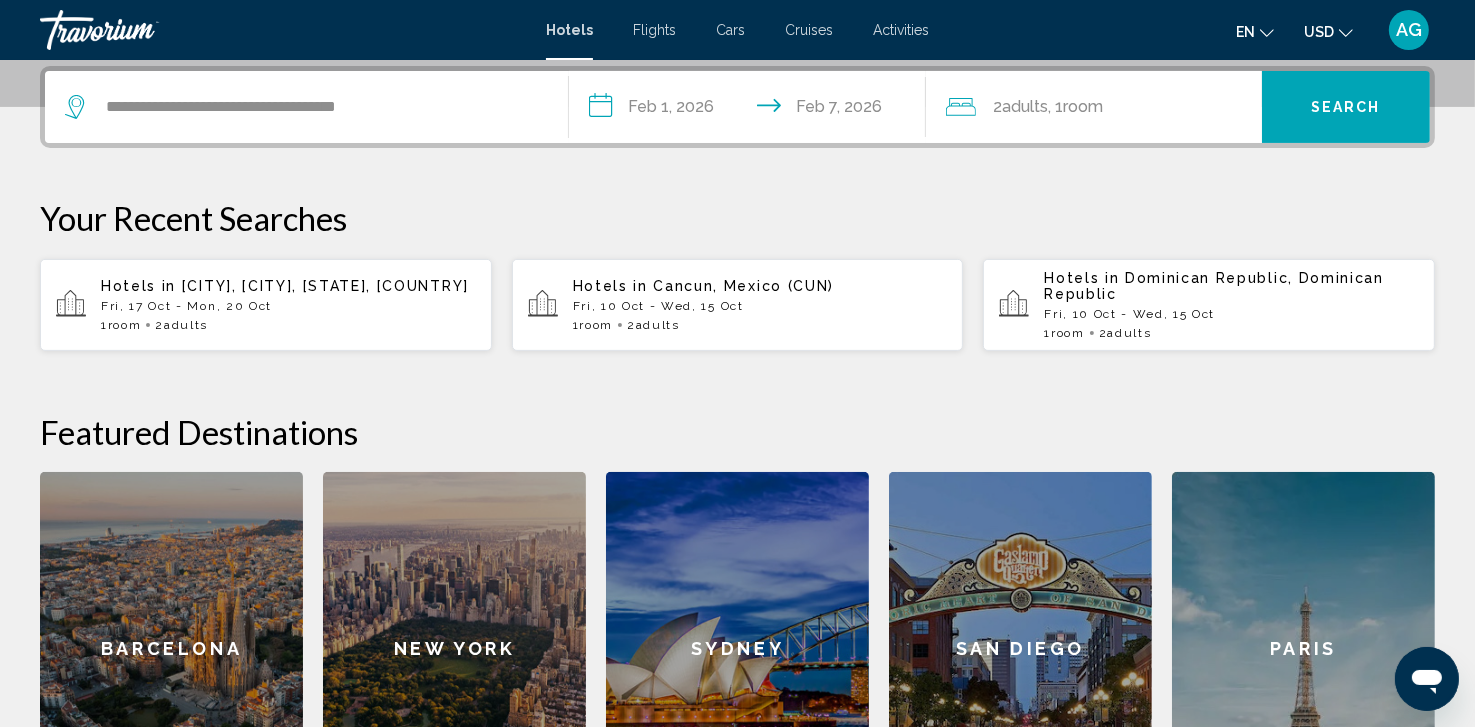 click on "Search" at bounding box center [1346, 108] 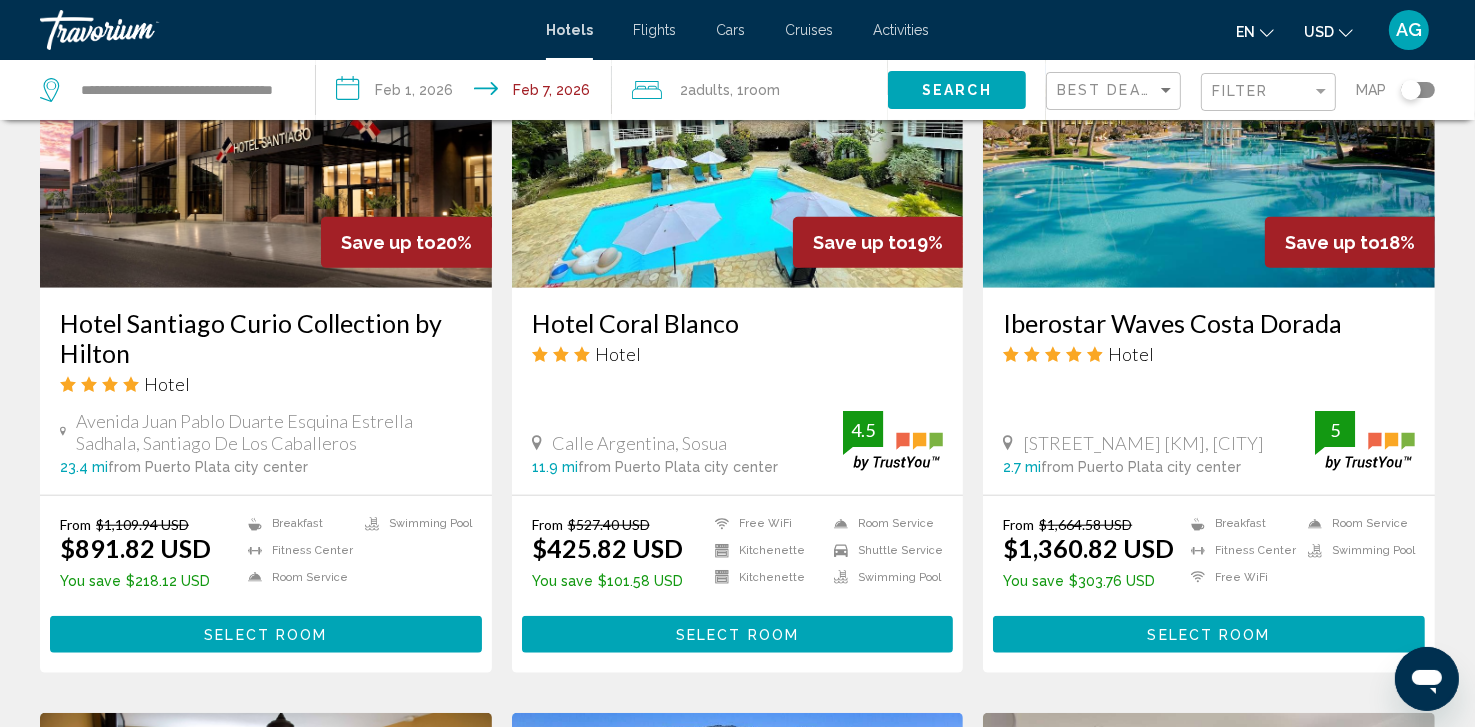 scroll, scrollTop: 1640, scrollLeft: 0, axis: vertical 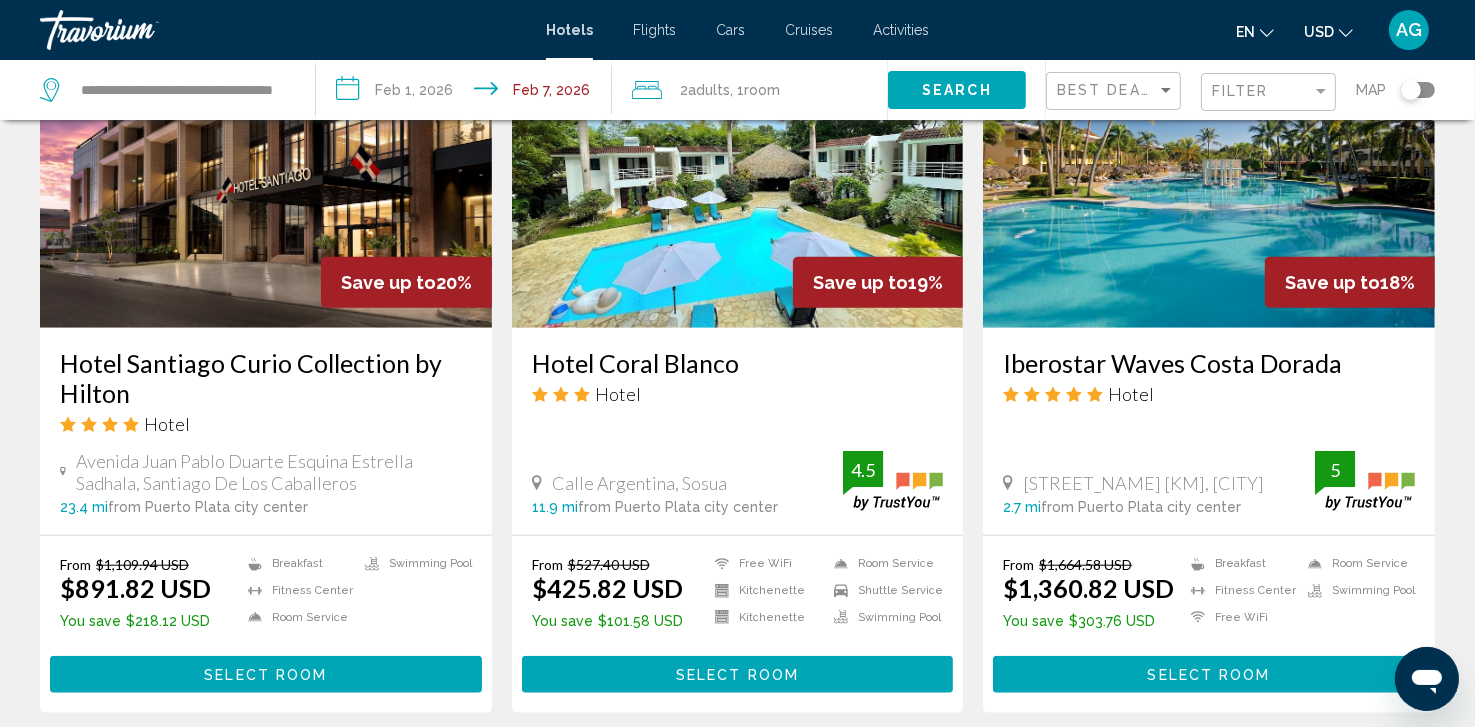 click on "**********" at bounding box center [468, 93] 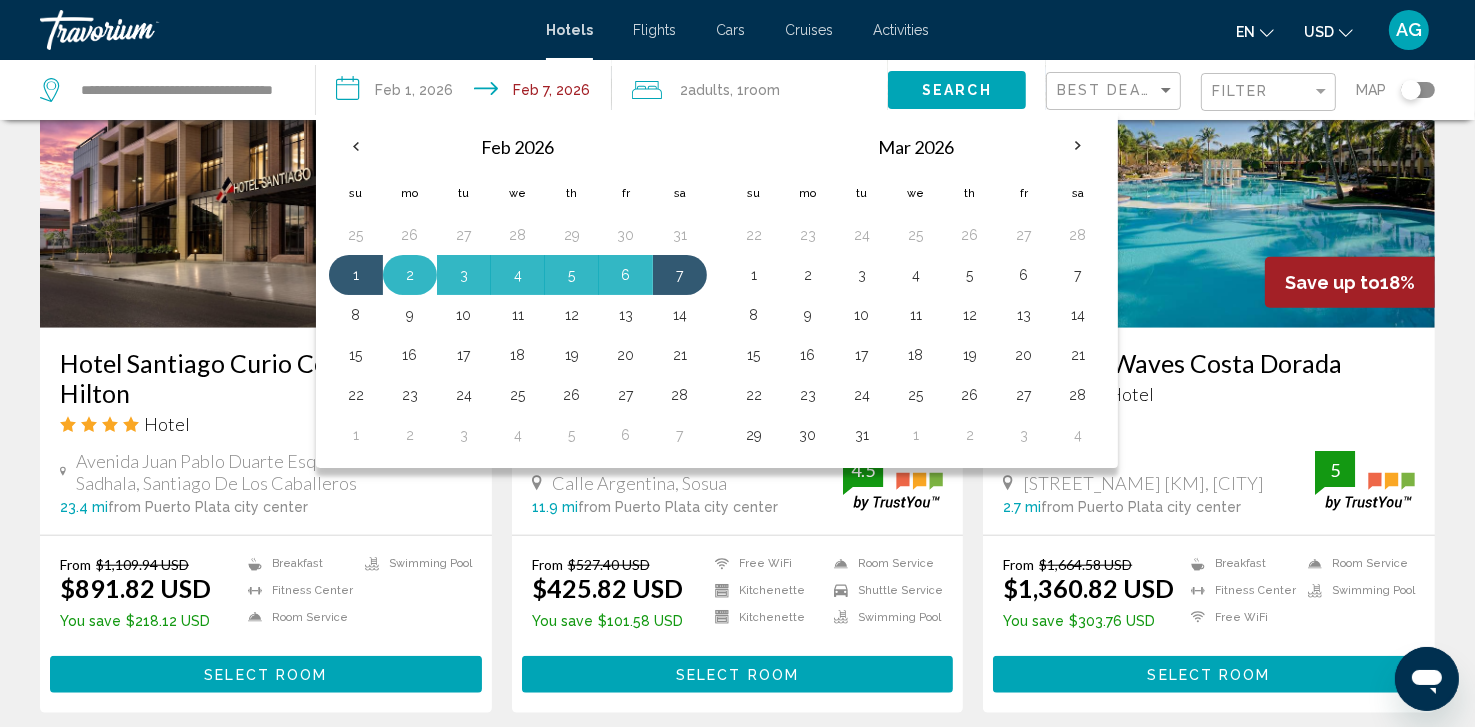click on "2" at bounding box center (410, 275) 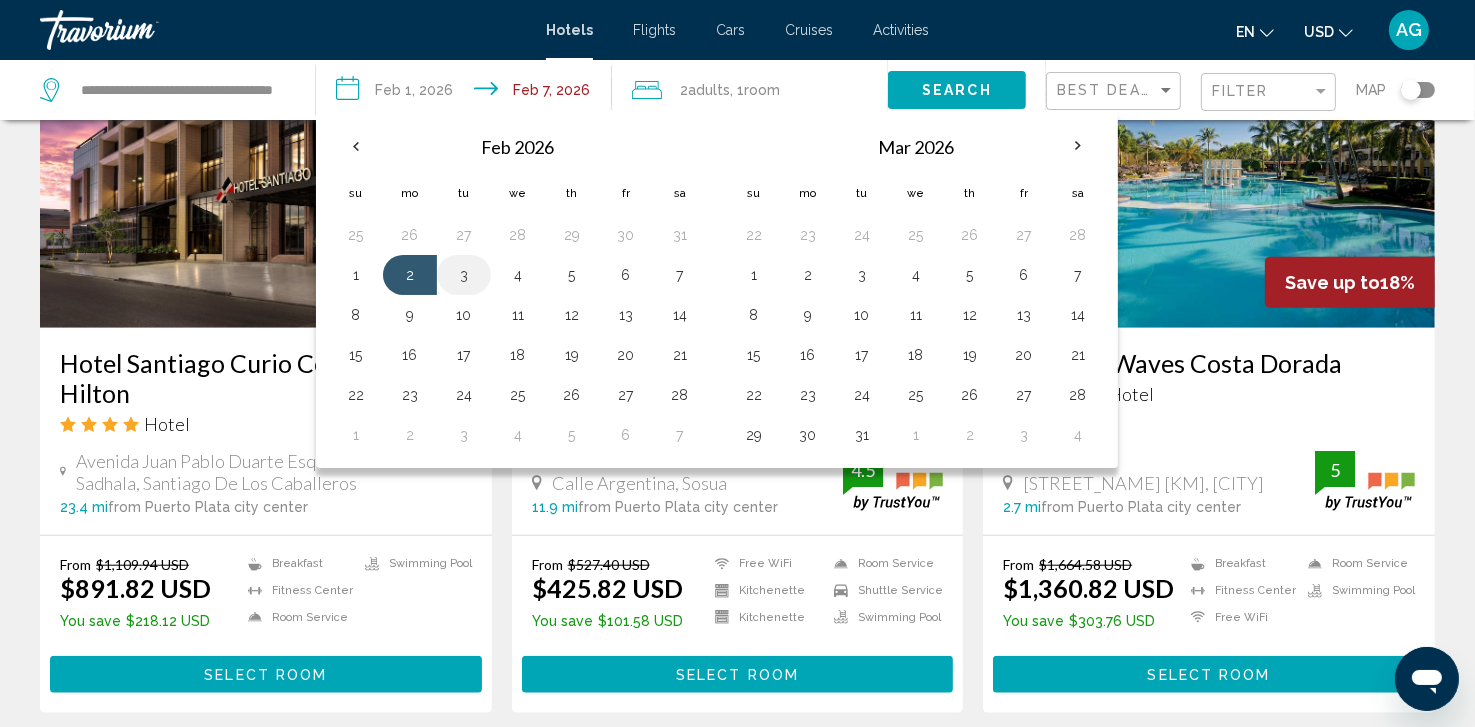 click on "3" at bounding box center [464, 275] 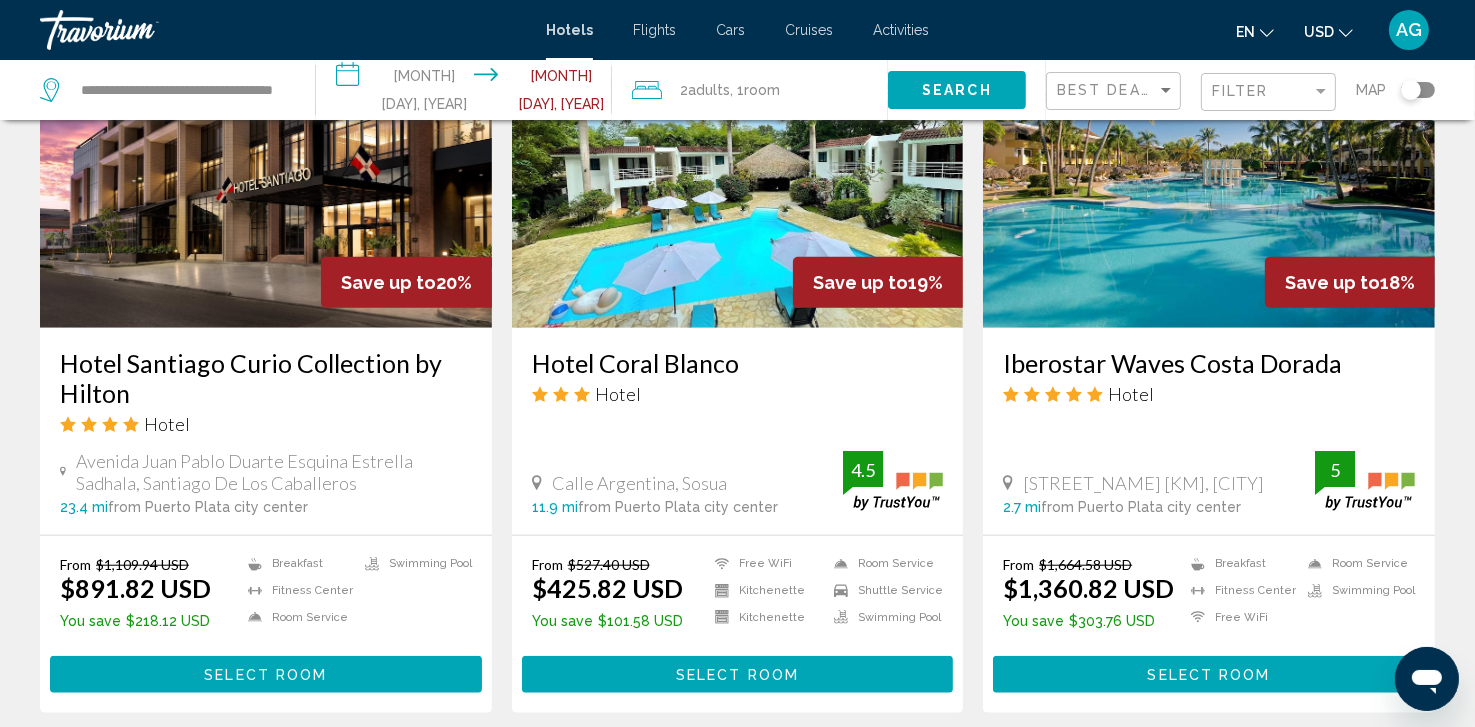 click on "**********" at bounding box center [468, 93] 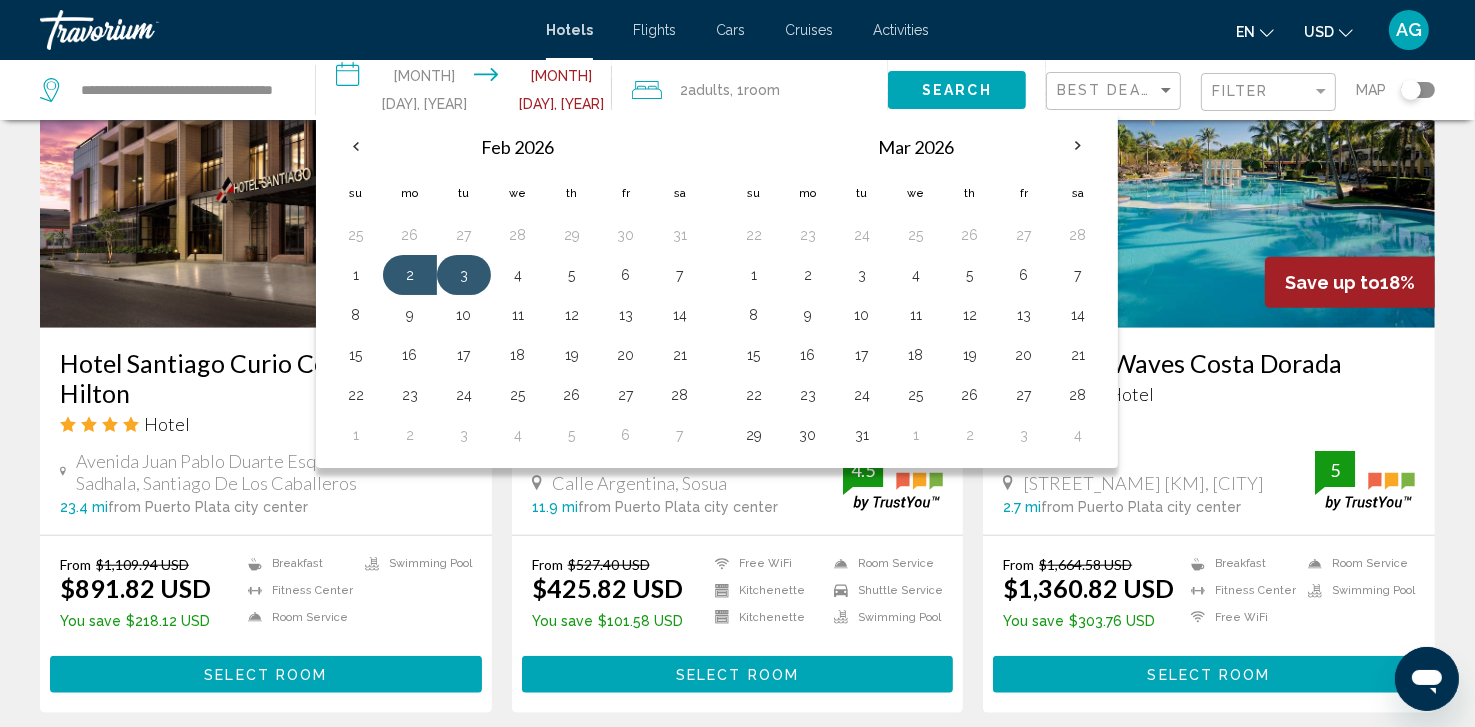 click on "3" at bounding box center (464, 275) 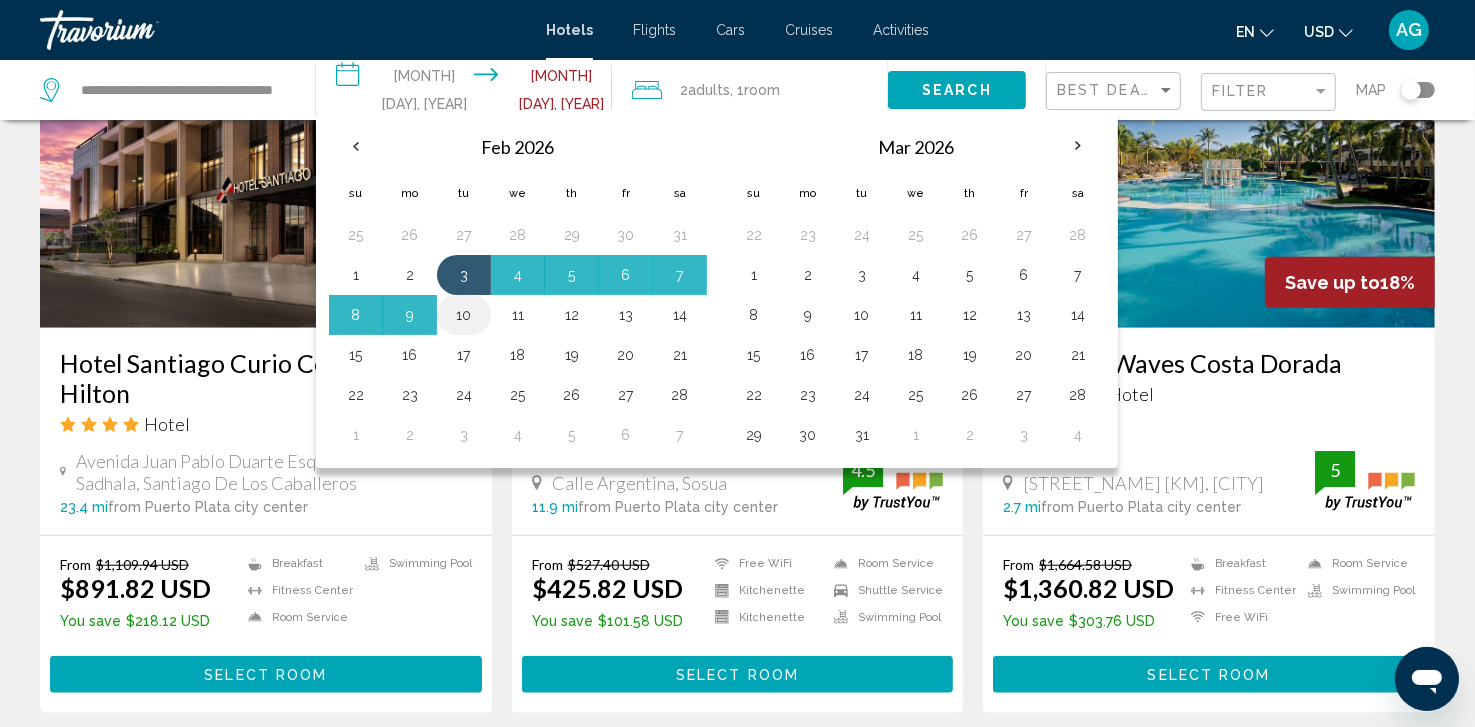 click on "10" at bounding box center (464, 315) 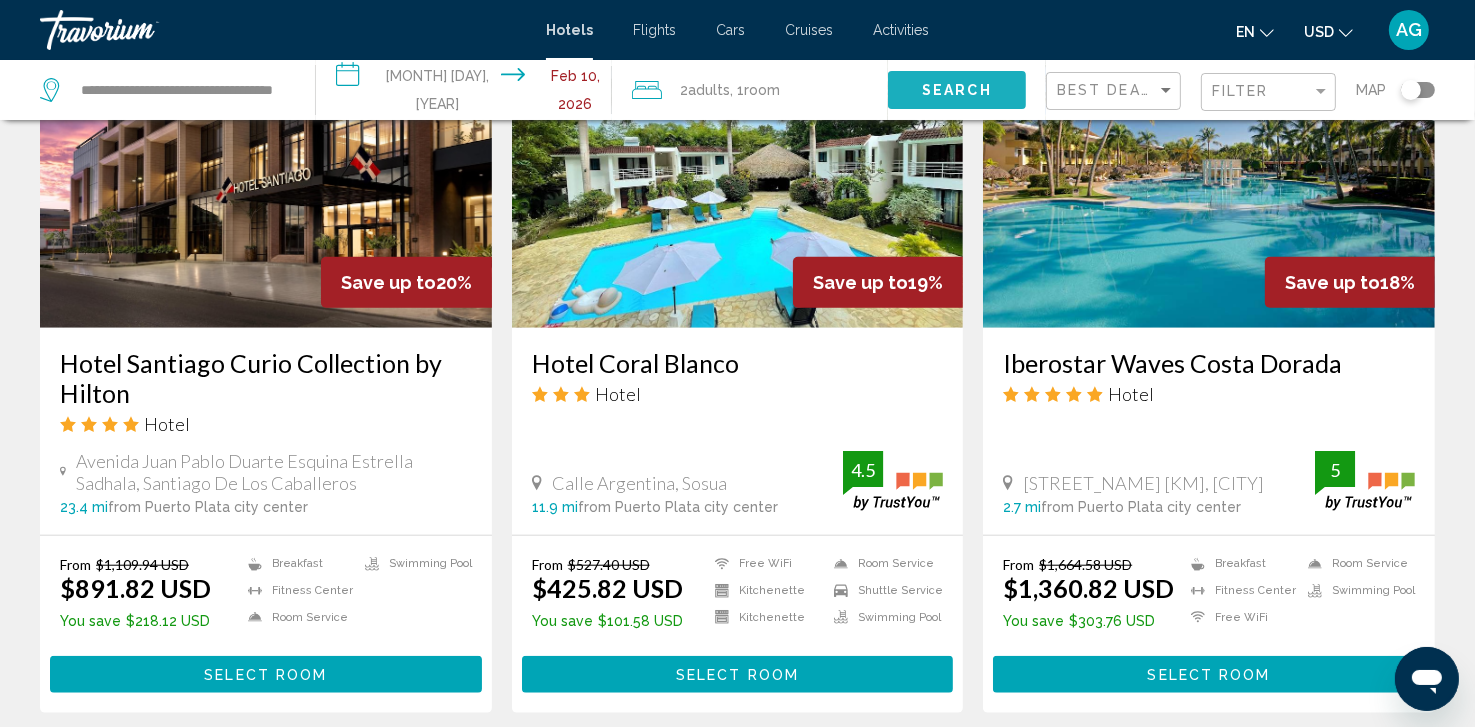 click on "Search" 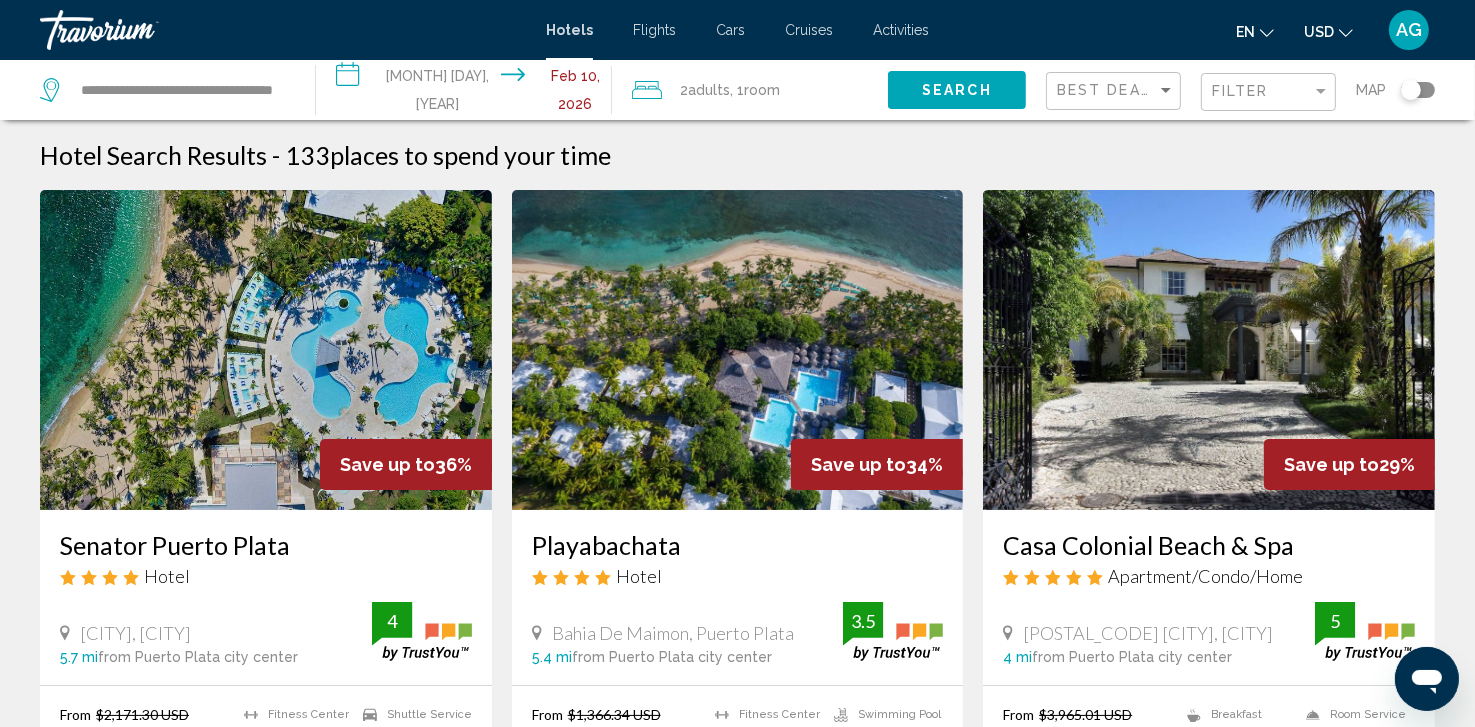 type 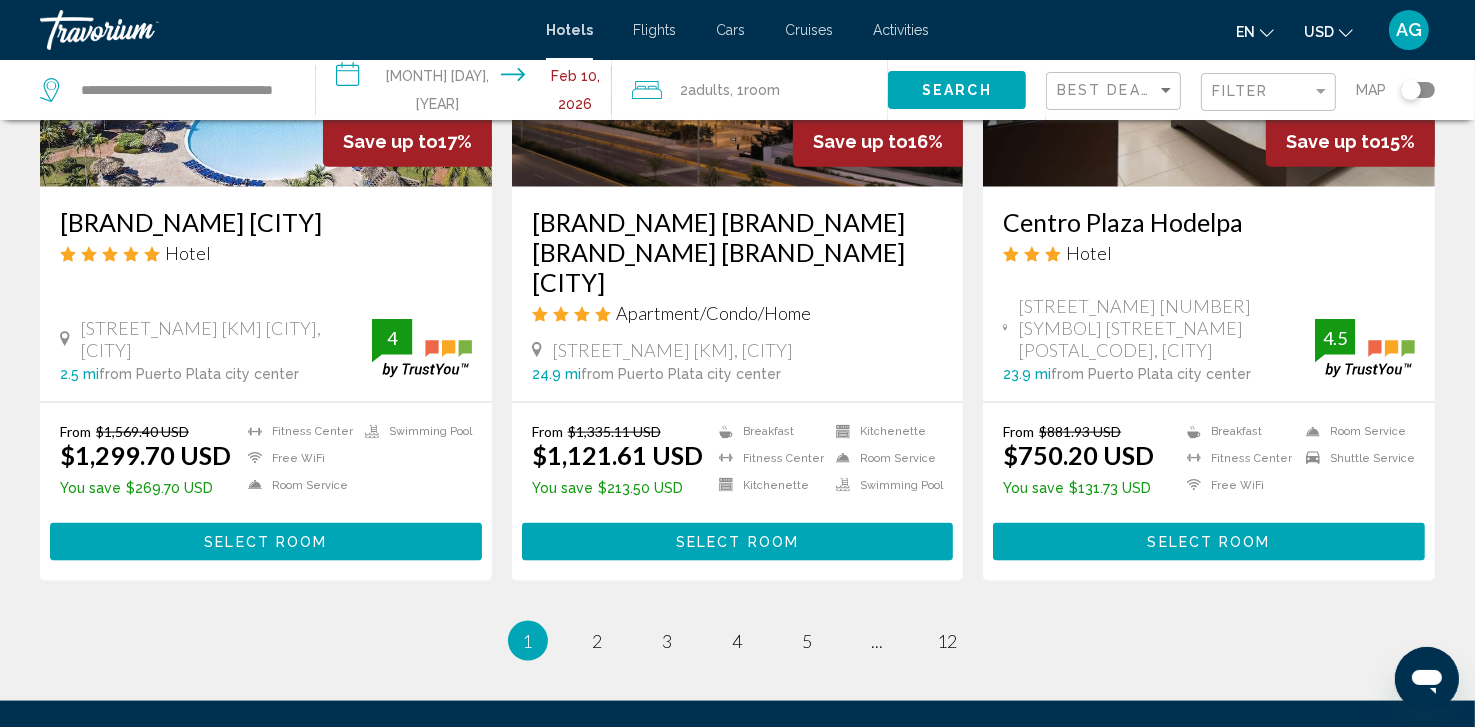 scroll, scrollTop: 2560, scrollLeft: 0, axis: vertical 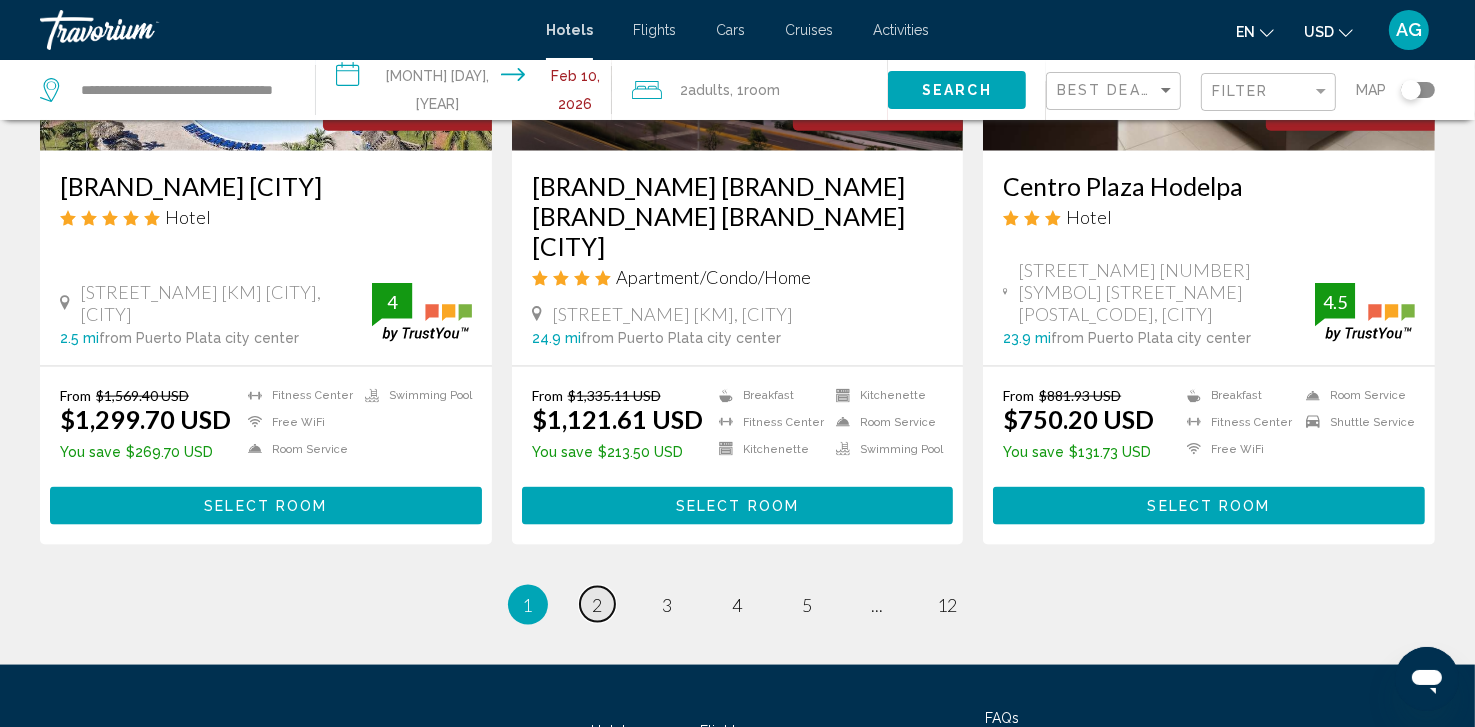 click on "2" at bounding box center [598, 605] 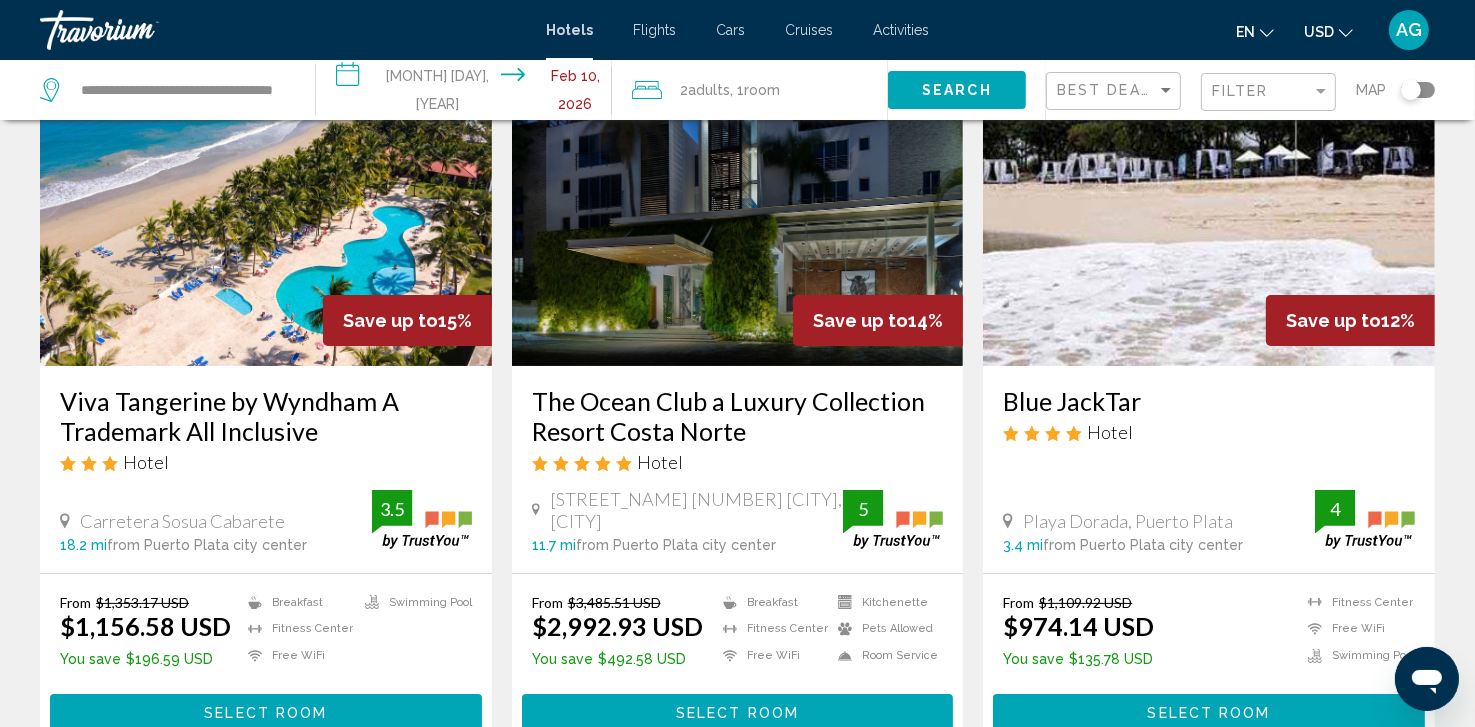 scroll, scrollTop: 0, scrollLeft: 0, axis: both 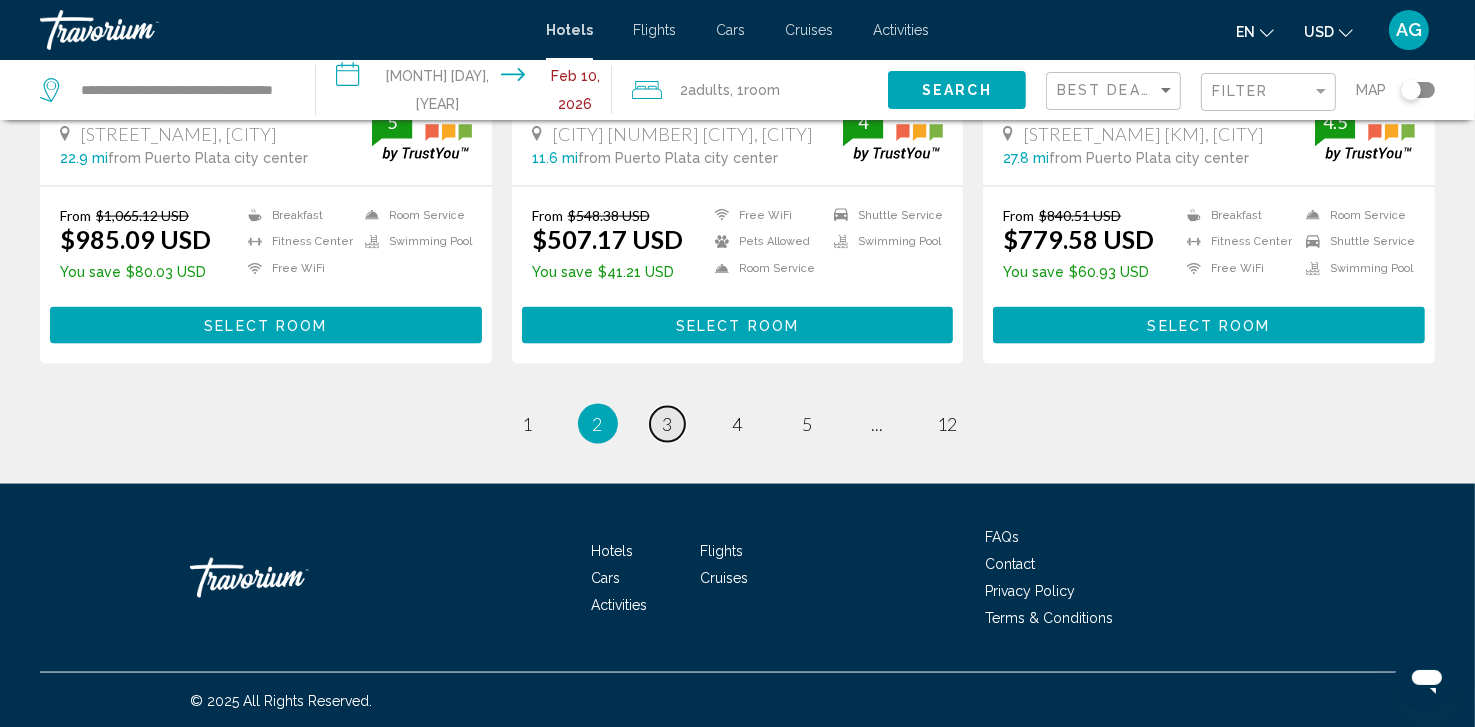 click on "3" at bounding box center [668, 424] 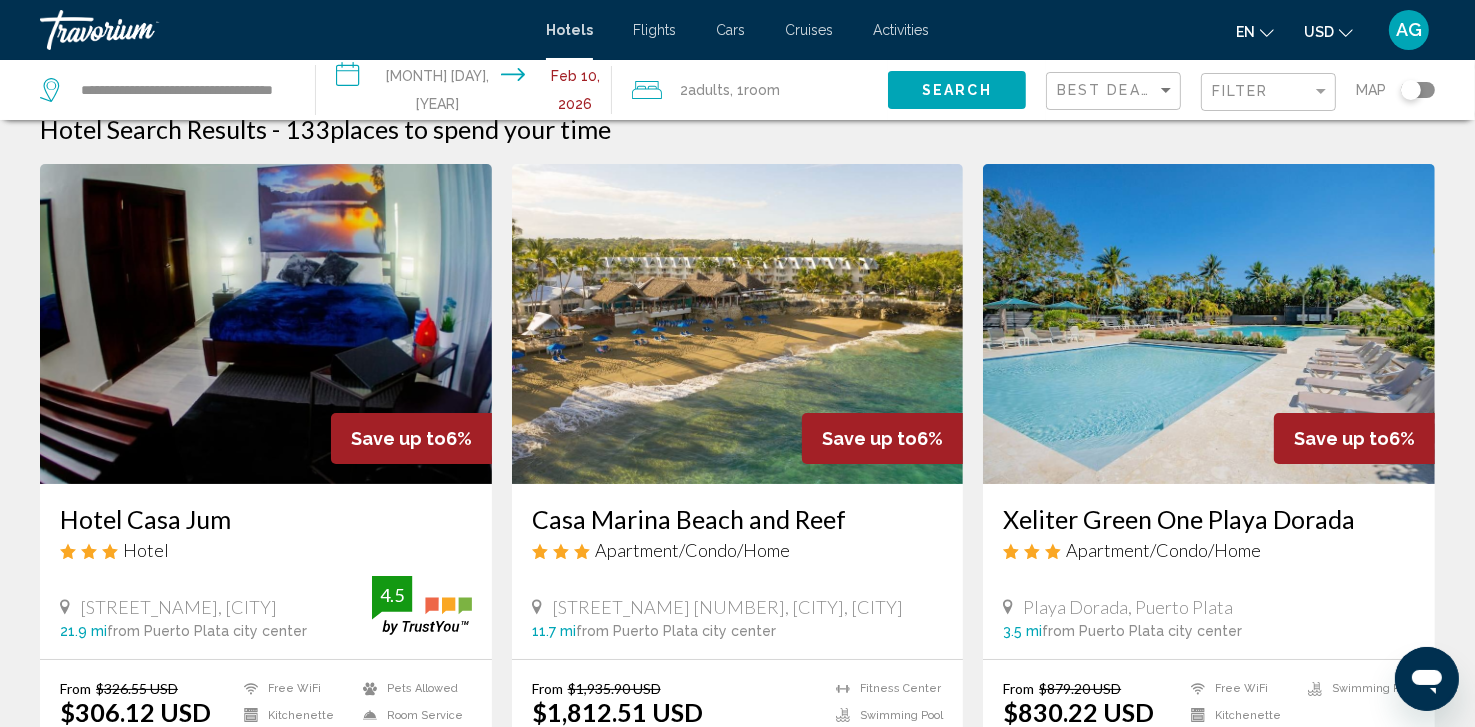 scroll, scrollTop: 0, scrollLeft: 0, axis: both 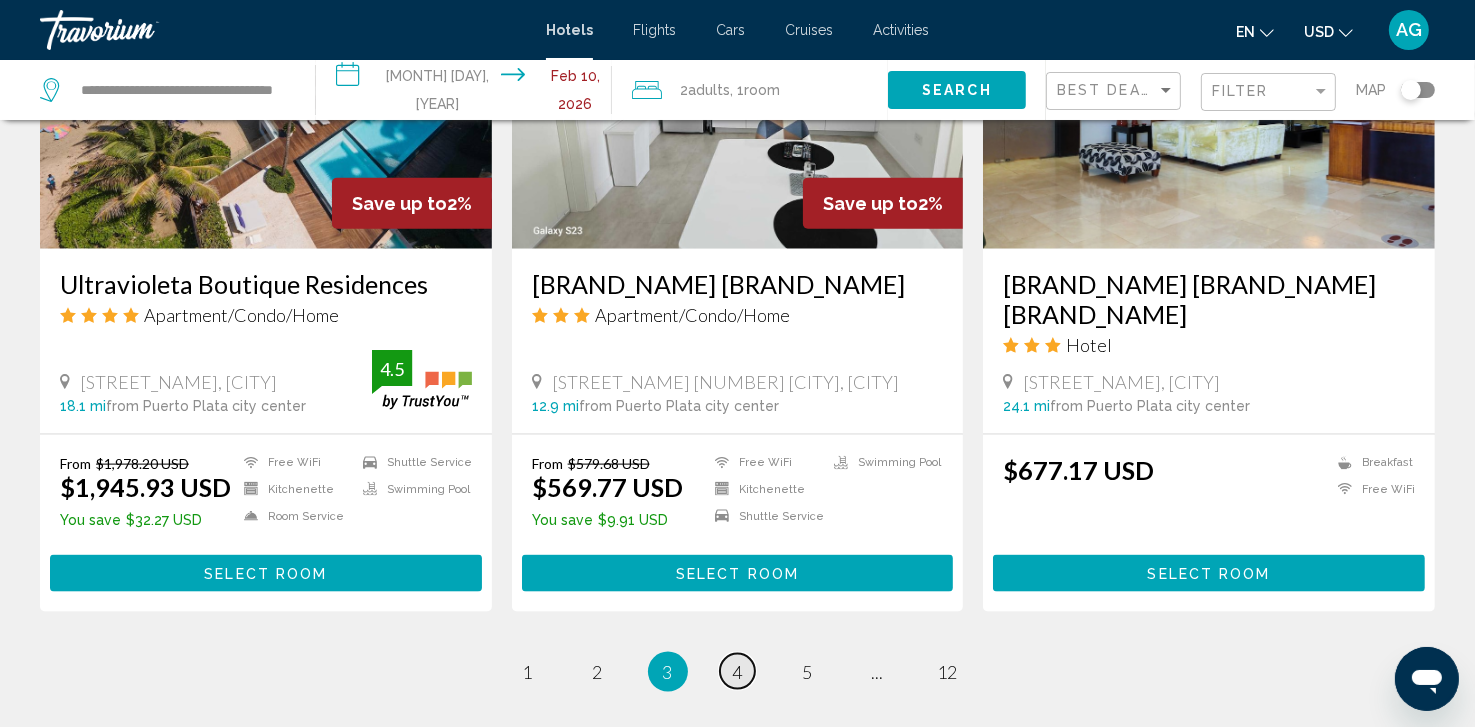 click on "4" at bounding box center [738, 672] 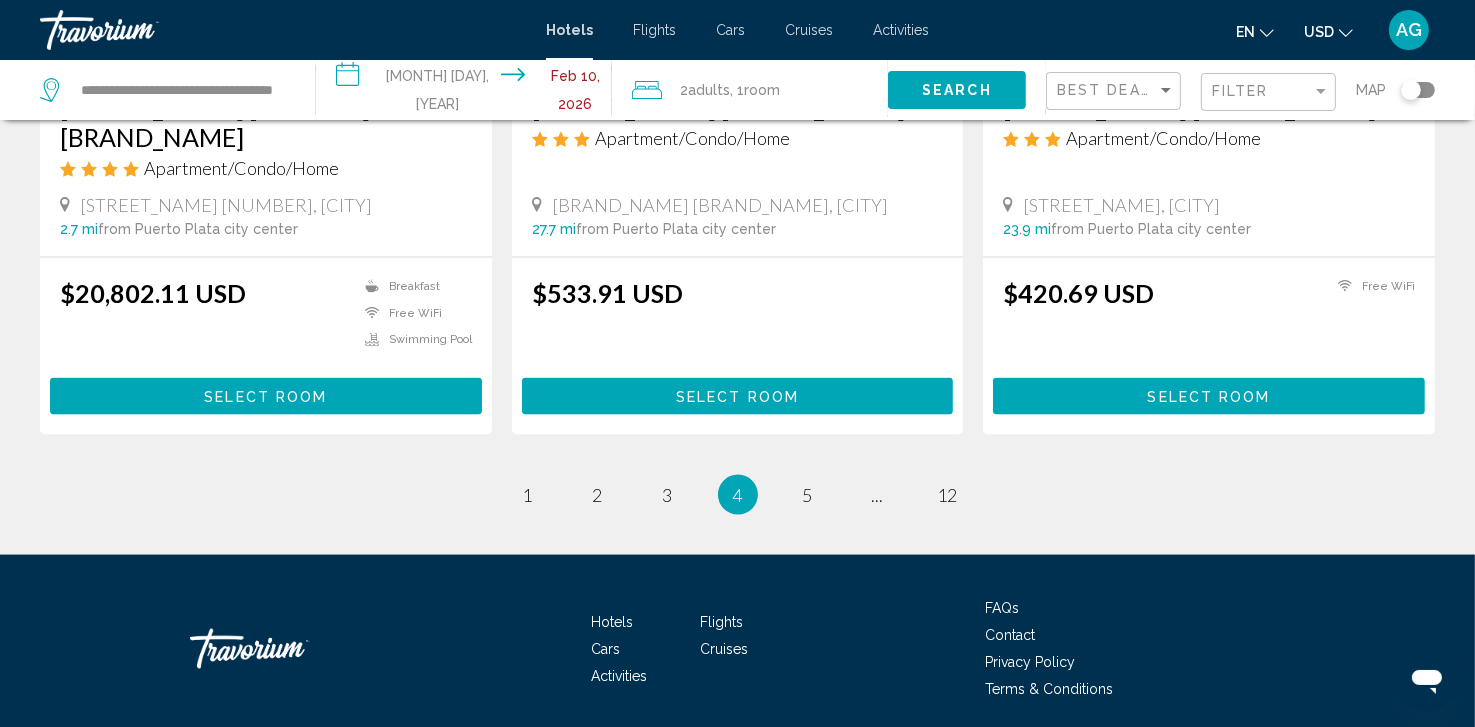 scroll, scrollTop: 2622, scrollLeft: 0, axis: vertical 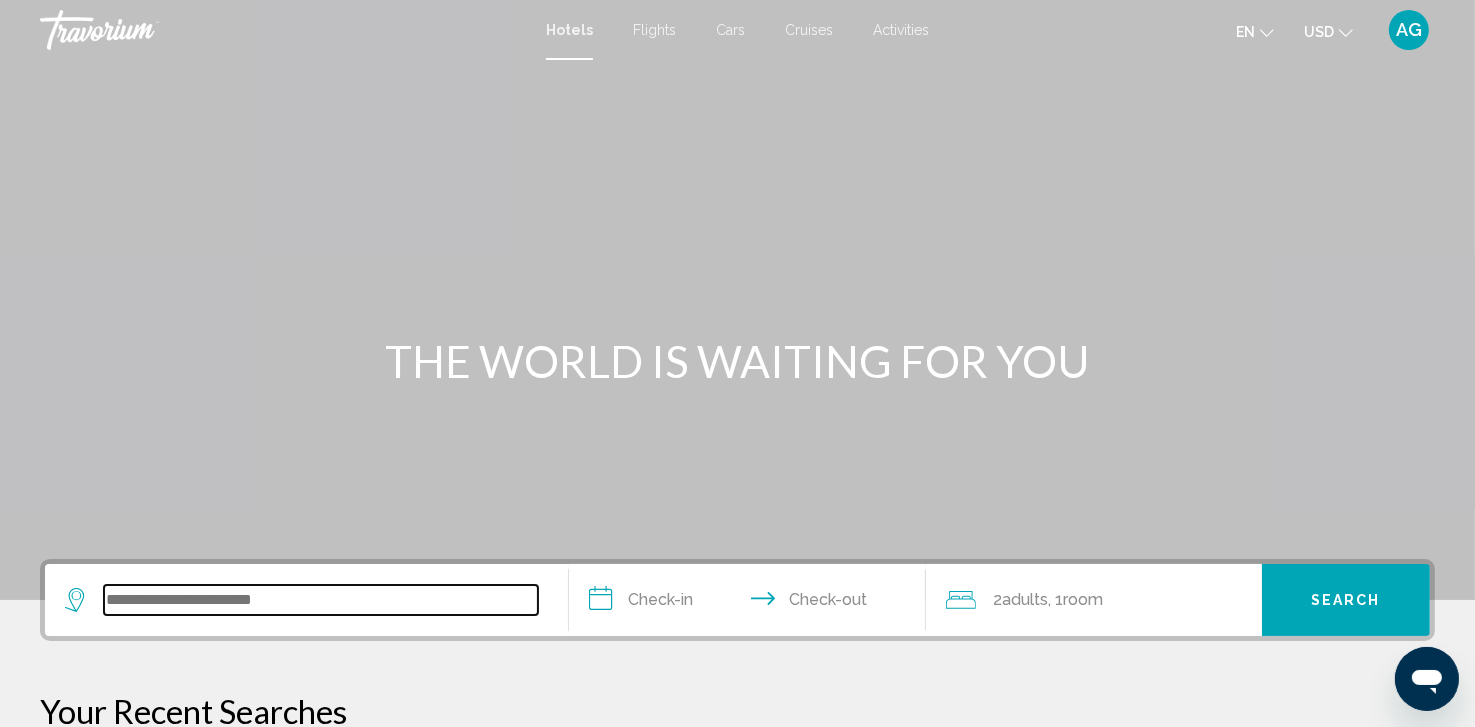 click at bounding box center (321, 600) 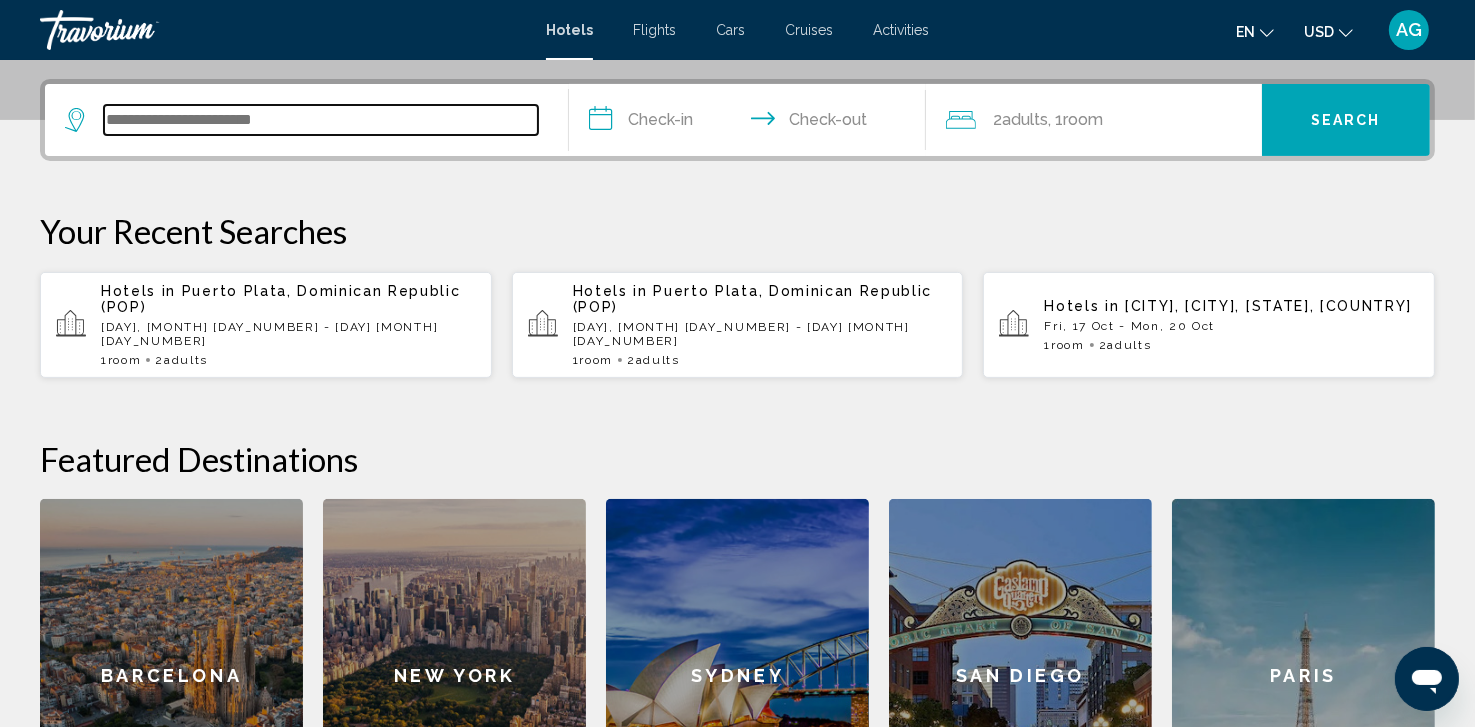 scroll, scrollTop: 493, scrollLeft: 0, axis: vertical 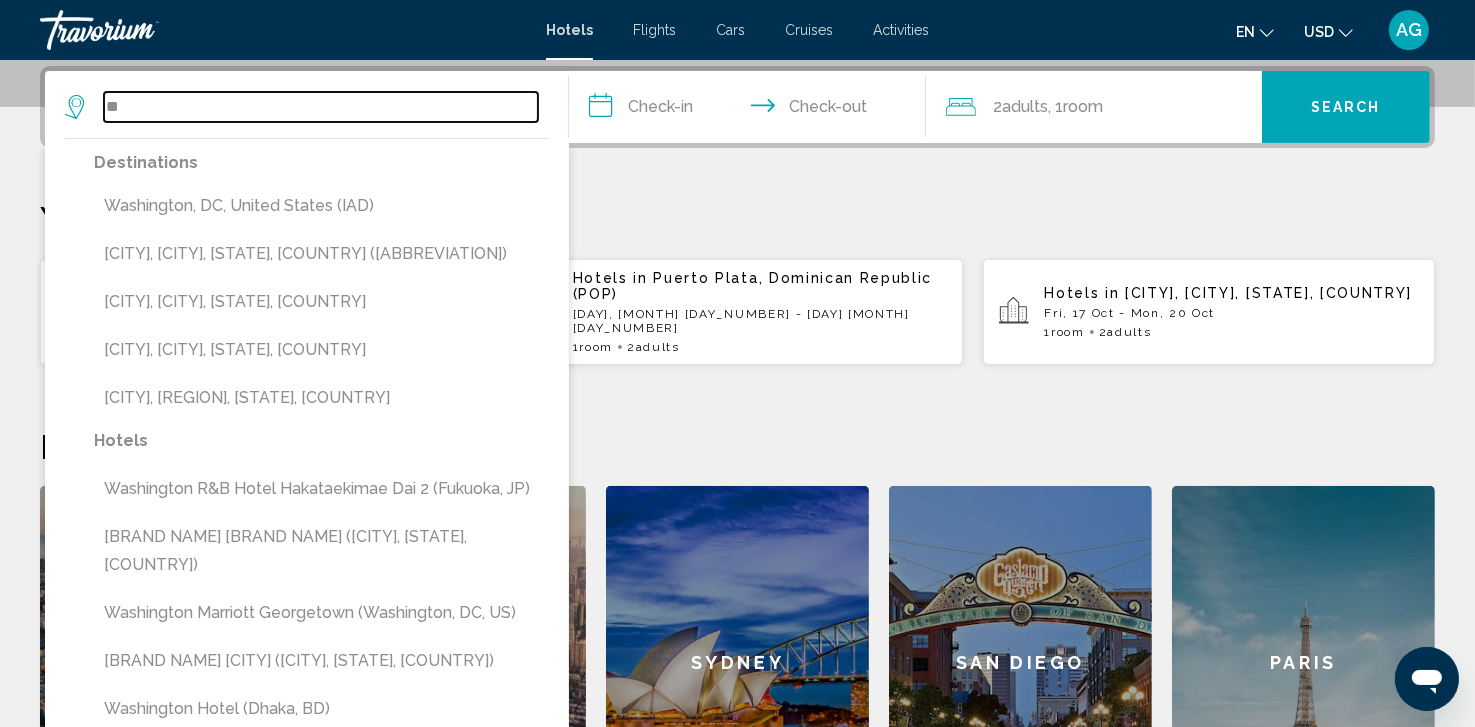 type on "*" 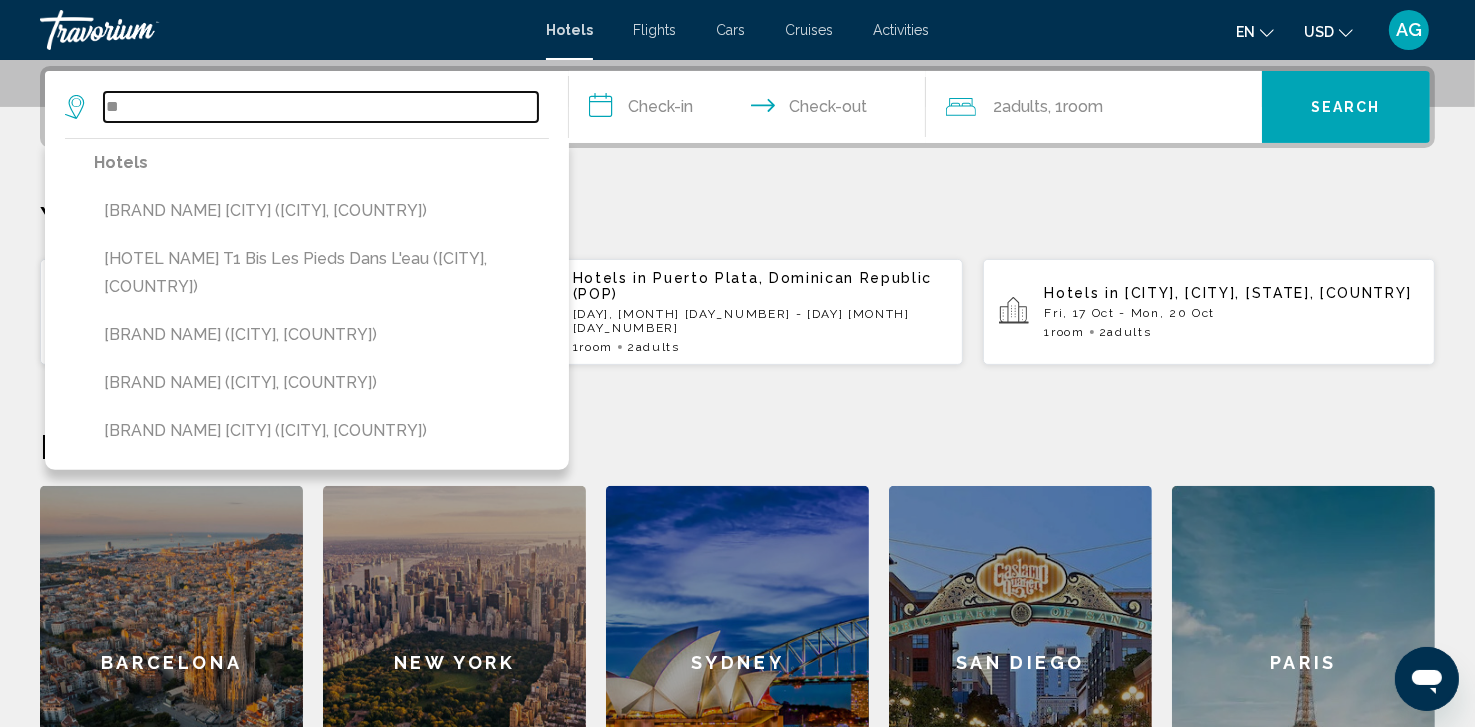 type on "*" 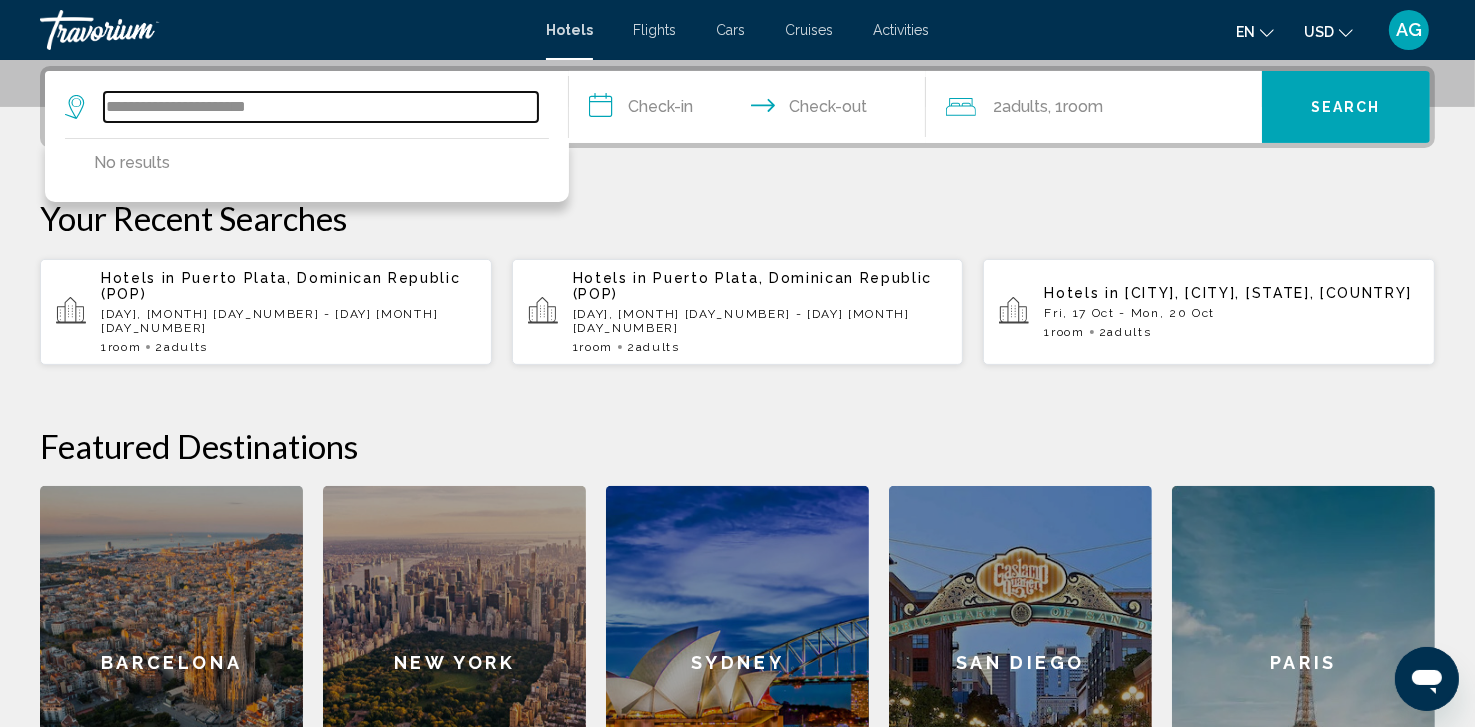 type on "**********" 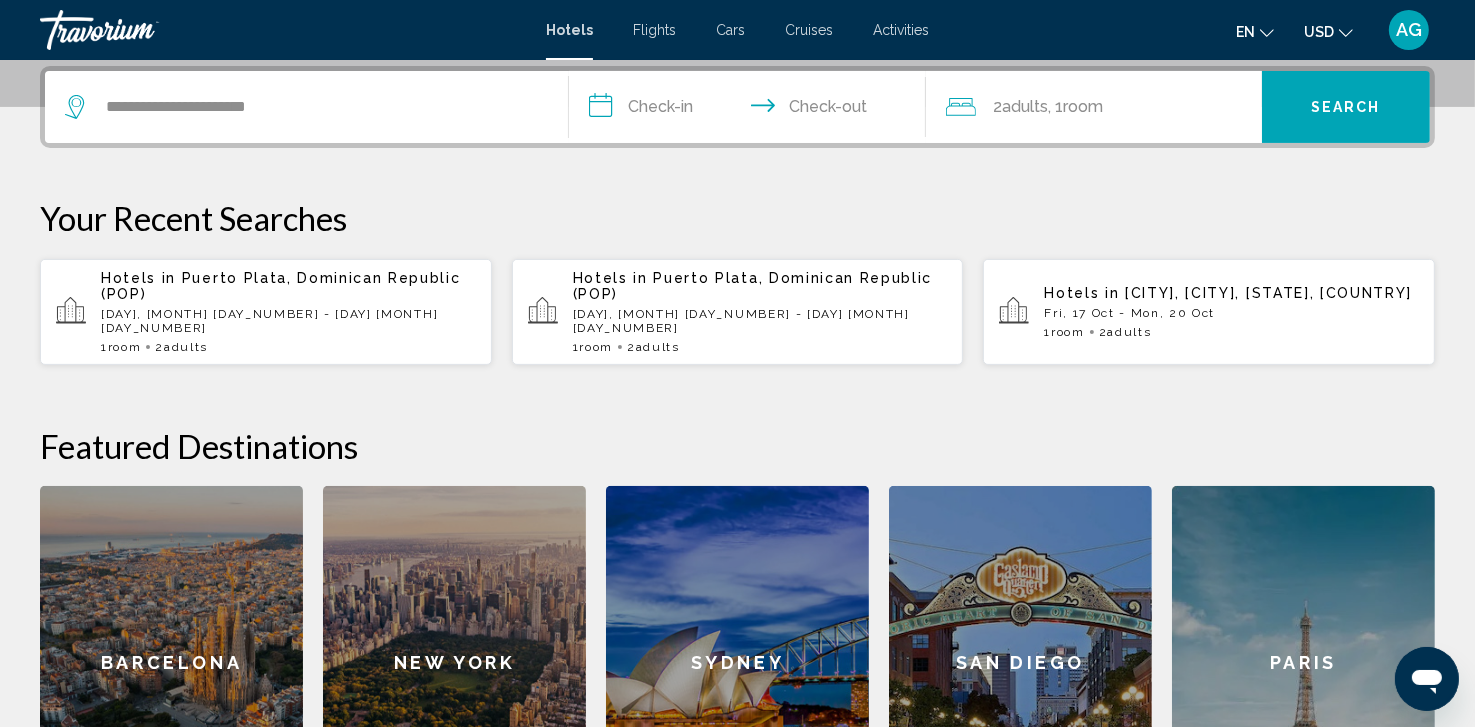 click on "Your Recent Searches" at bounding box center (737, 218) 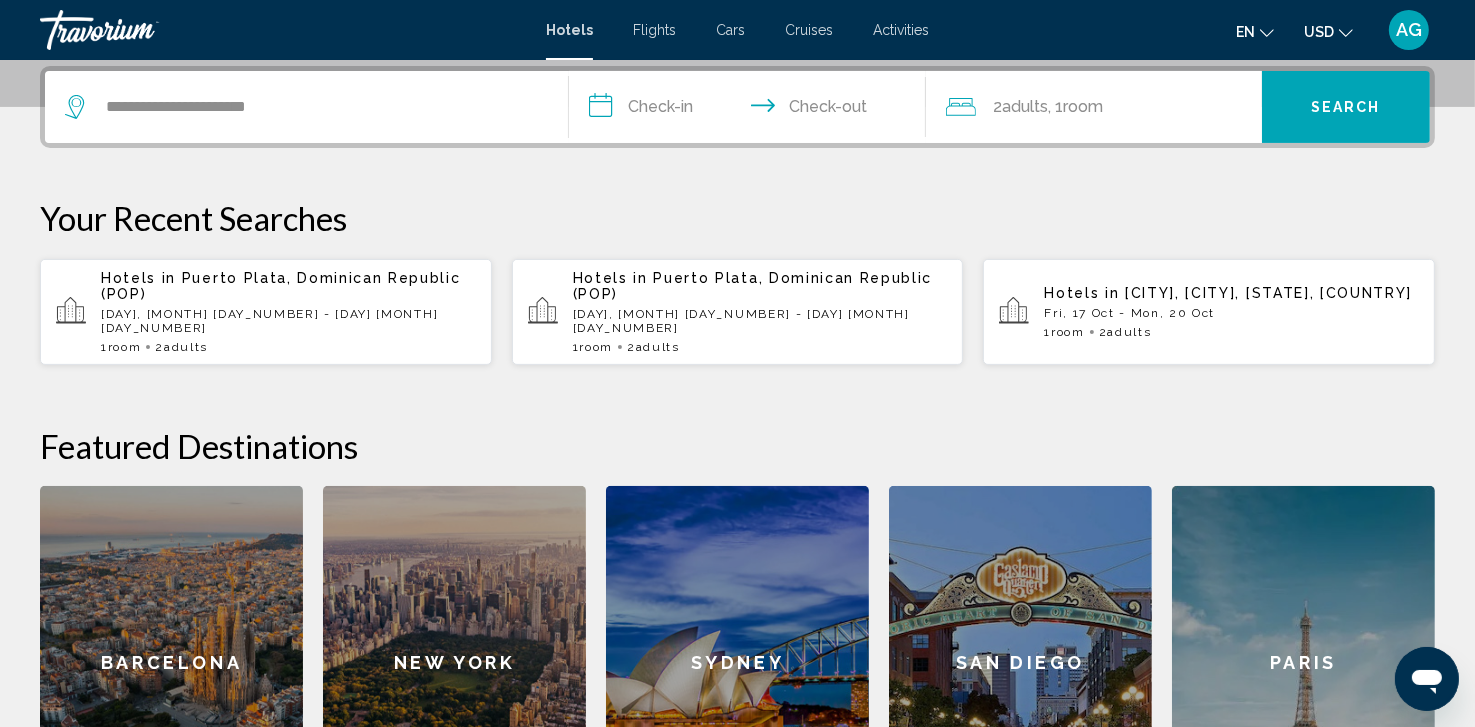 click on "**********" at bounding box center (751, 110) 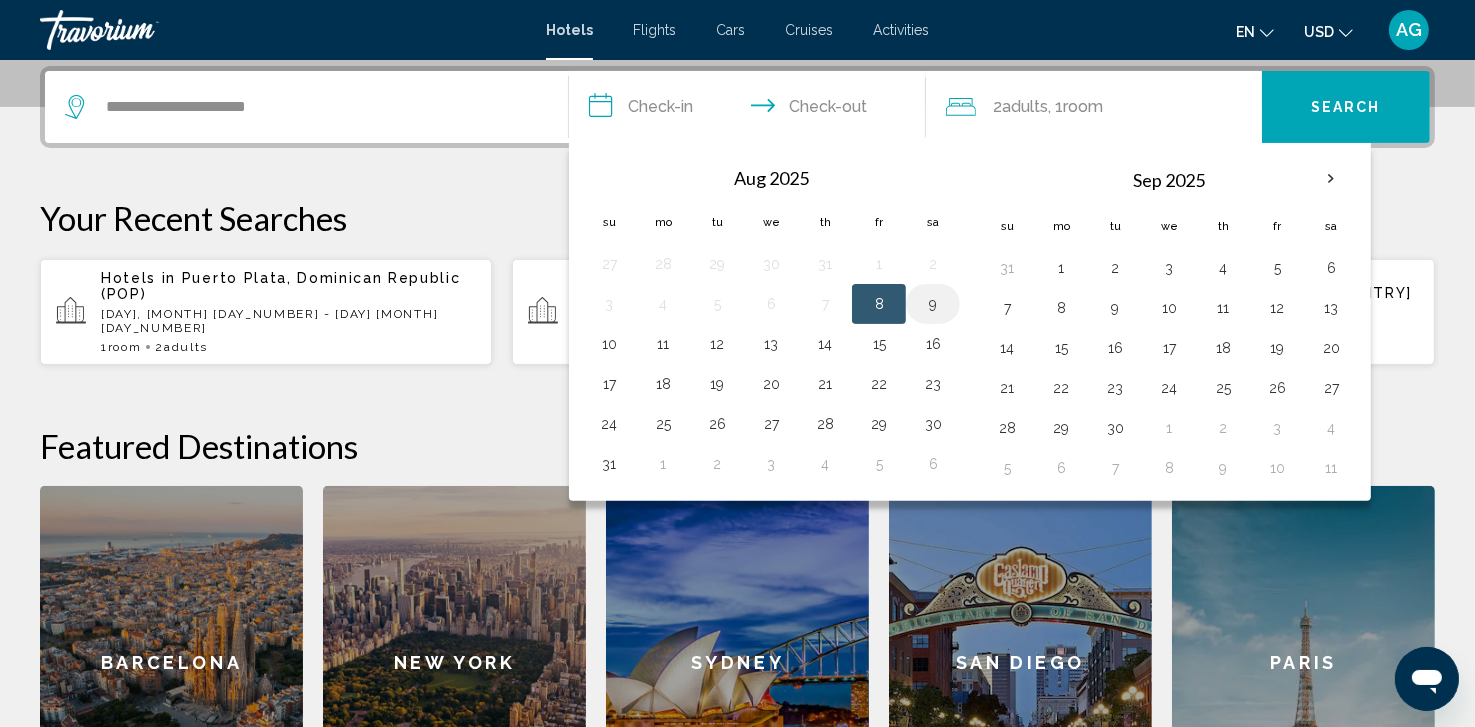 click on "9" at bounding box center (933, 304) 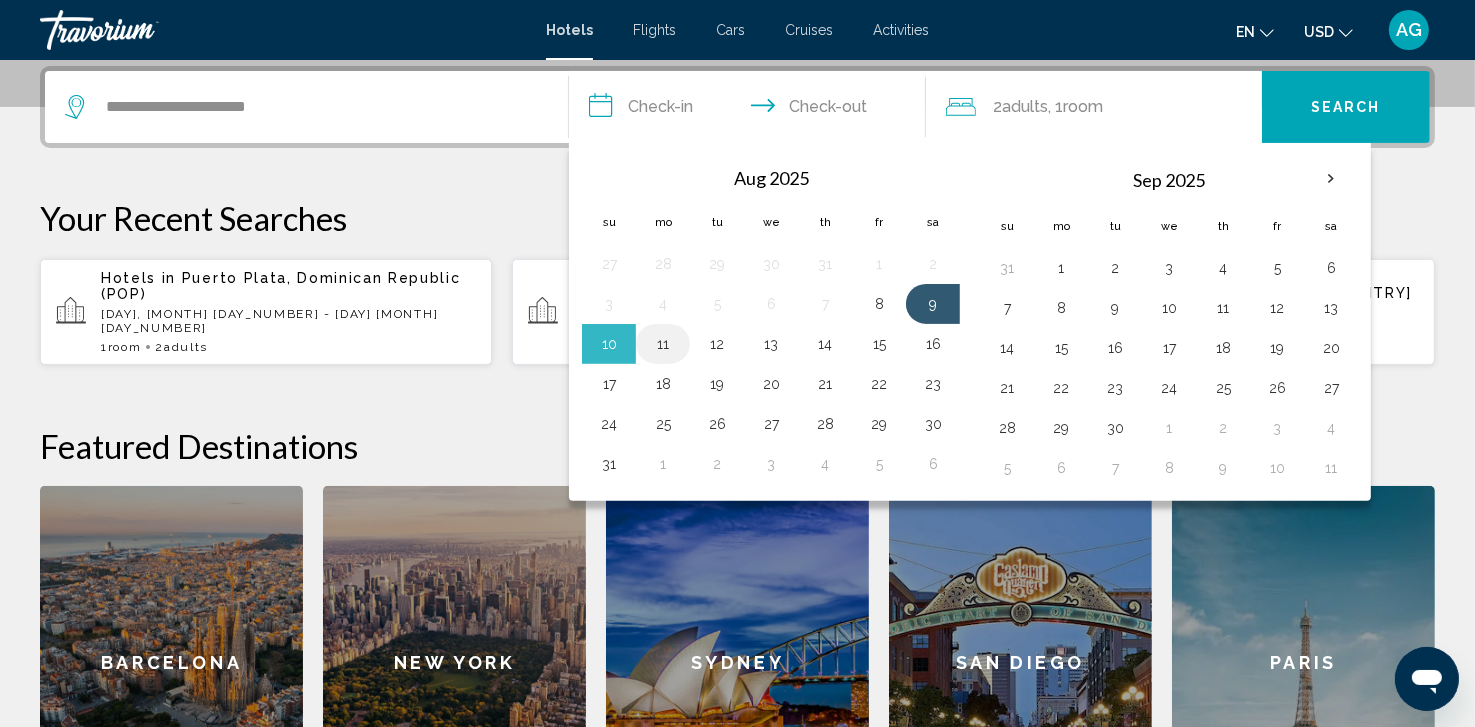 click on "11" at bounding box center (663, 344) 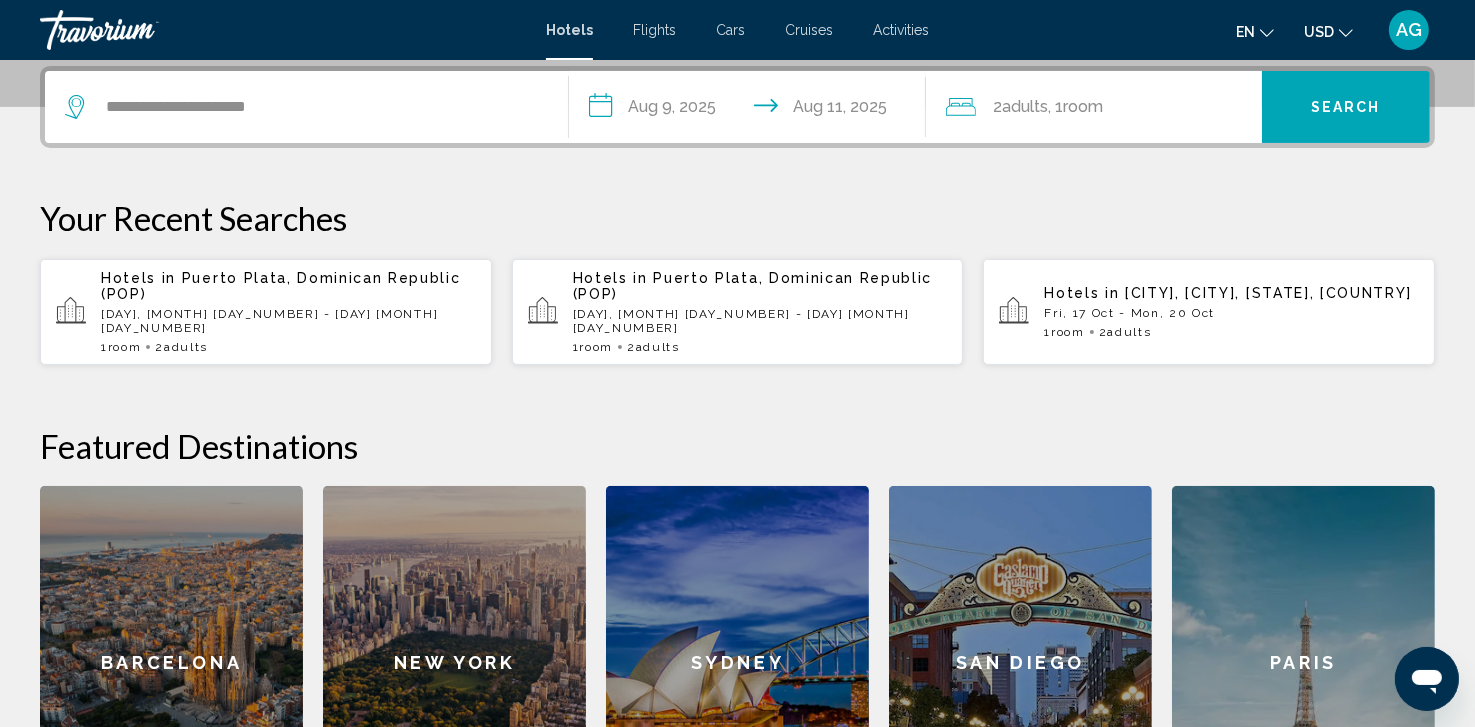click on "Search" at bounding box center [1346, 108] 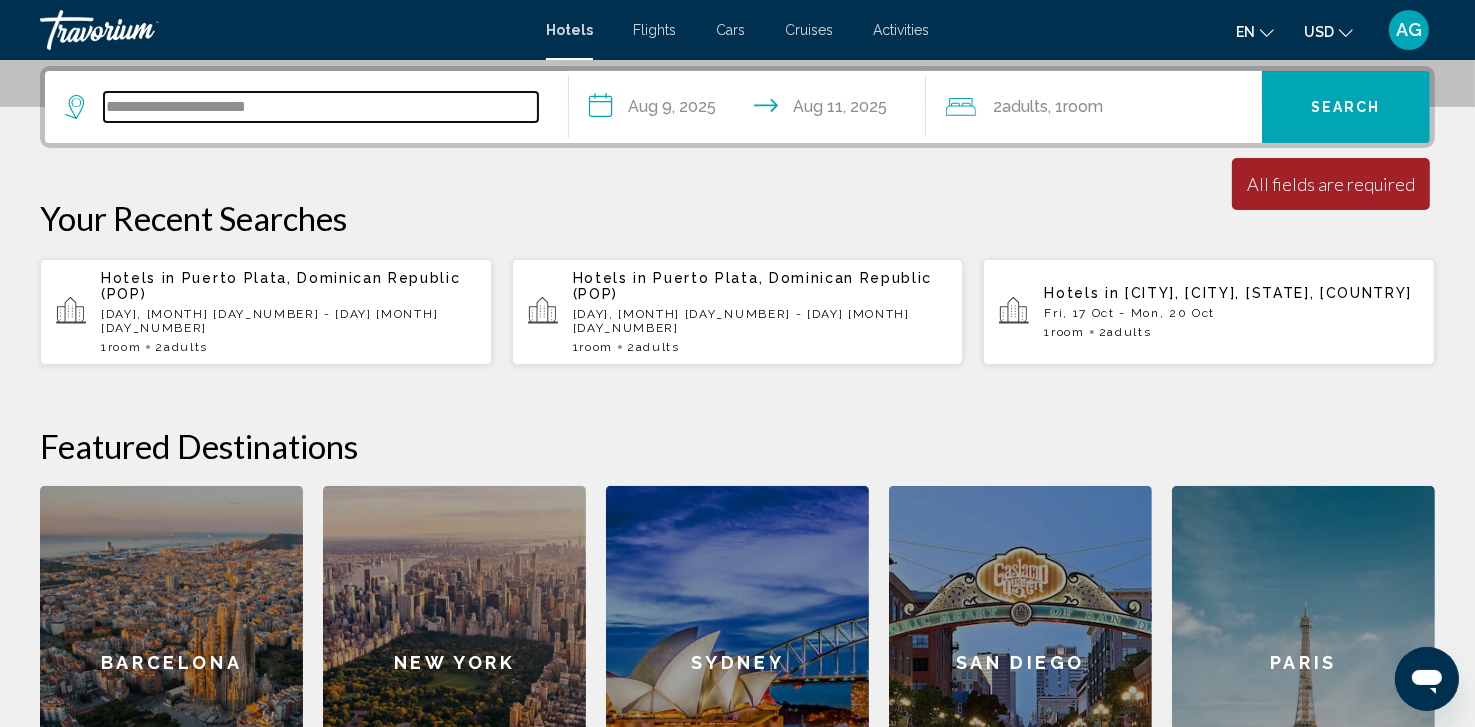 click on "**********" at bounding box center [321, 107] 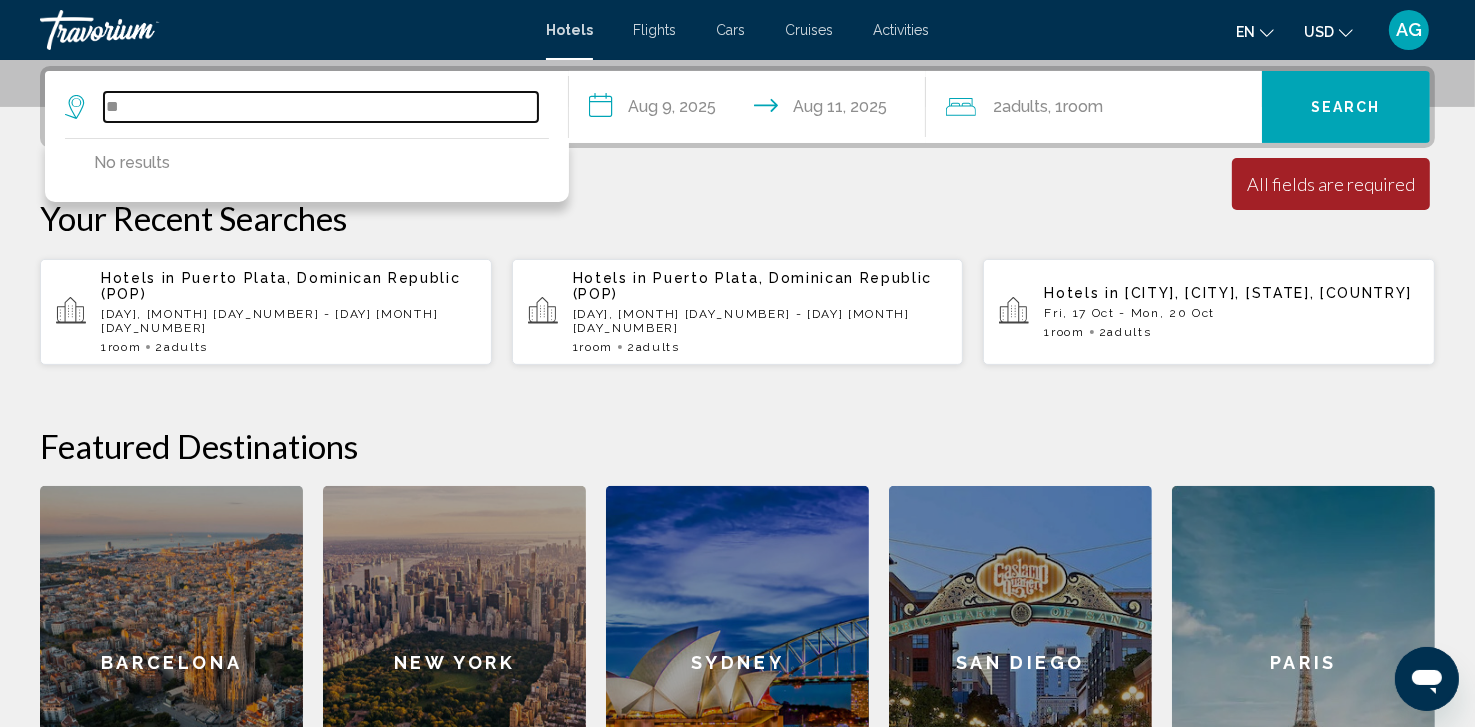 type on "*" 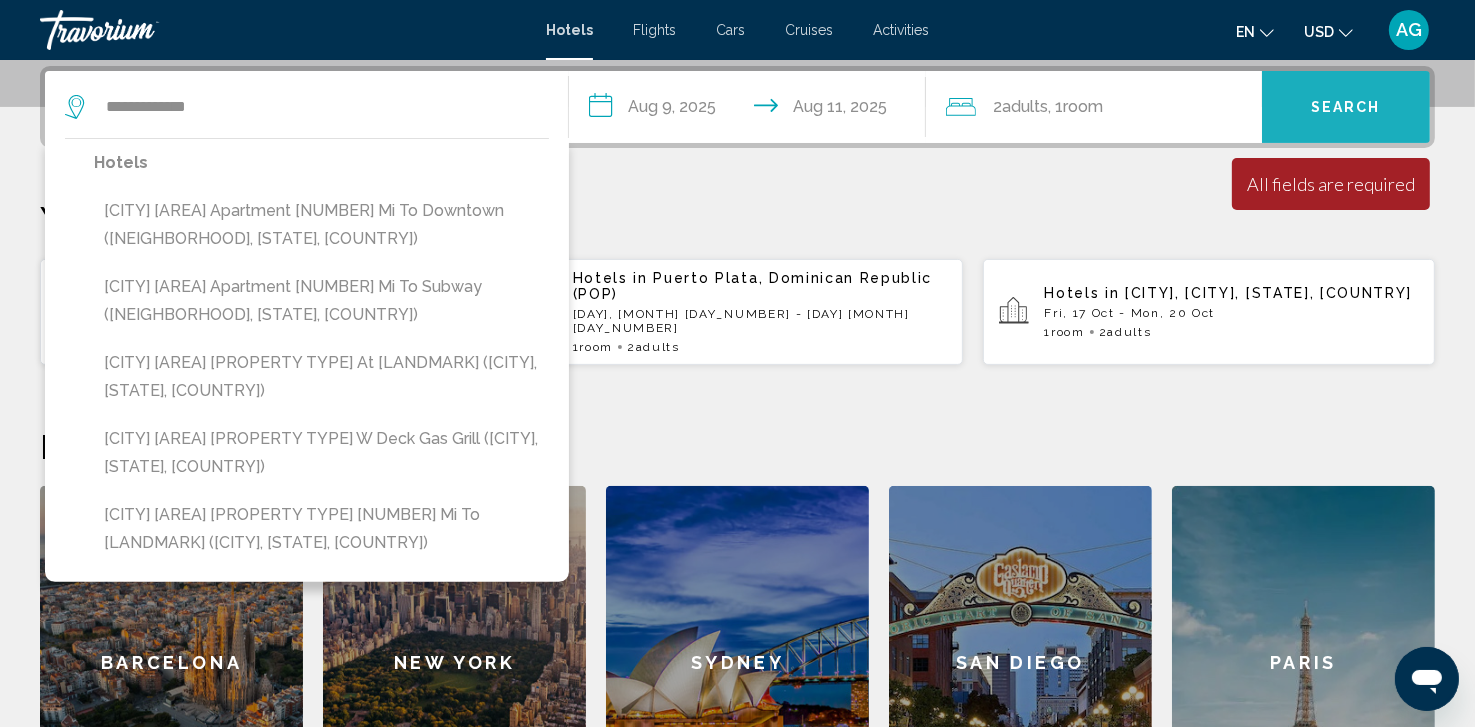 click on "Search" at bounding box center [1346, 108] 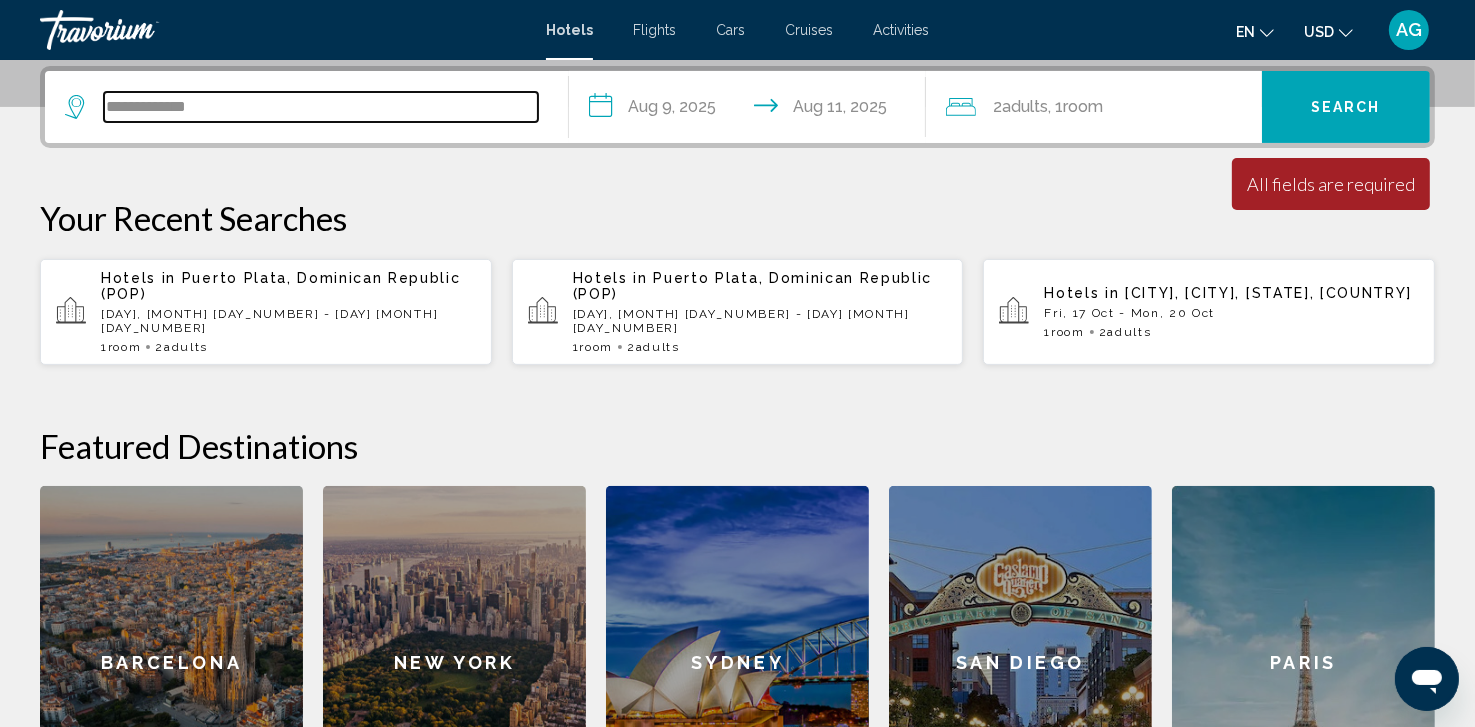 click on "**********" at bounding box center (321, 107) 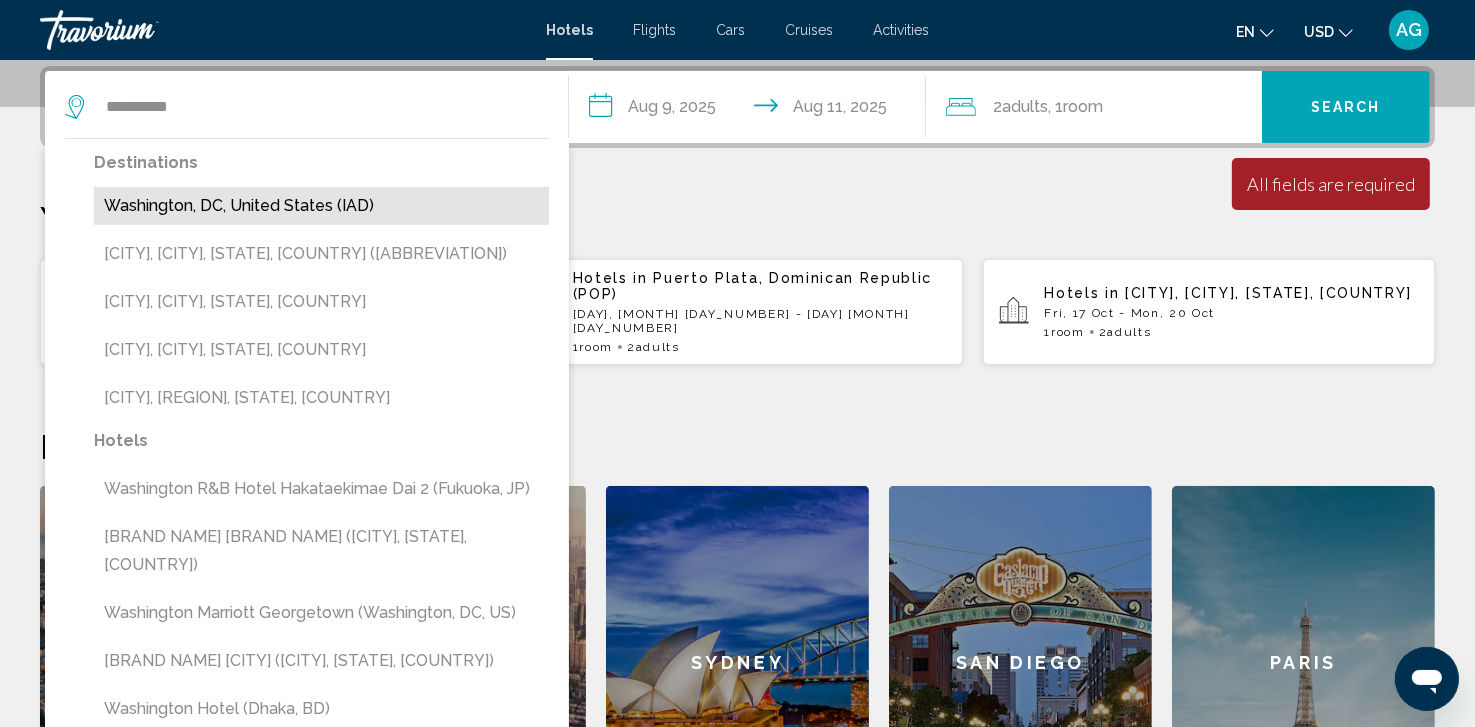 click on "Washington, DC, United States (IAD)" at bounding box center [321, 206] 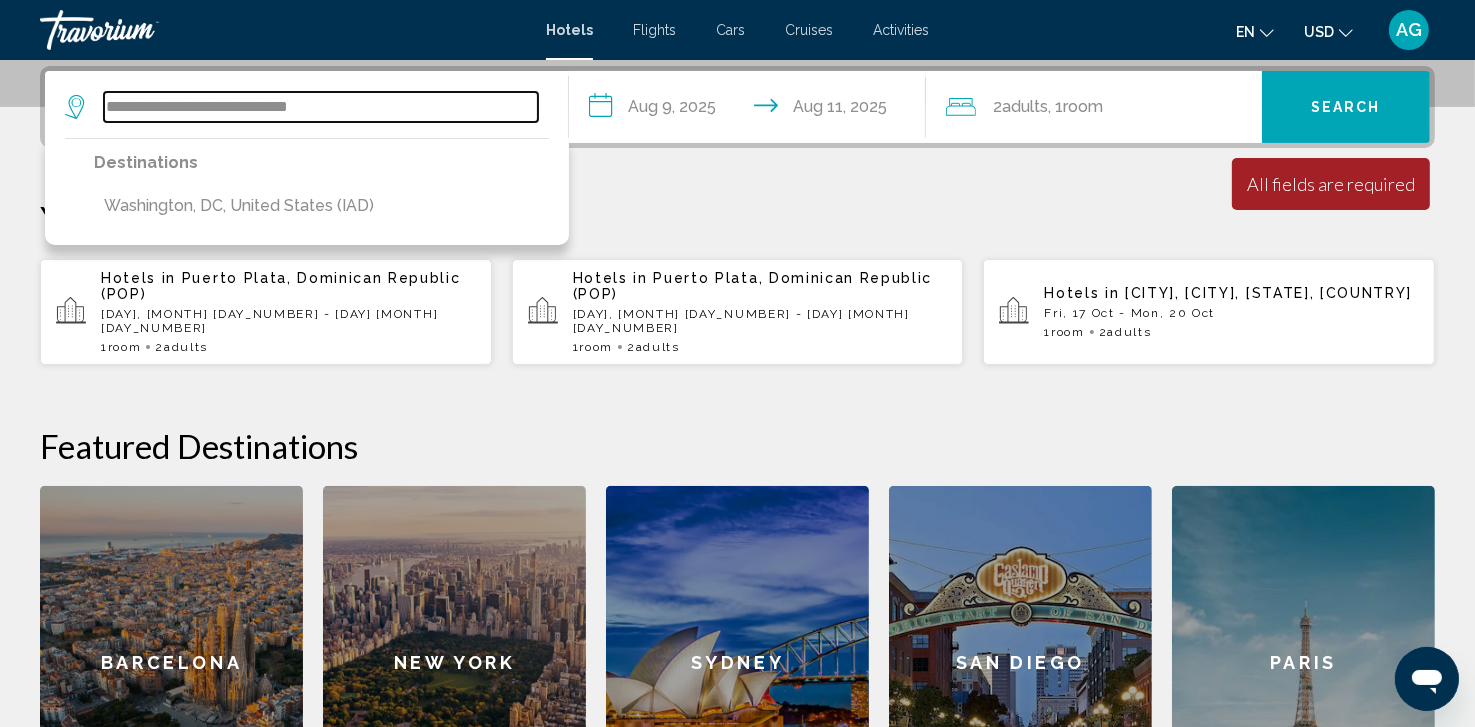 type on "**********" 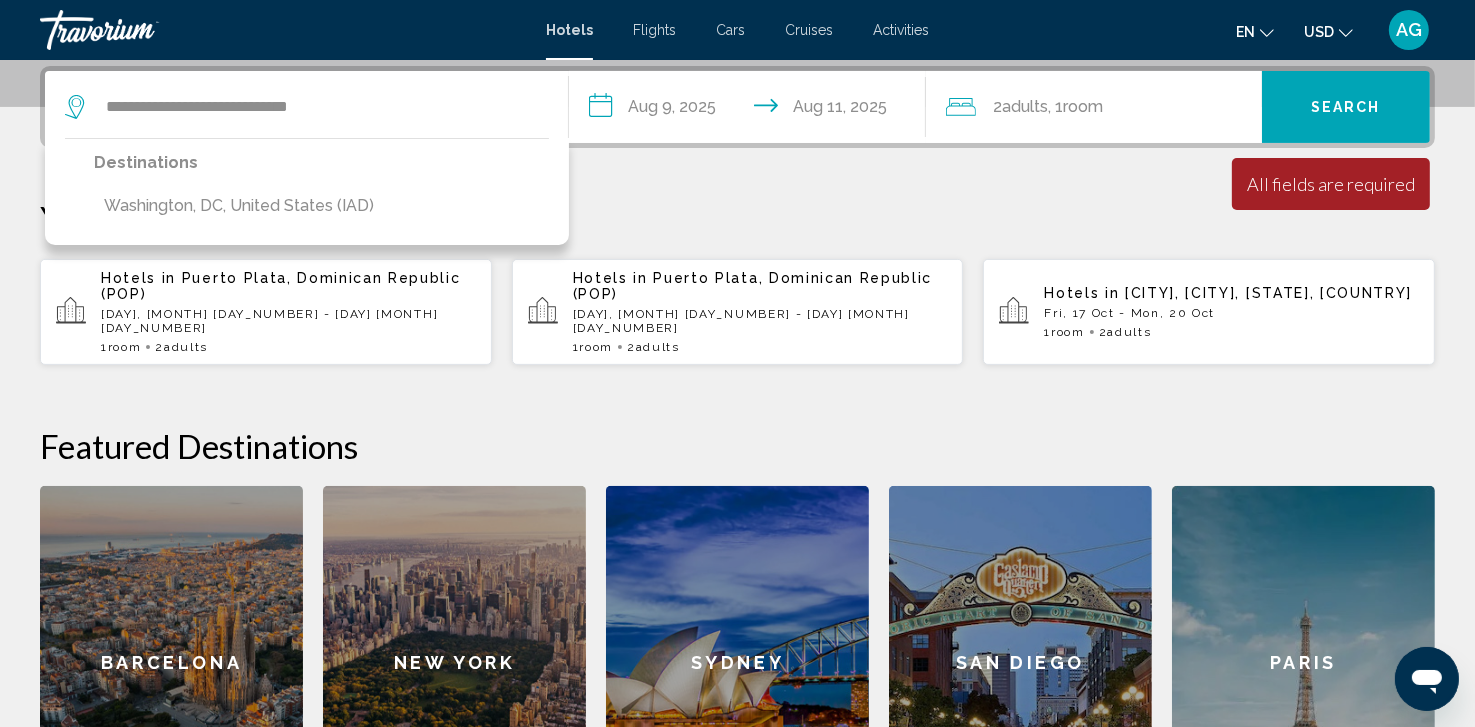 click on "Search" at bounding box center [1346, 107] 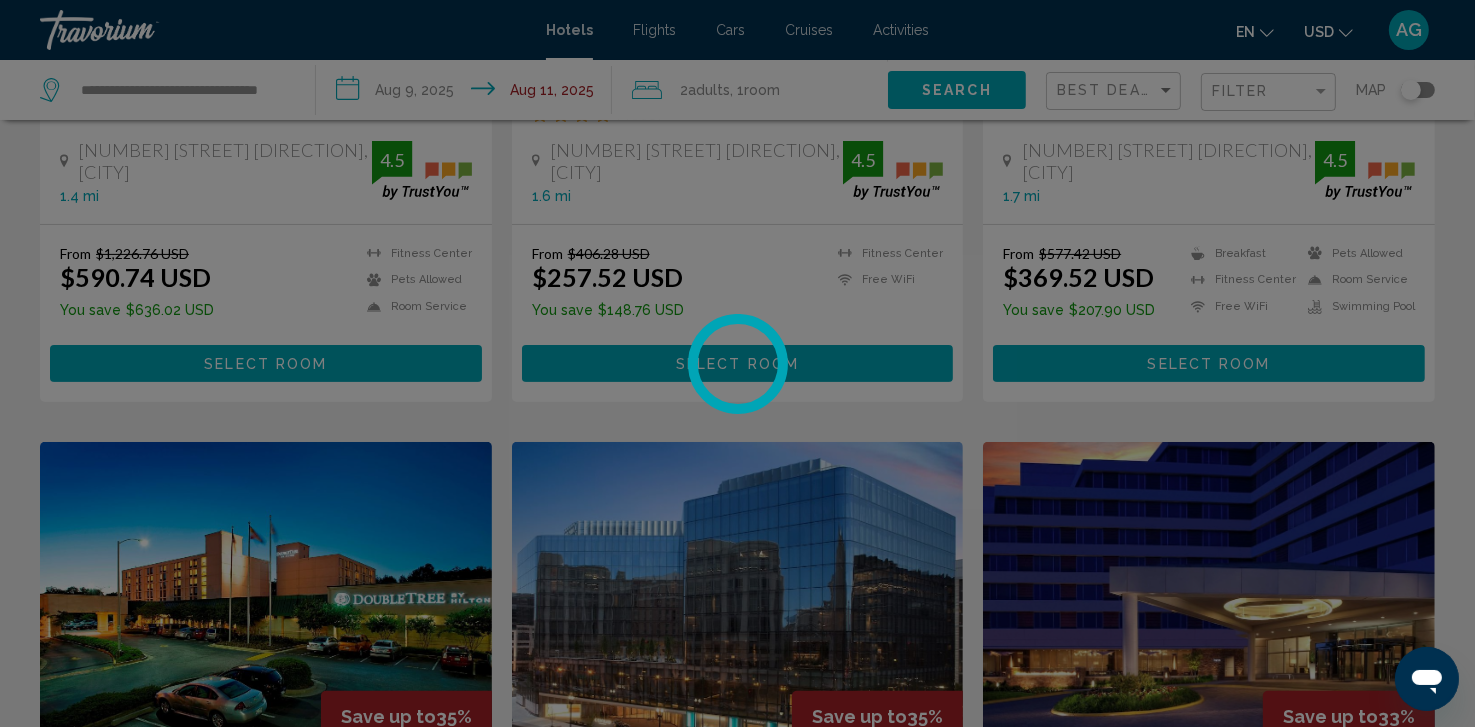 scroll, scrollTop: 0, scrollLeft: 0, axis: both 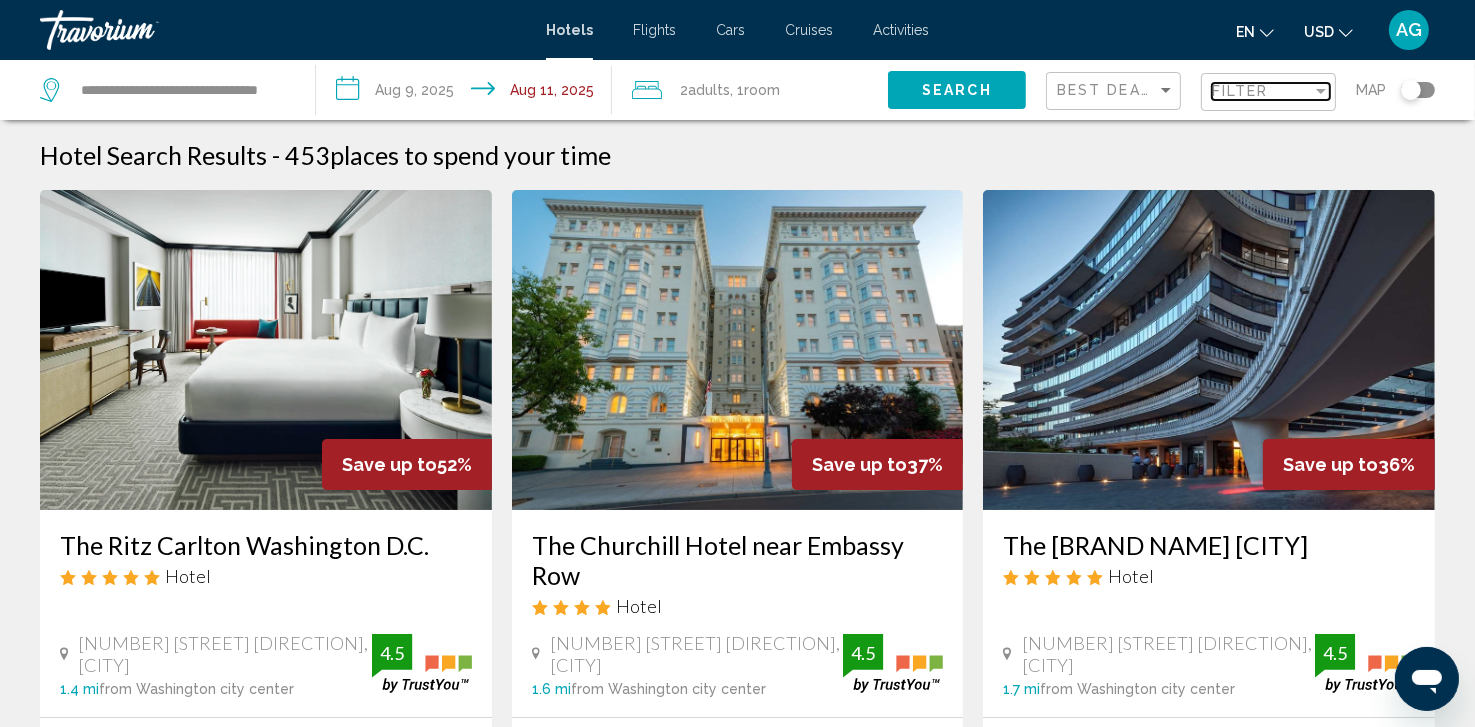 click at bounding box center (1321, 91) 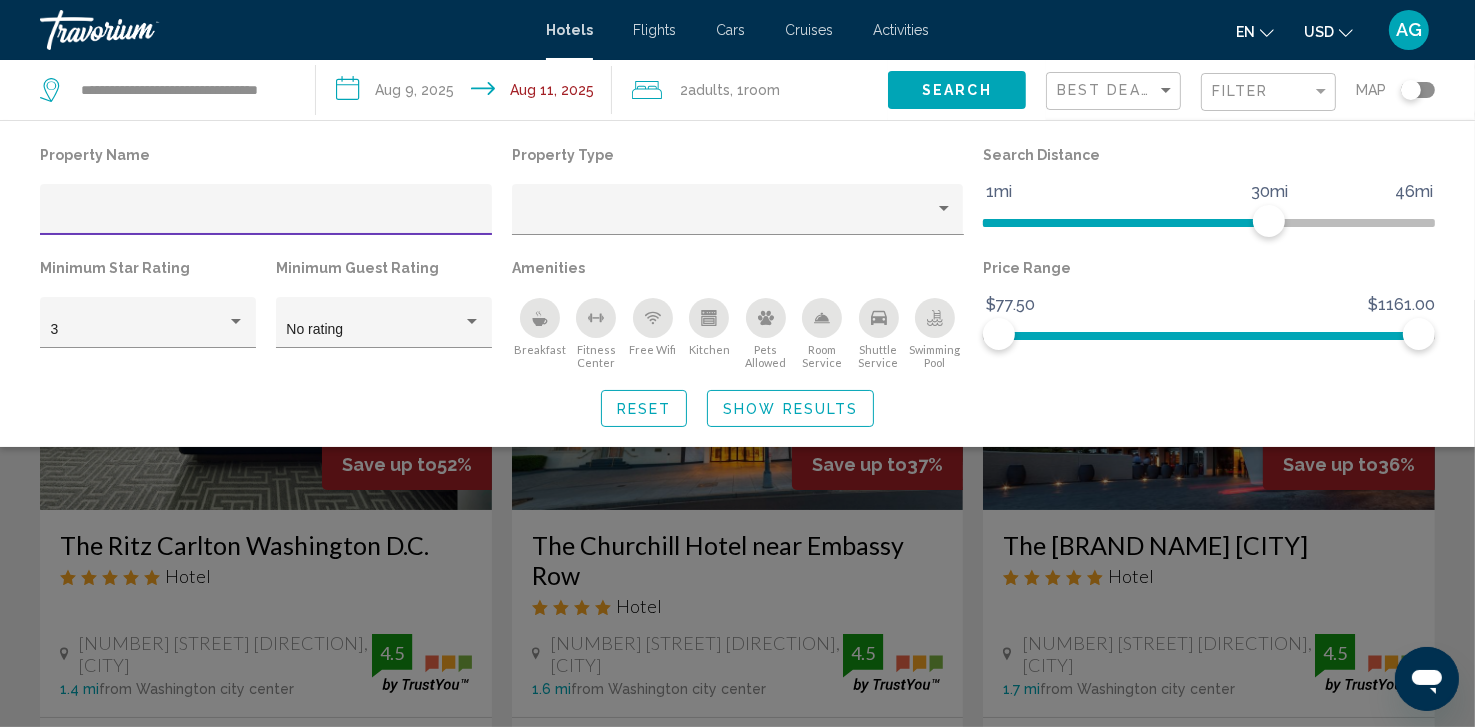 click 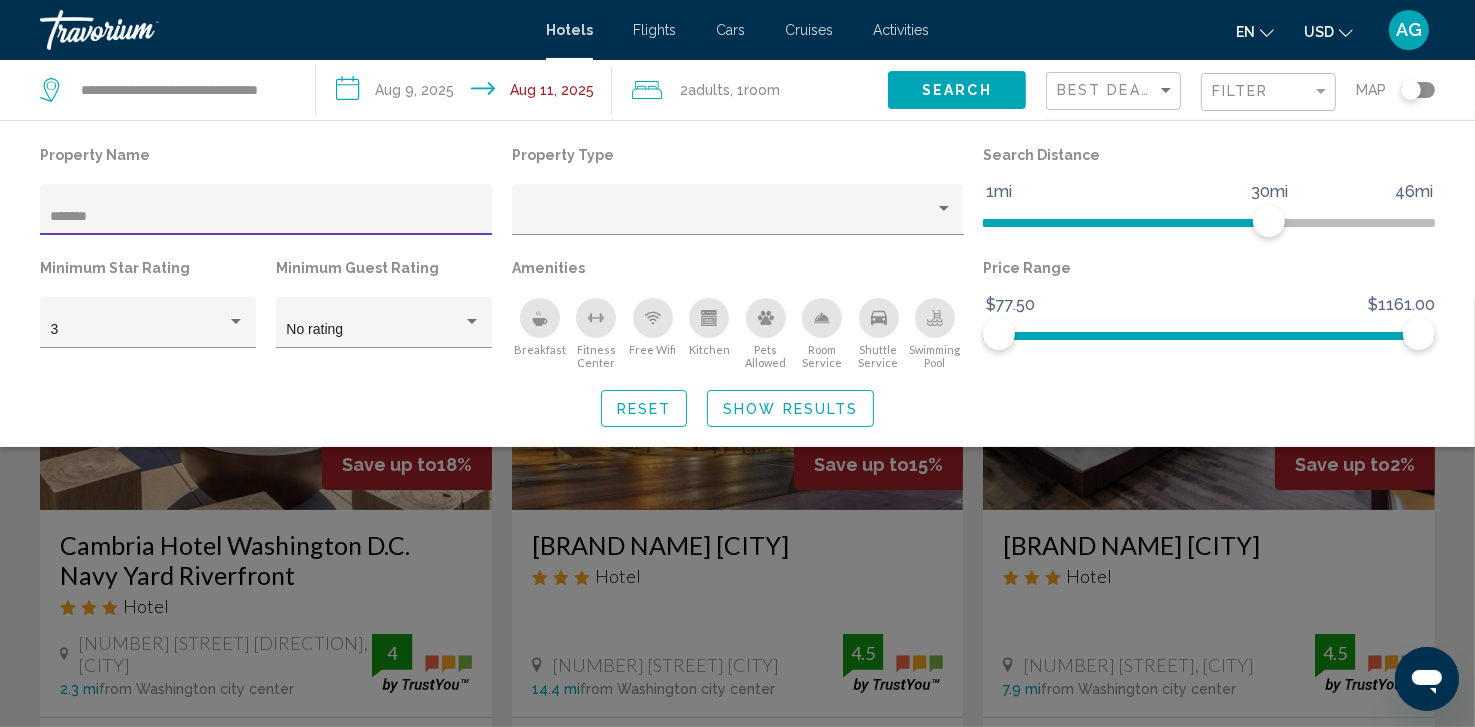 type on "*******" 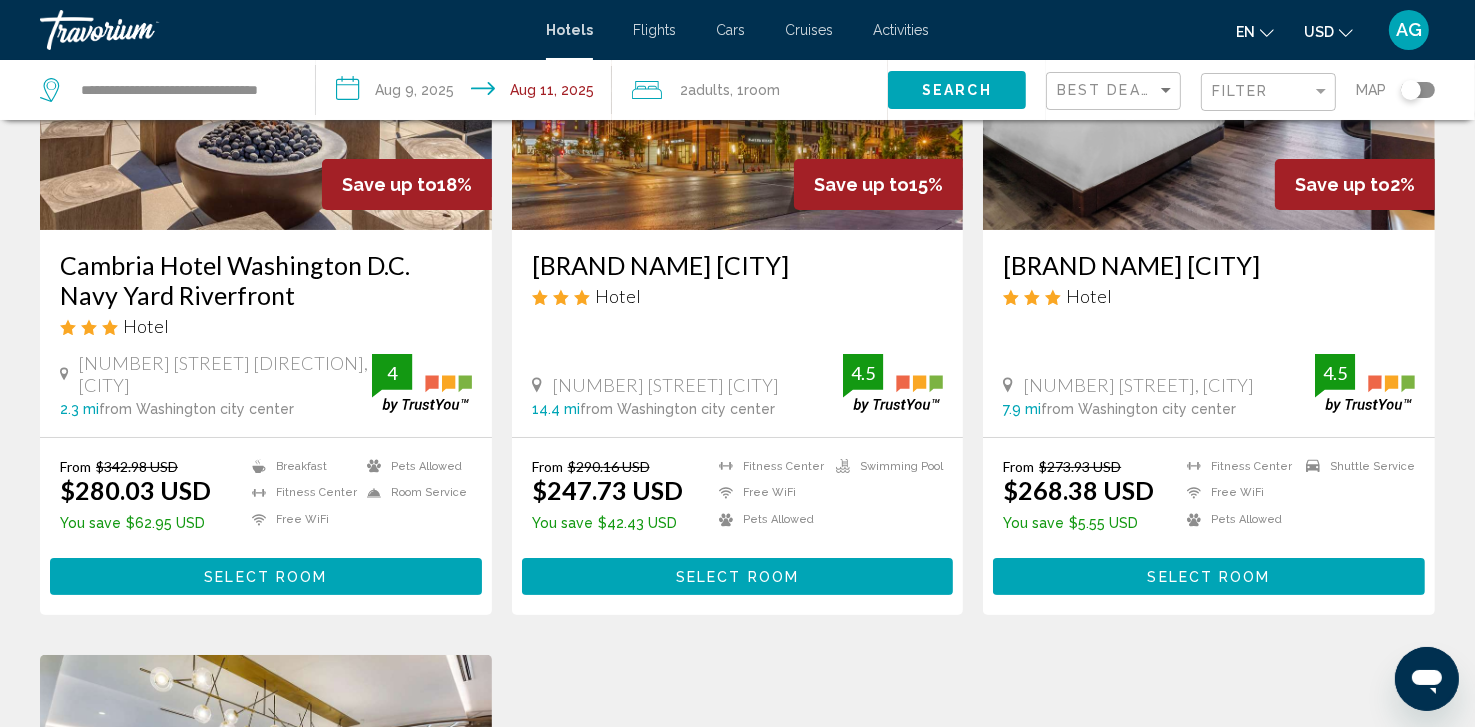 scroll, scrollTop: 284, scrollLeft: 0, axis: vertical 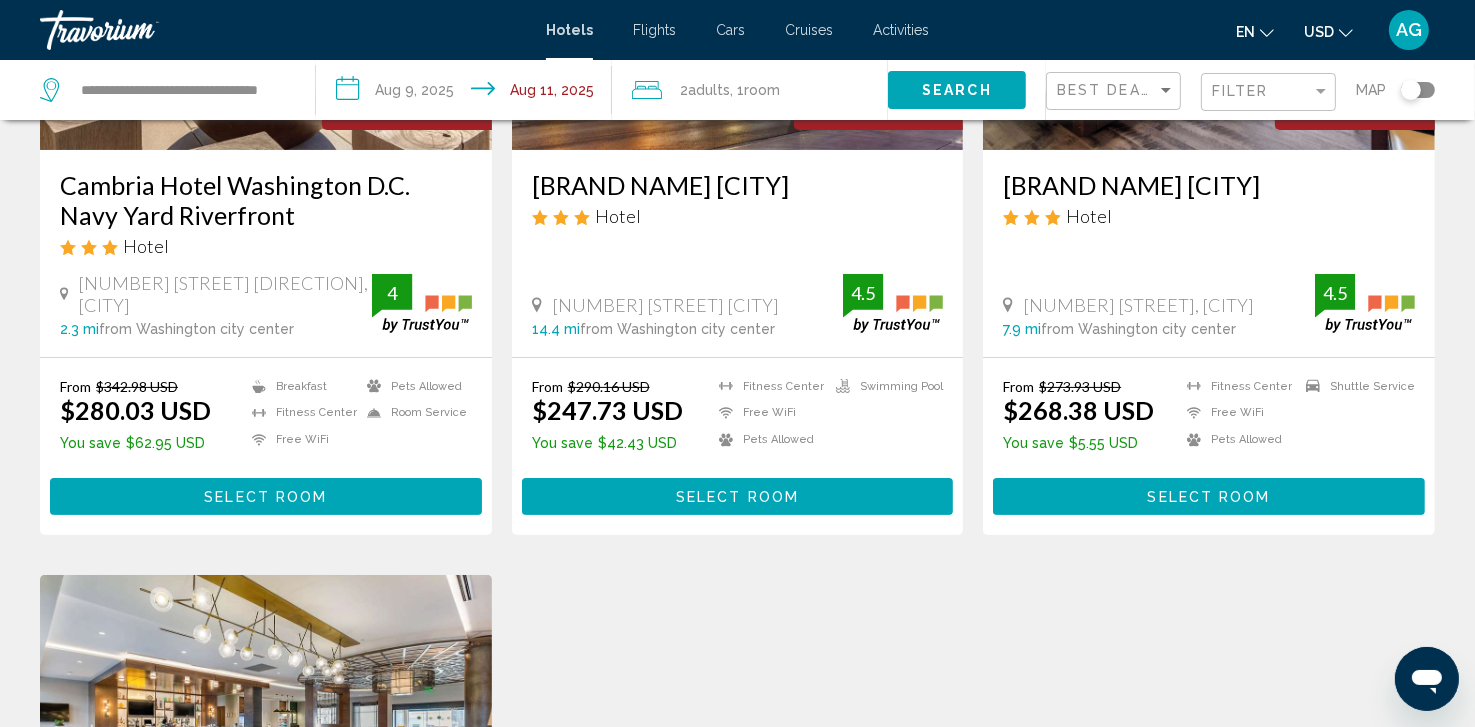click on "**********" at bounding box center (468, 93) 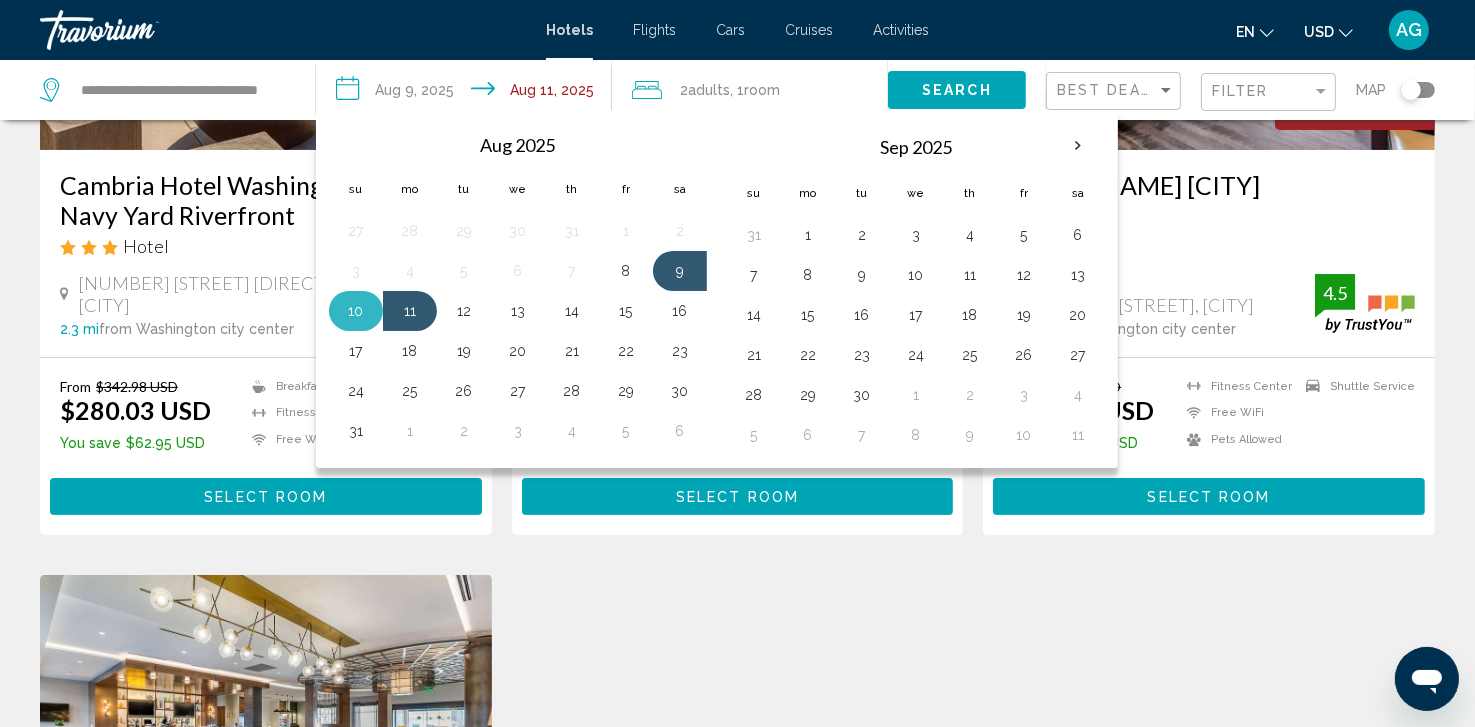 click on "10" at bounding box center (356, 311) 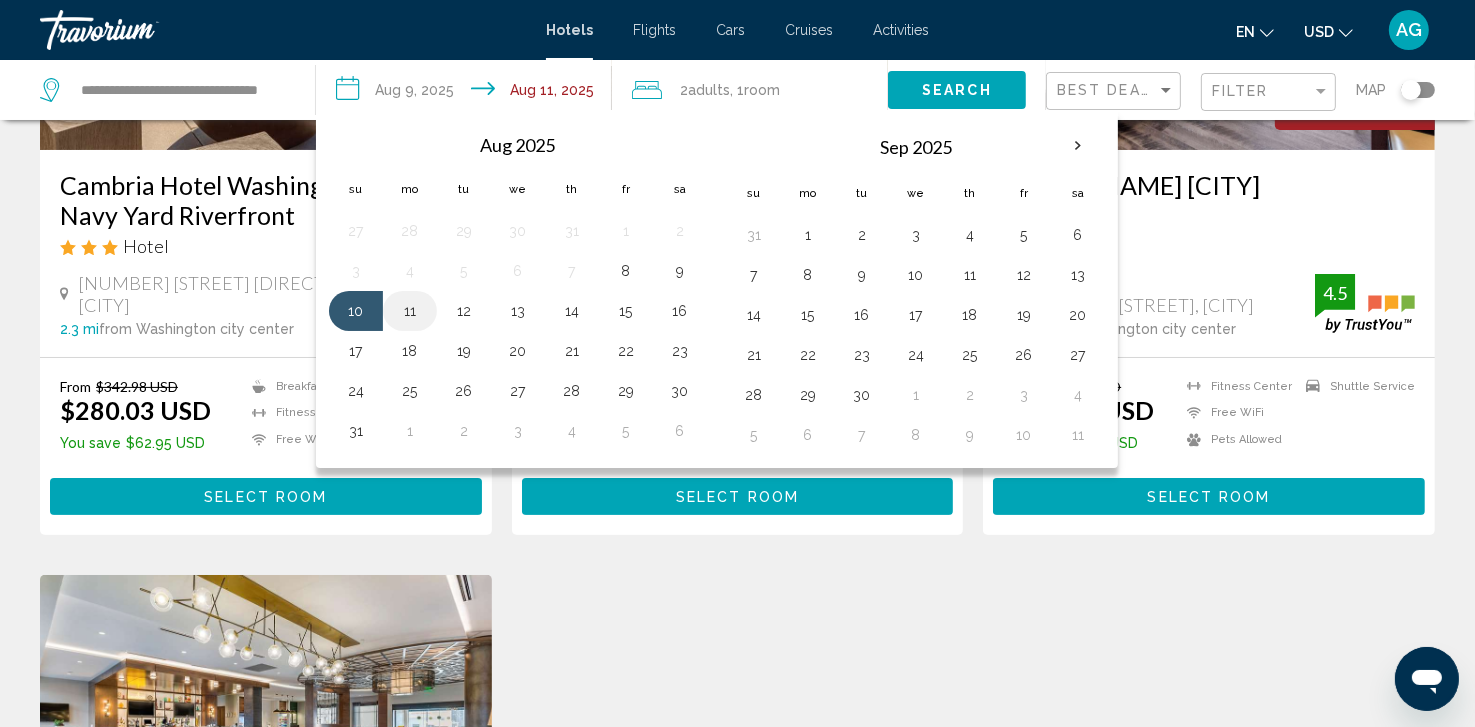 click on "11" at bounding box center [410, 311] 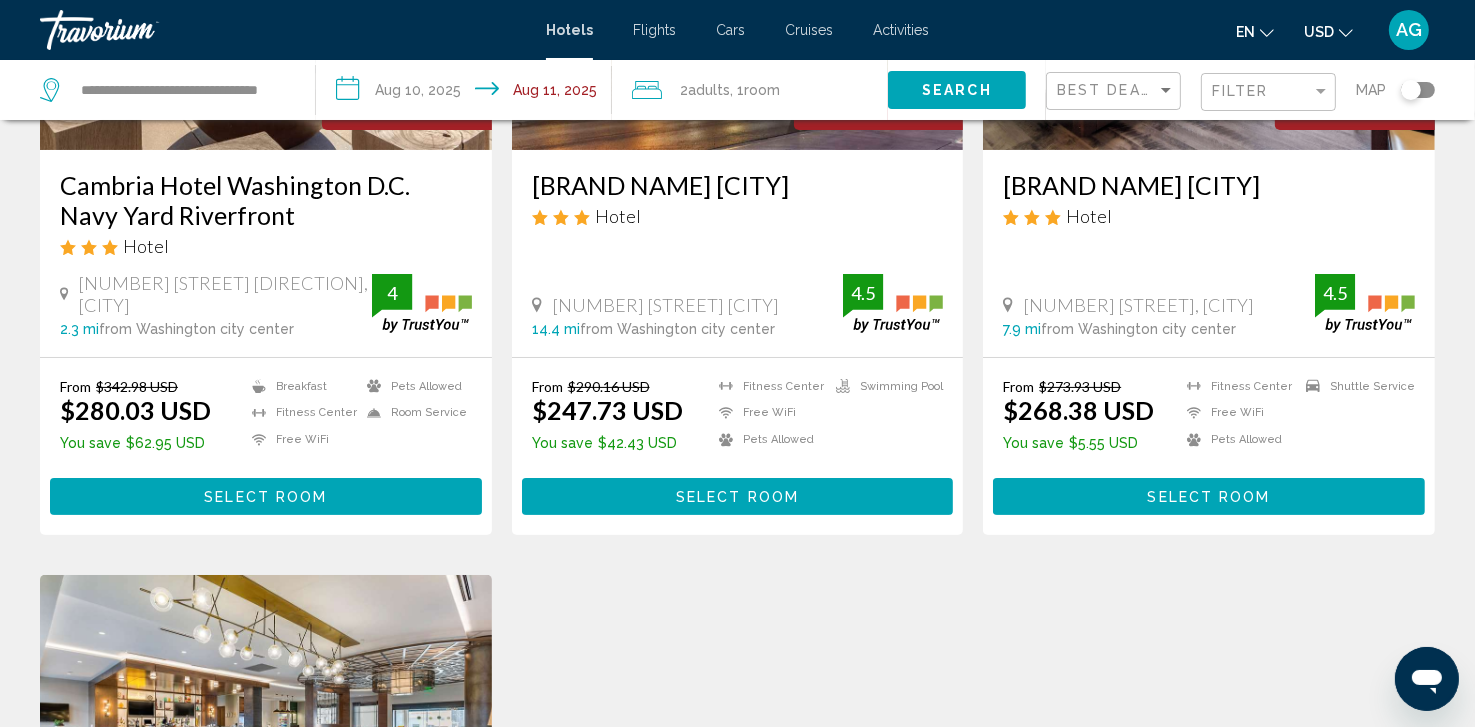 click on "Search" 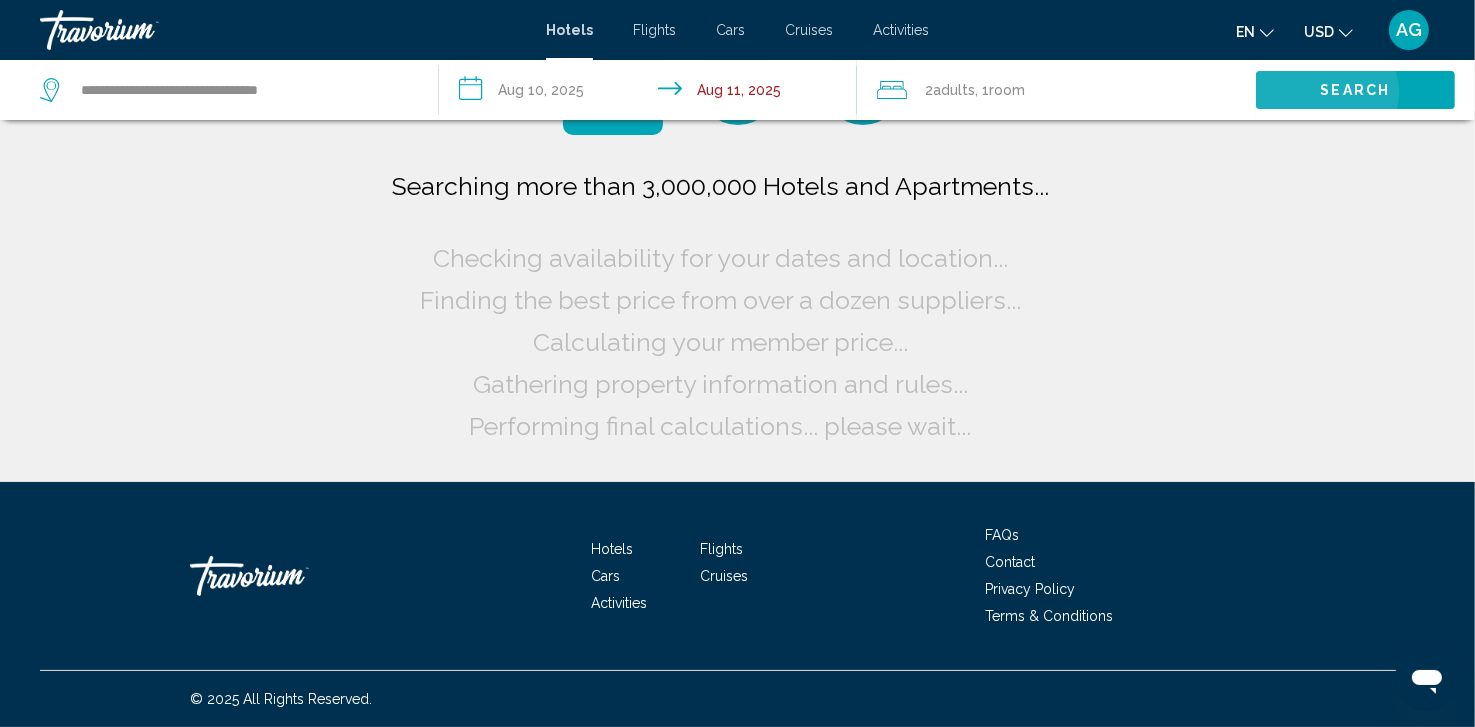 scroll, scrollTop: 0, scrollLeft: 0, axis: both 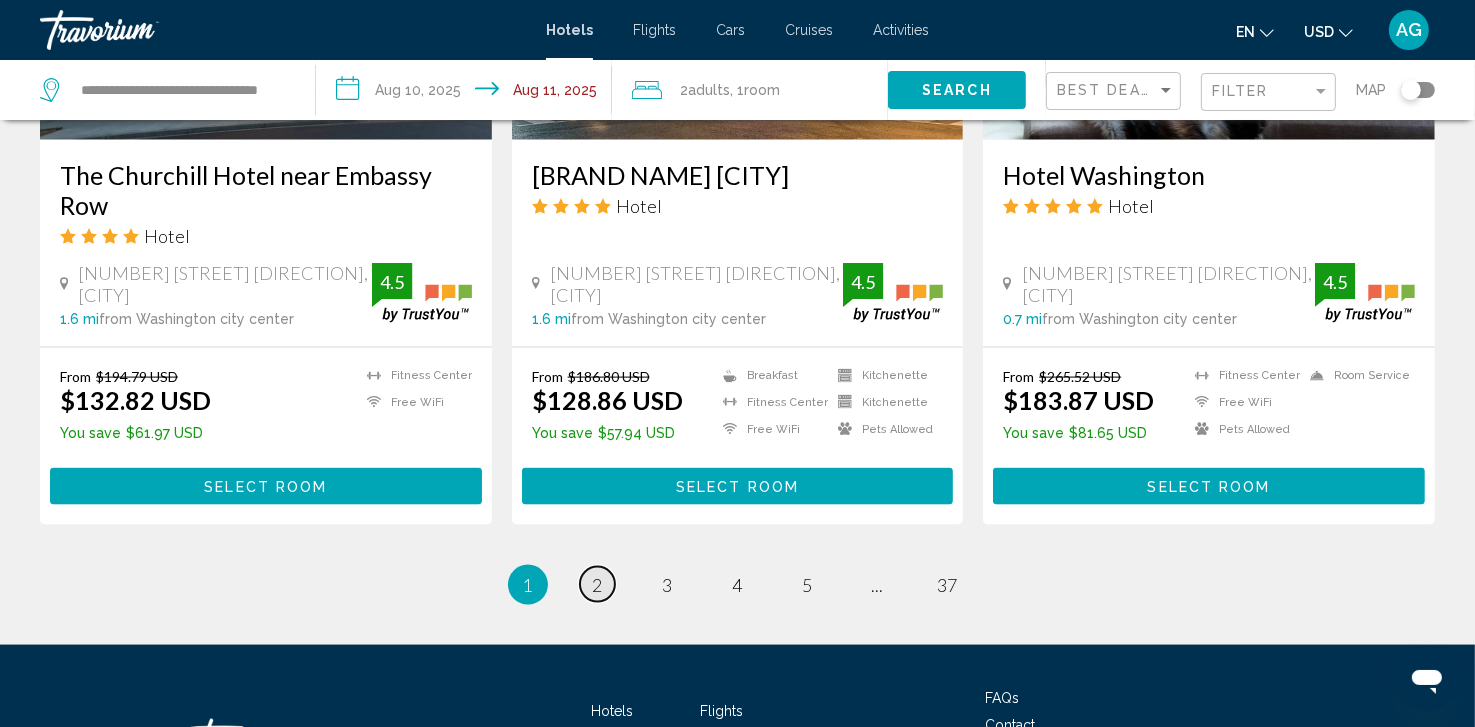 click on "2" at bounding box center [598, 585] 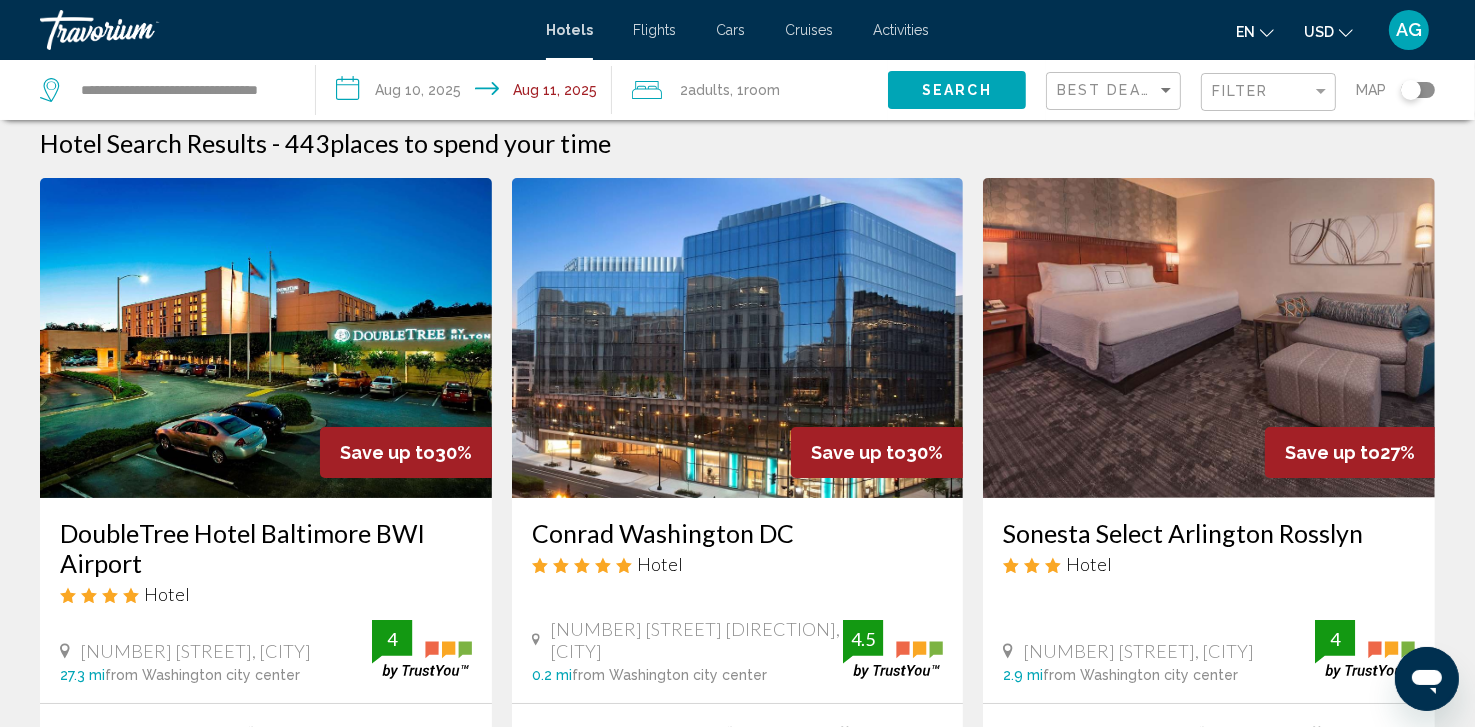 scroll, scrollTop: 0, scrollLeft: 0, axis: both 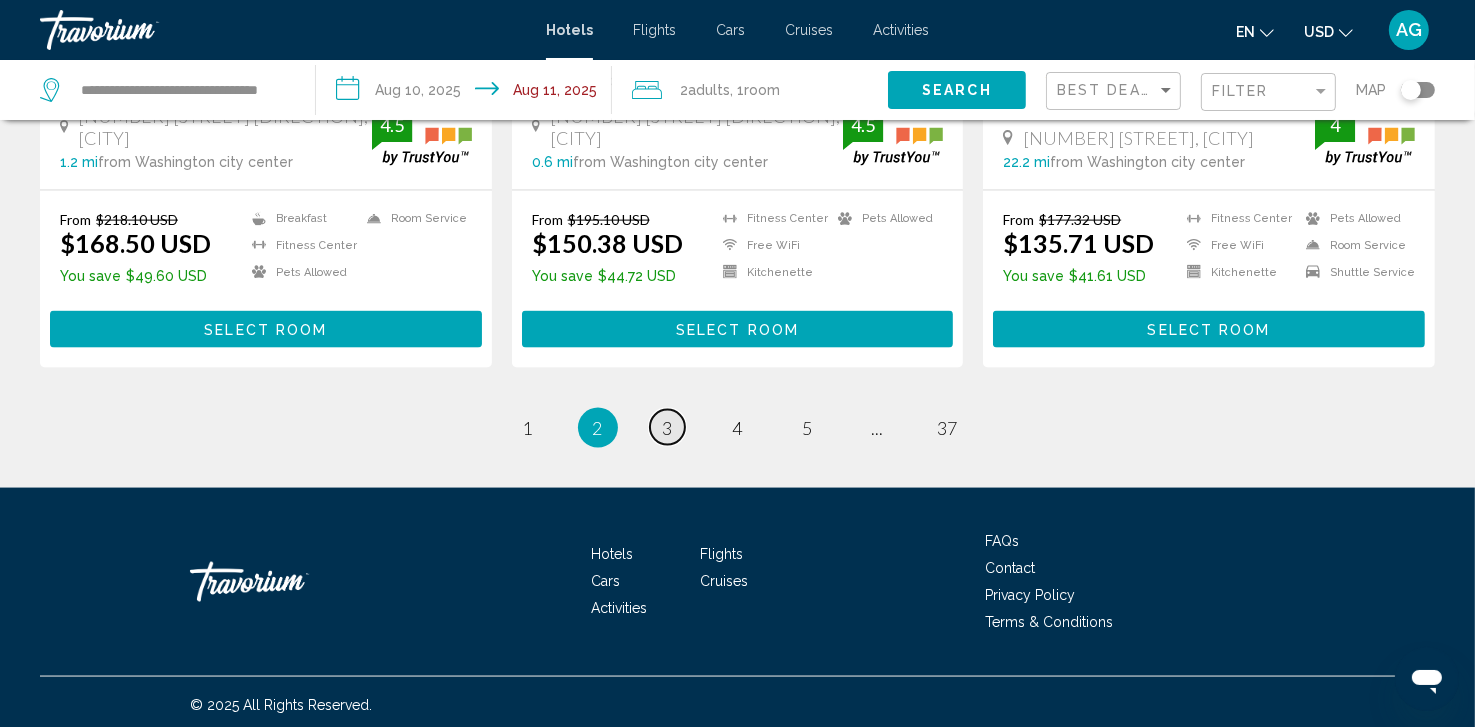 click on "page  3" at bounding box center [667, 427] 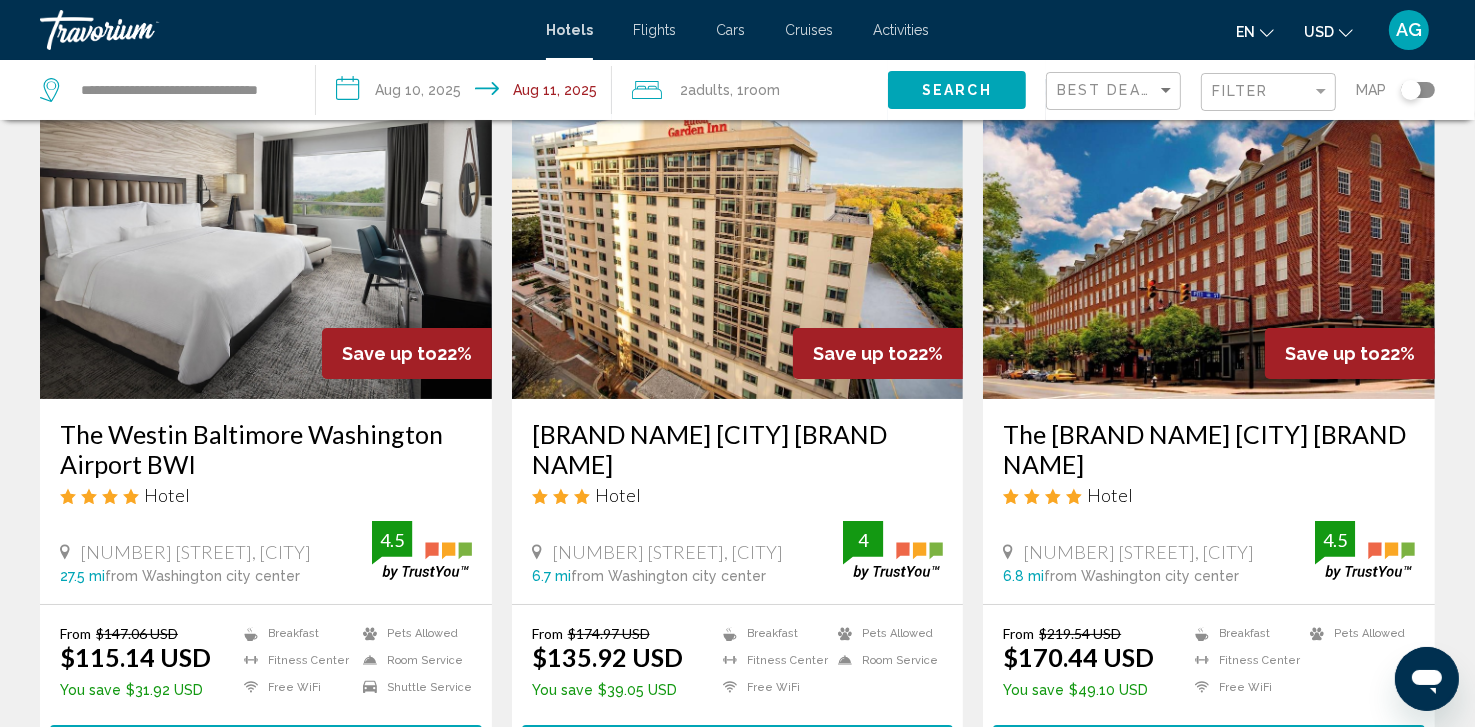 scroll, scrollTop: 0, scrollLeft: 0, axis: both 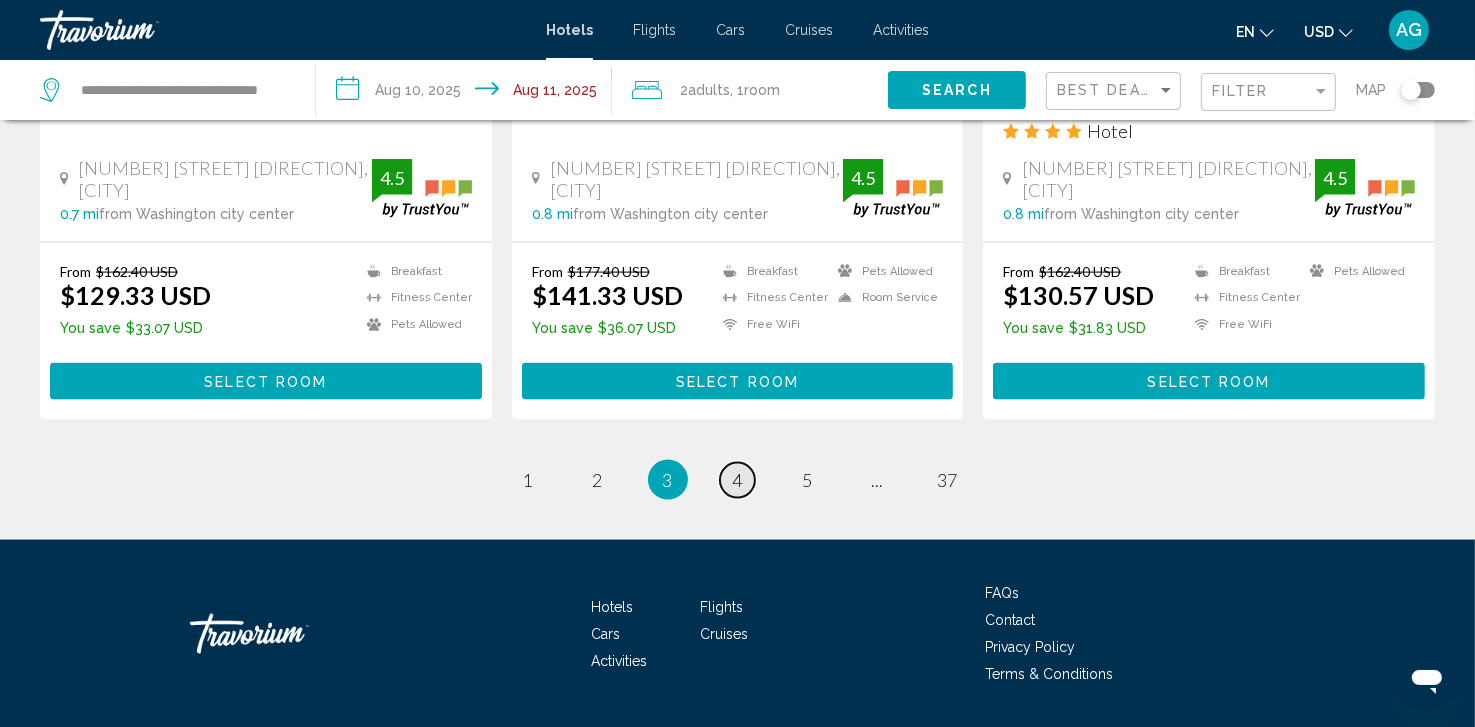 click on "page  4" at bounding box center [737, 480] 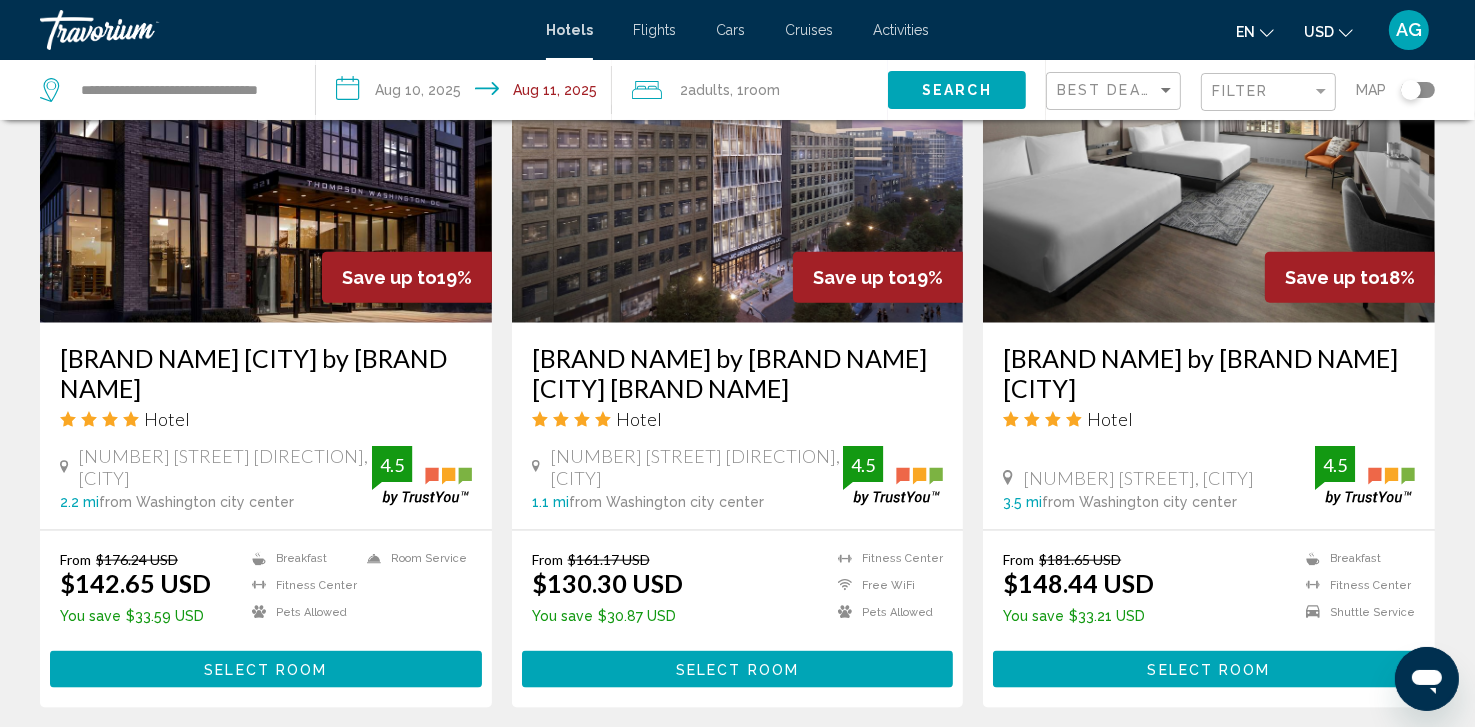 scroll, scrollTop: 2400, scrollLeft: 0, axis: vertical 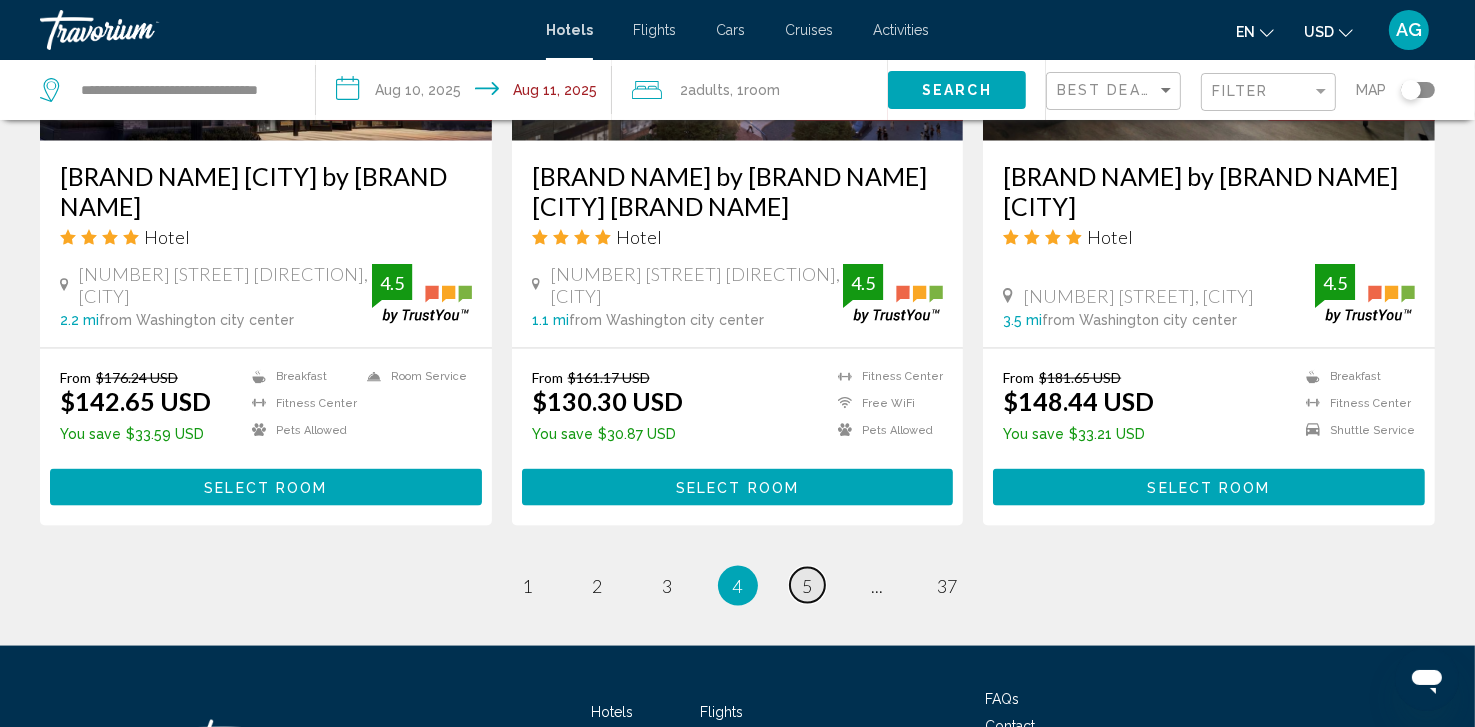 click on "5" at bounding box center (808, 586) 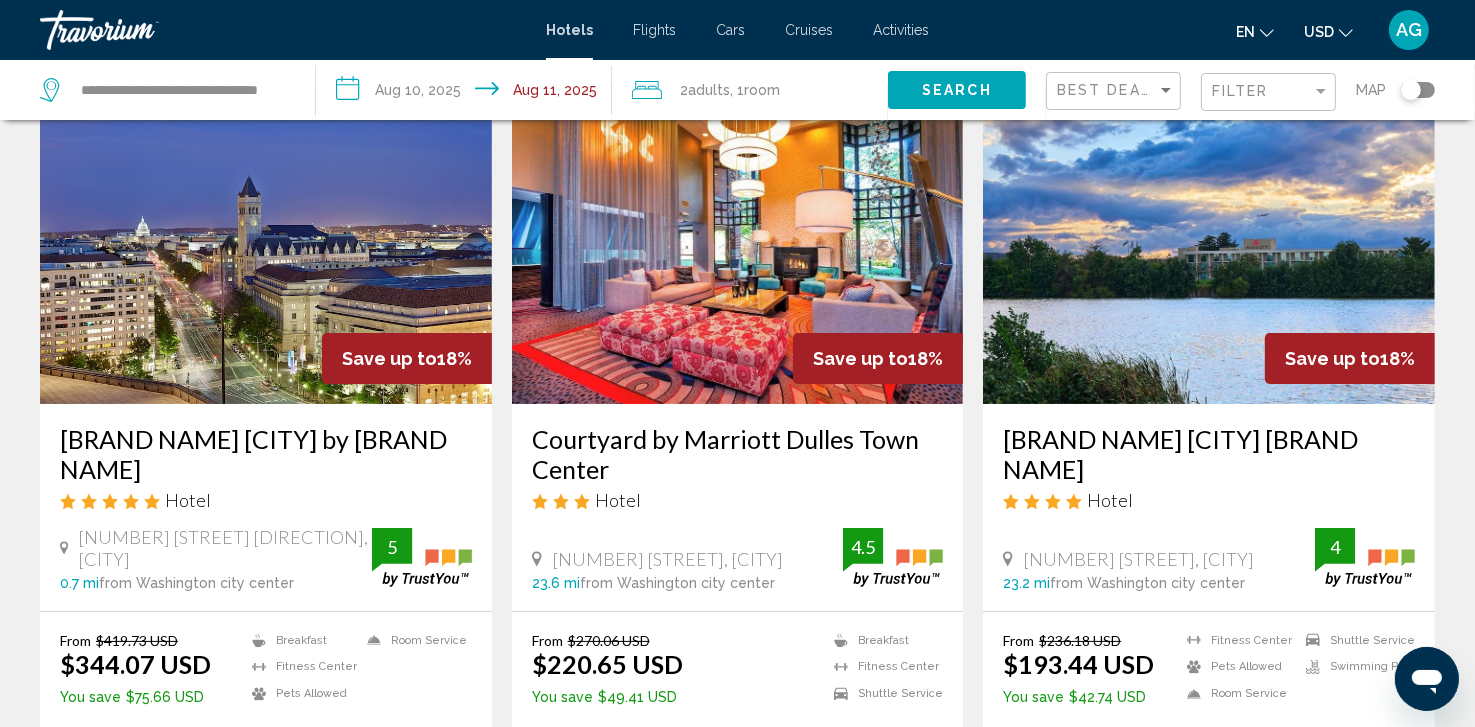 scroll, scrollTop: 0, scrollLeft: 0, axis: both 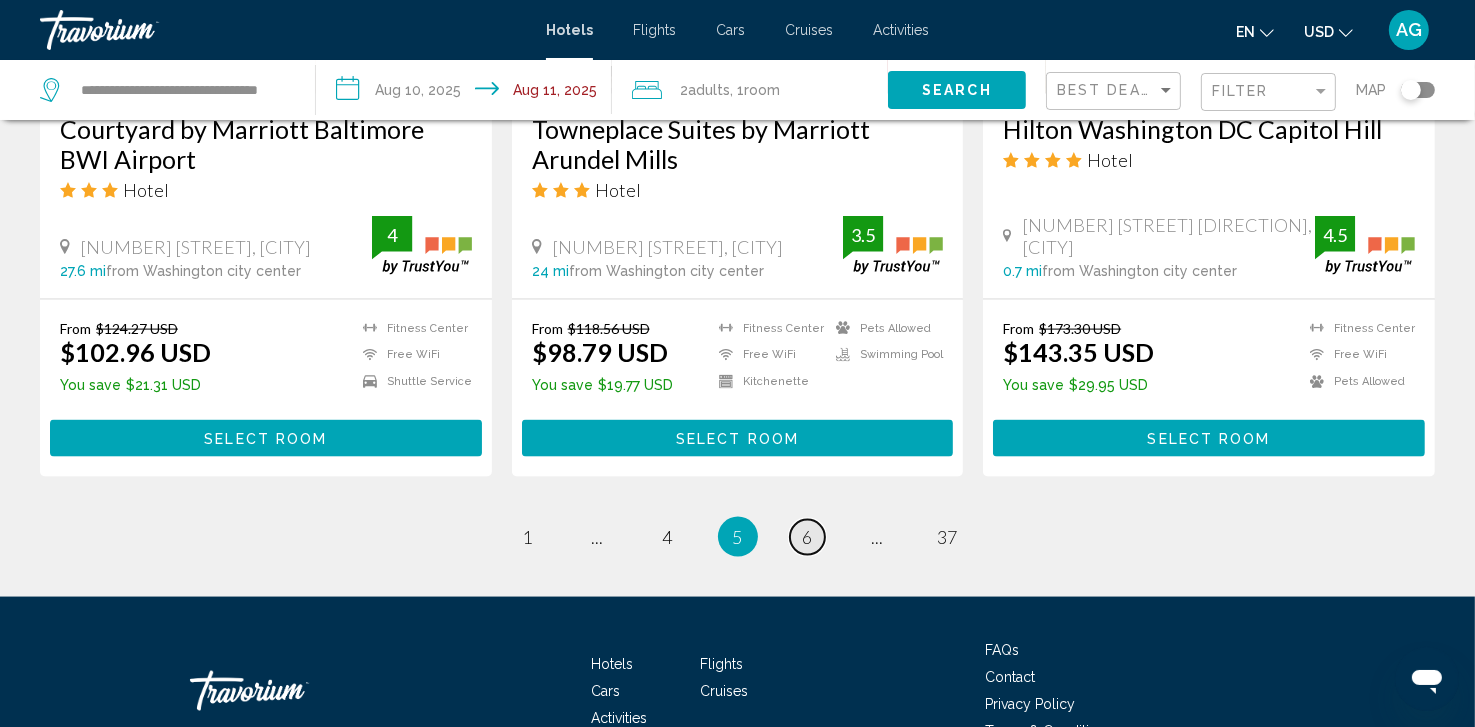 click on "6" at bounding box center (808, 537) 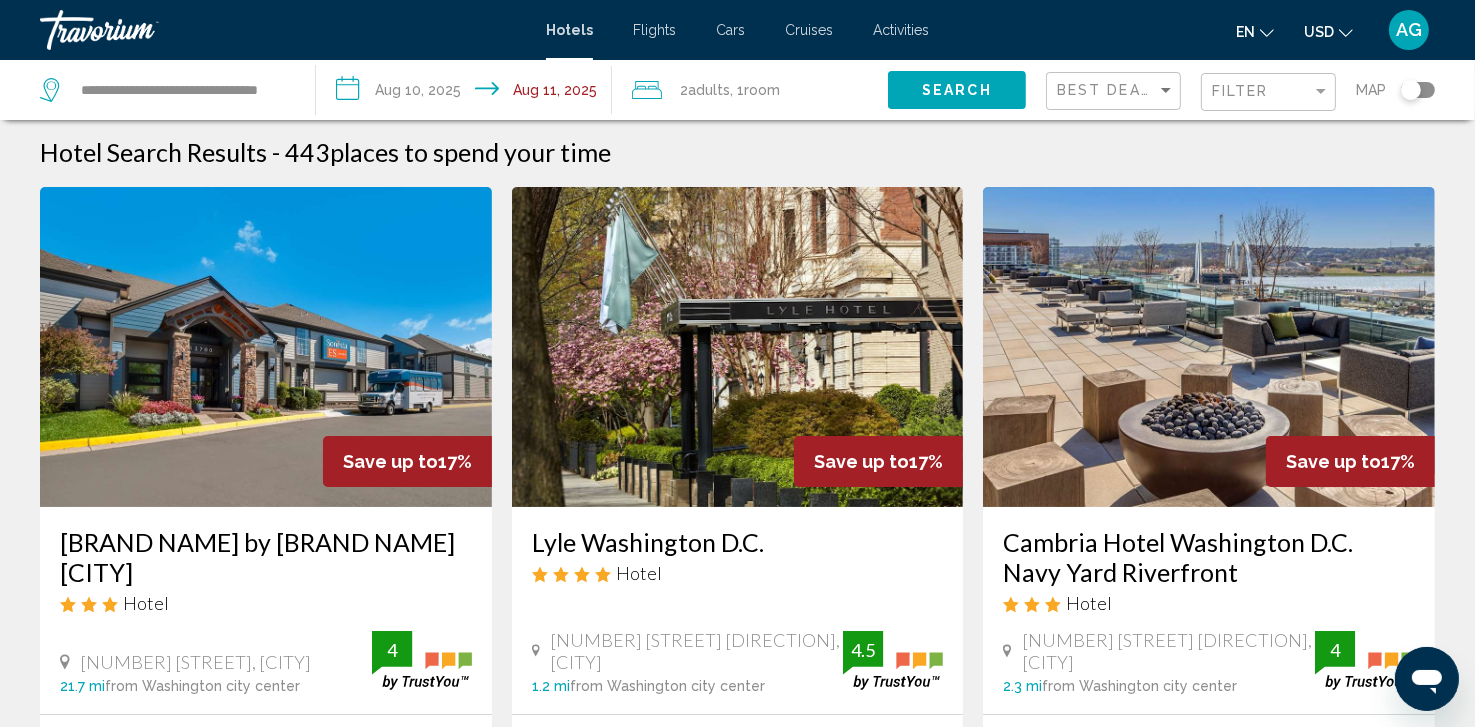 scroll, scrollTop: 0, scrollLeft: 0, axis: both 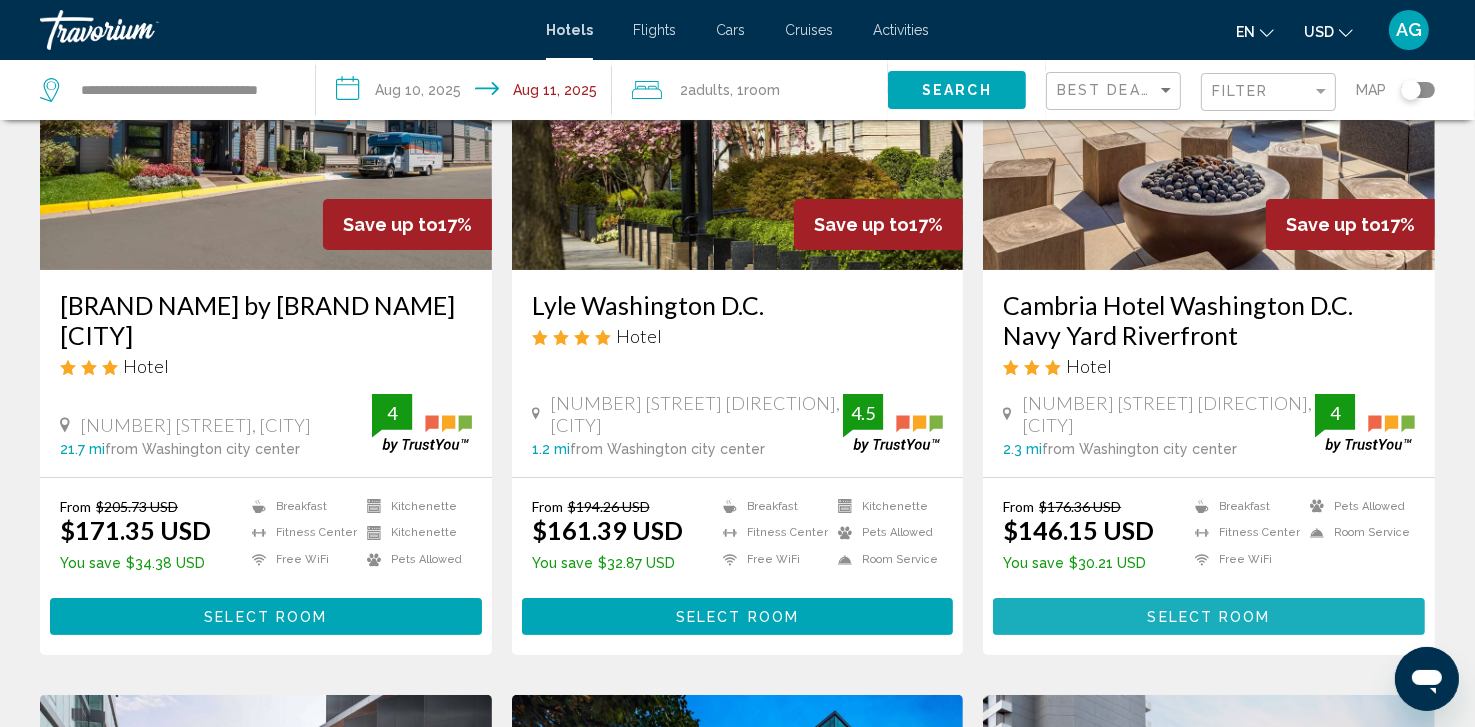 click on "Select Room" at bounding box center (1209, 617) 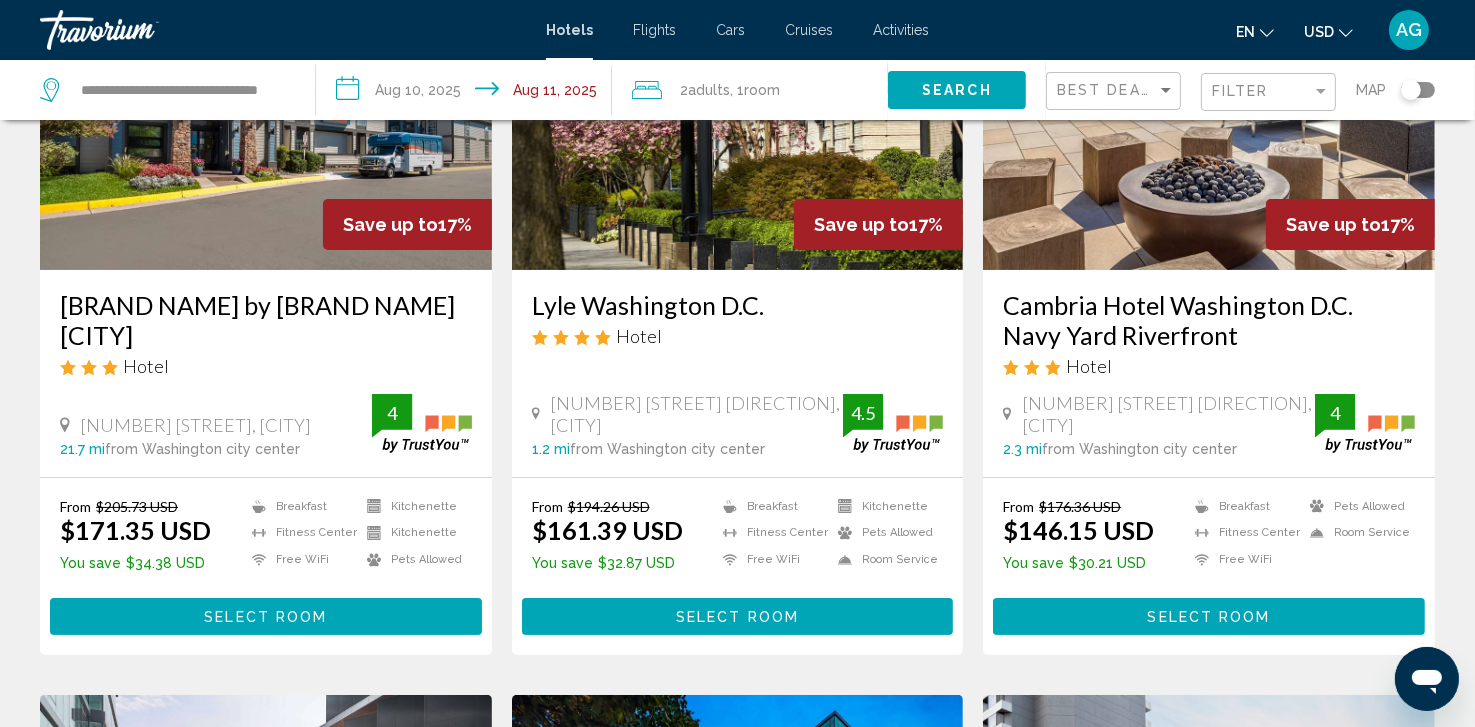 scroll, scrollTop: 0, scrollLeft: 0, axis: both 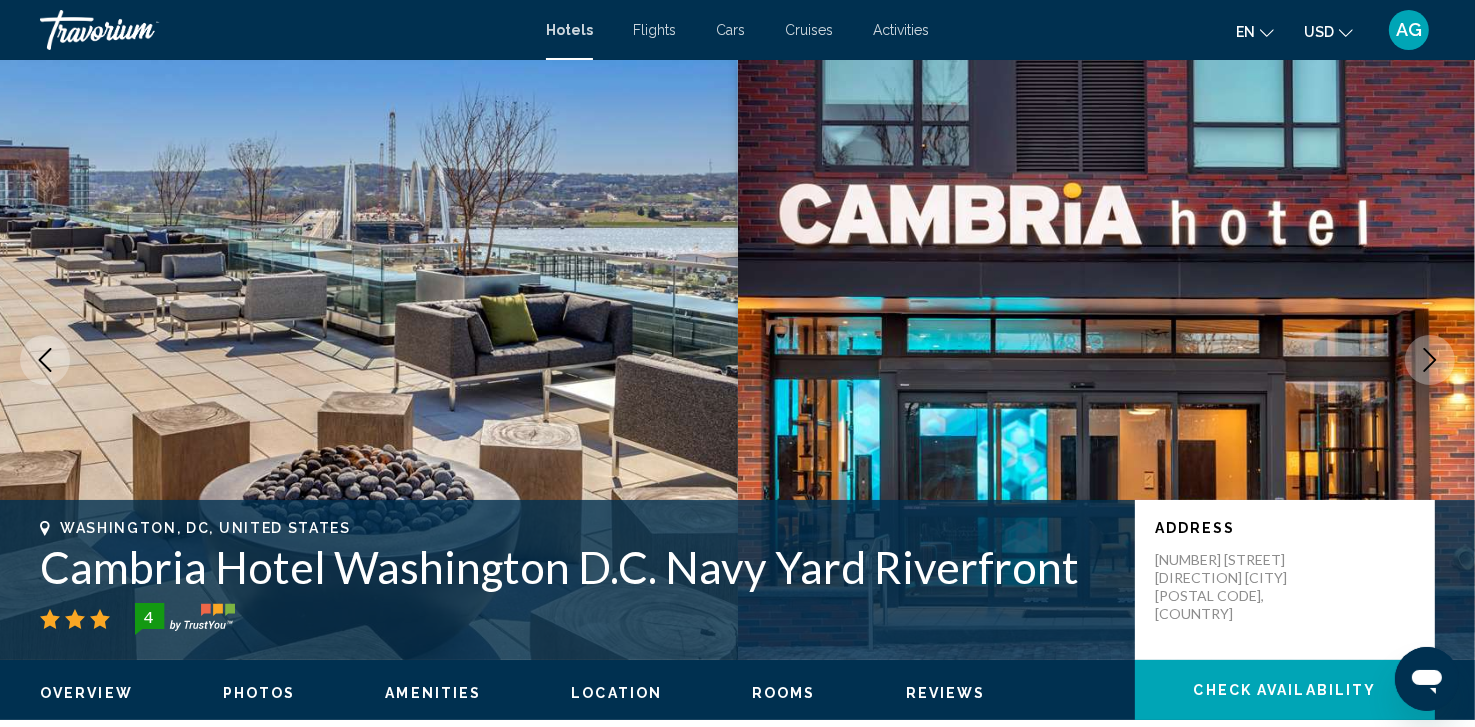 type 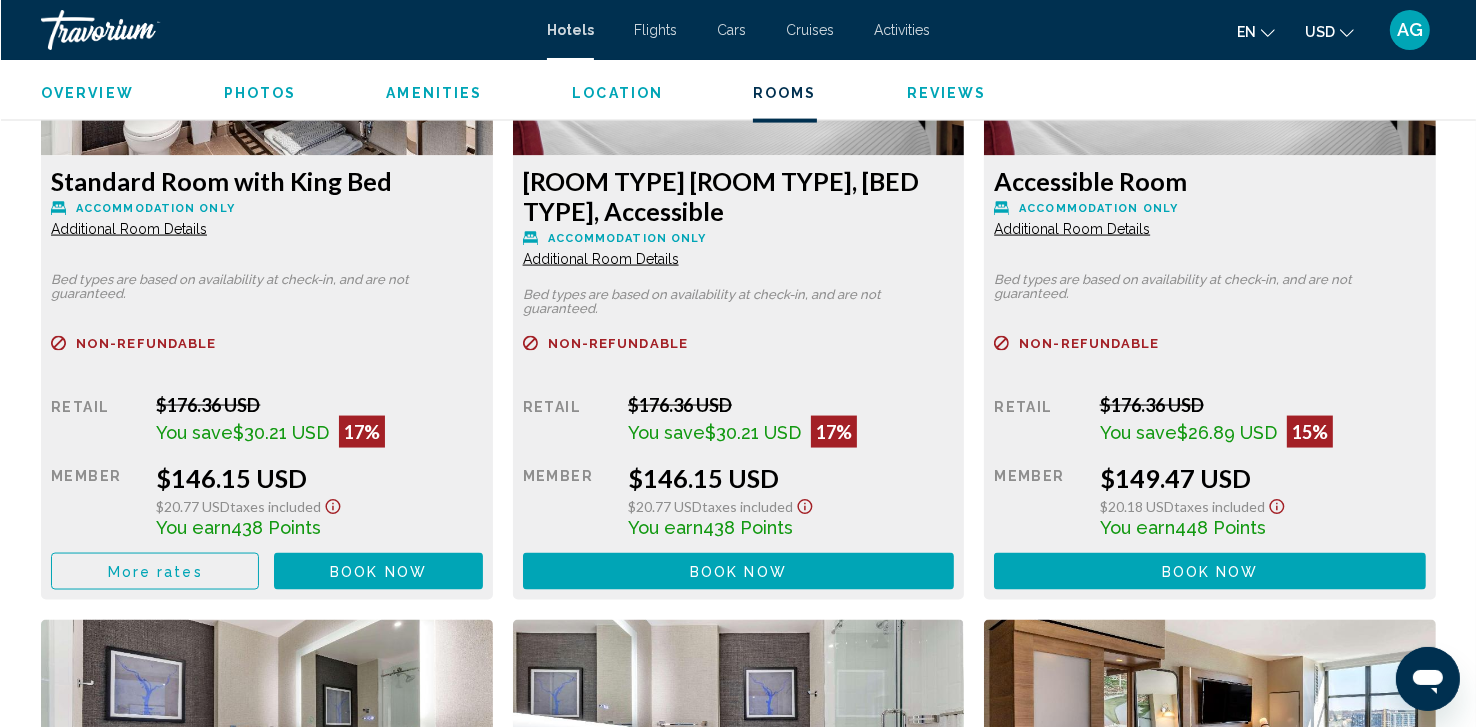 scroll, scrollTop: 2920, scrollLeft: 0, axis: vertical 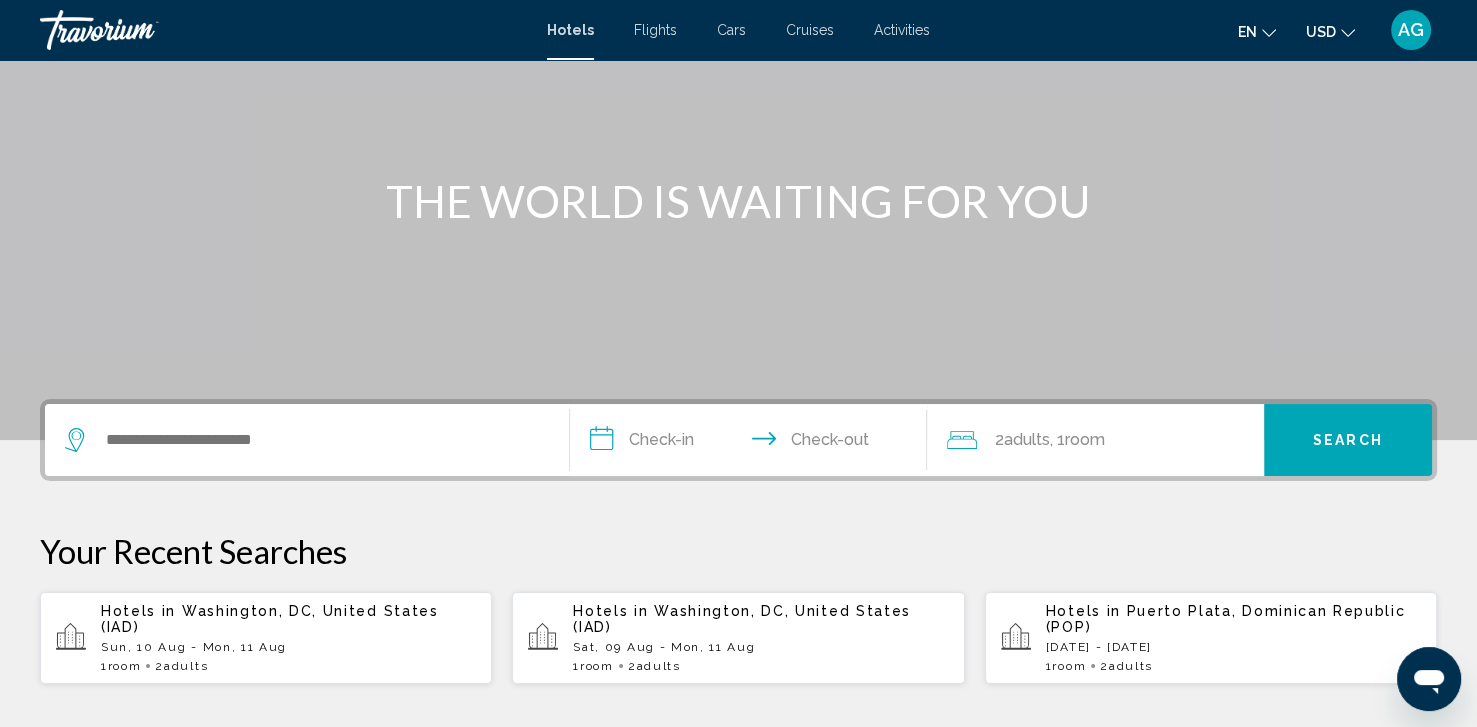 click on "Hotels in    [CITY], [STATE] ([AIRPORT])  [DATE] - [DATE]  1  Room rooms 2  Adult Adults
Hotels in    [CITY], [STATE] ([AIRPORT])  [DATE] - [DATE]  1  Room rooms 2  Adult Adults" at bounding box center [738, 608] 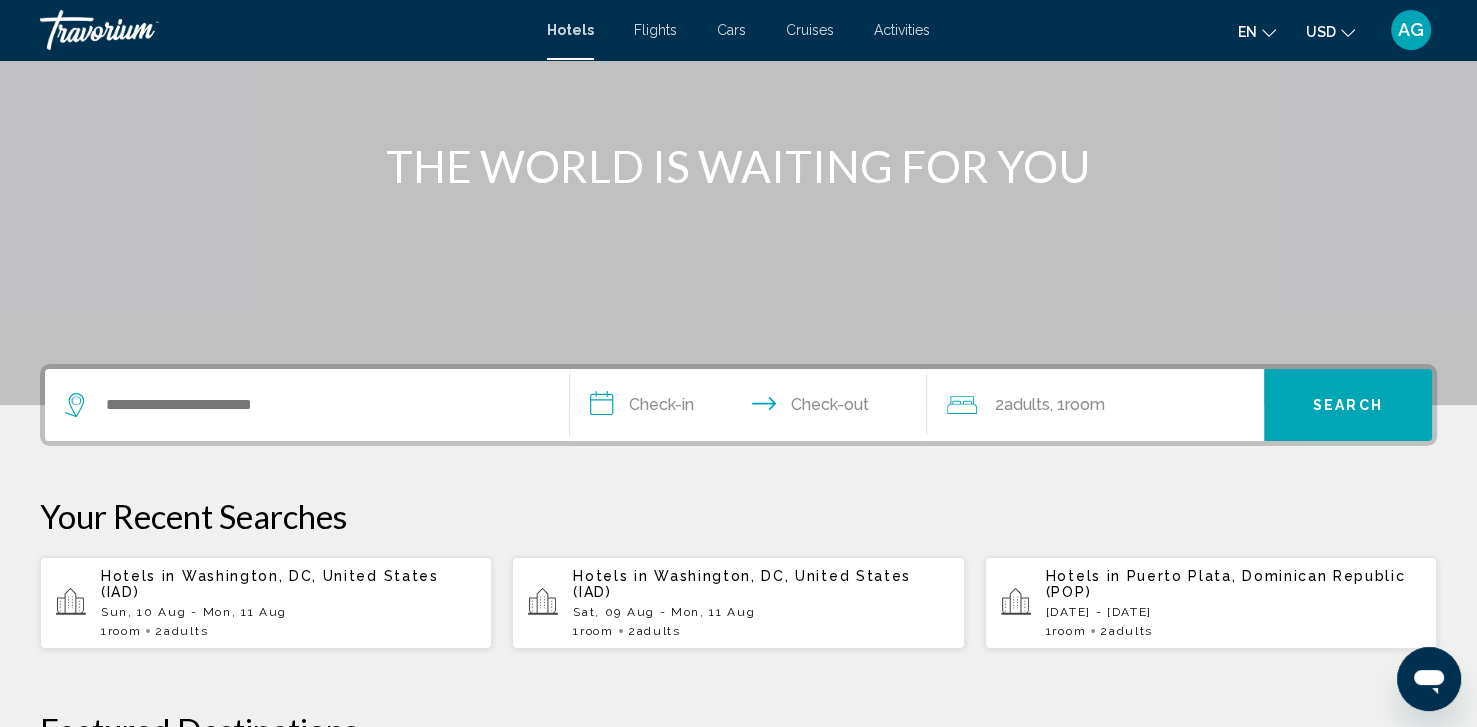 type 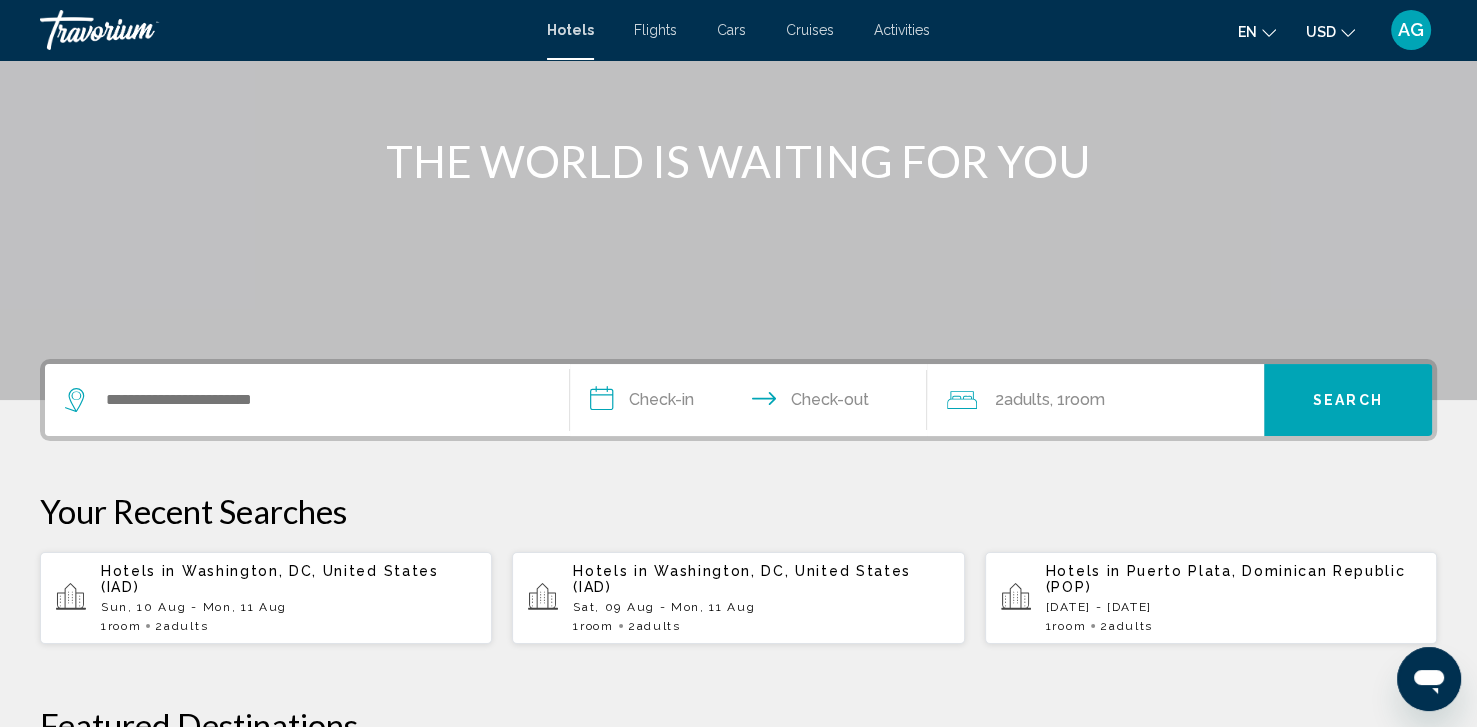 click on "Hotels in    Washington, DC, United States (IAD)  Sun, 10 Aug - Mon, 11 Aug  1  Room rooms 2  Adult Adults" at bounding box center (288, 598) 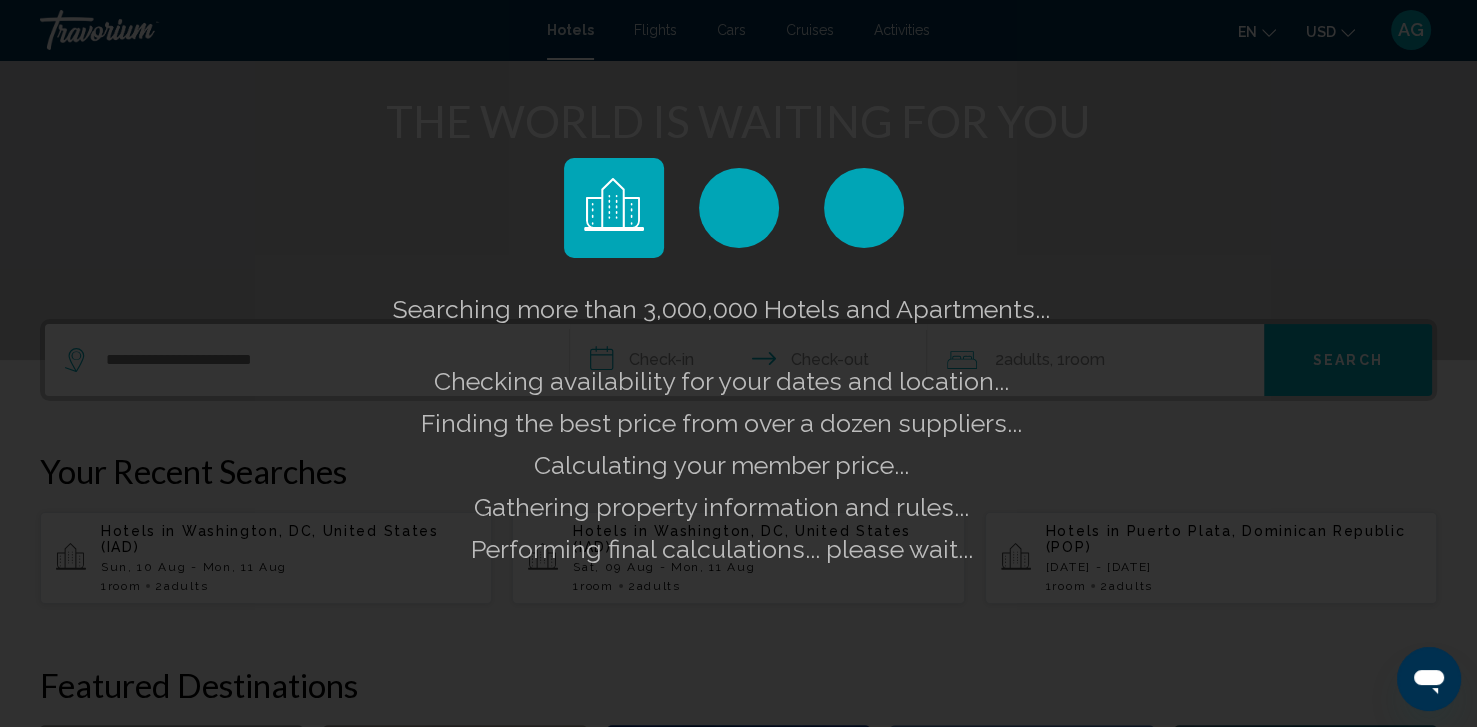scroll, scrollTop: 280, scrollLeft: 0, axis: vertical 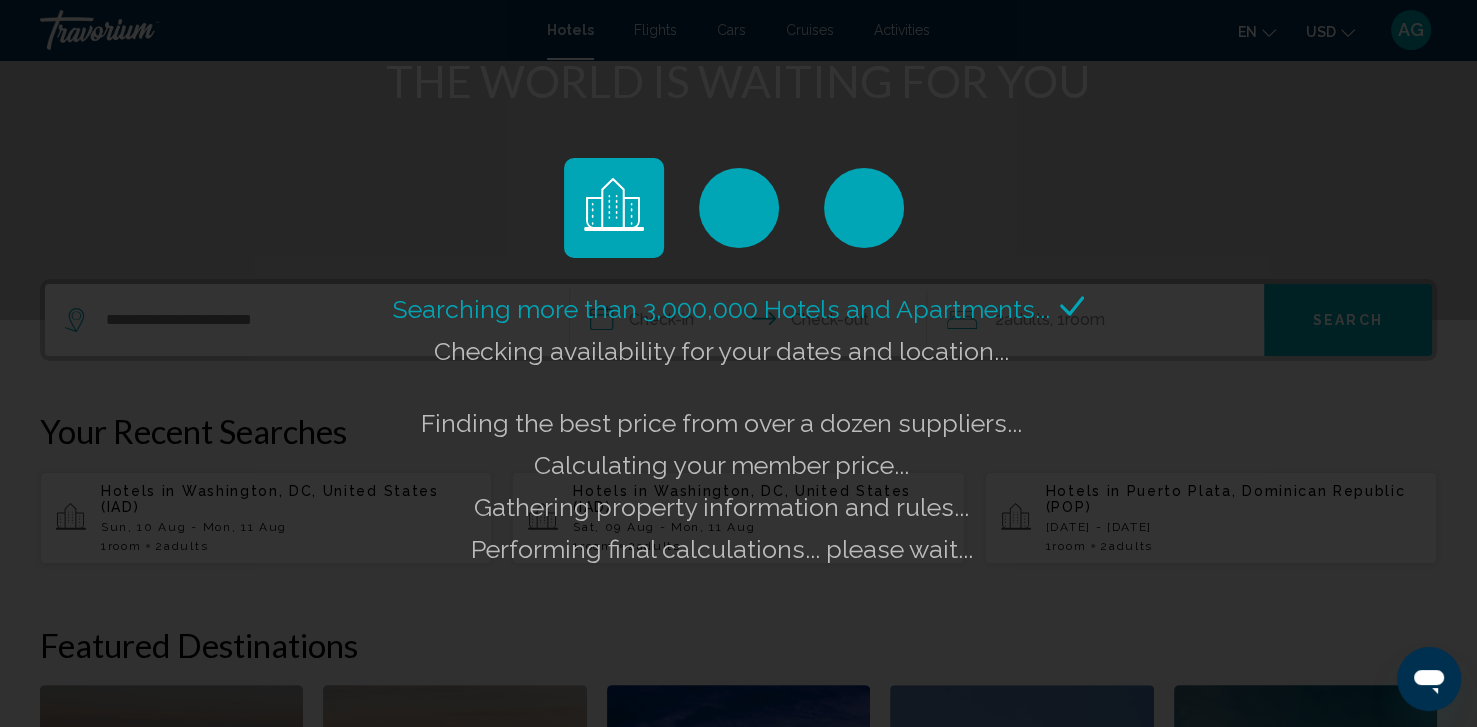 click on "Searching more than 3,000,000 Hotels and Apartments...
Checking availability for your dates and location..." 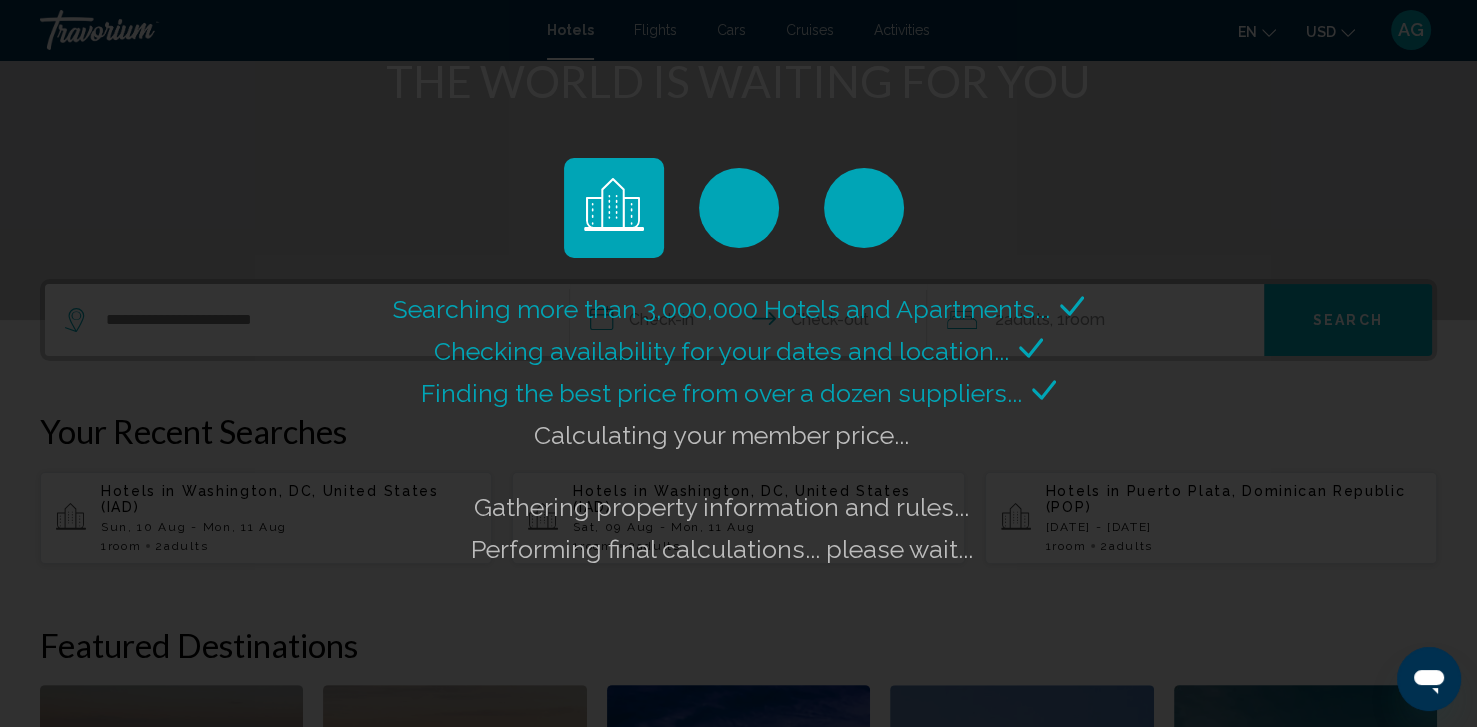 click on "Searching more than 3,000,000 Hotels and Apartments...
Checking availability for your dates and location..." 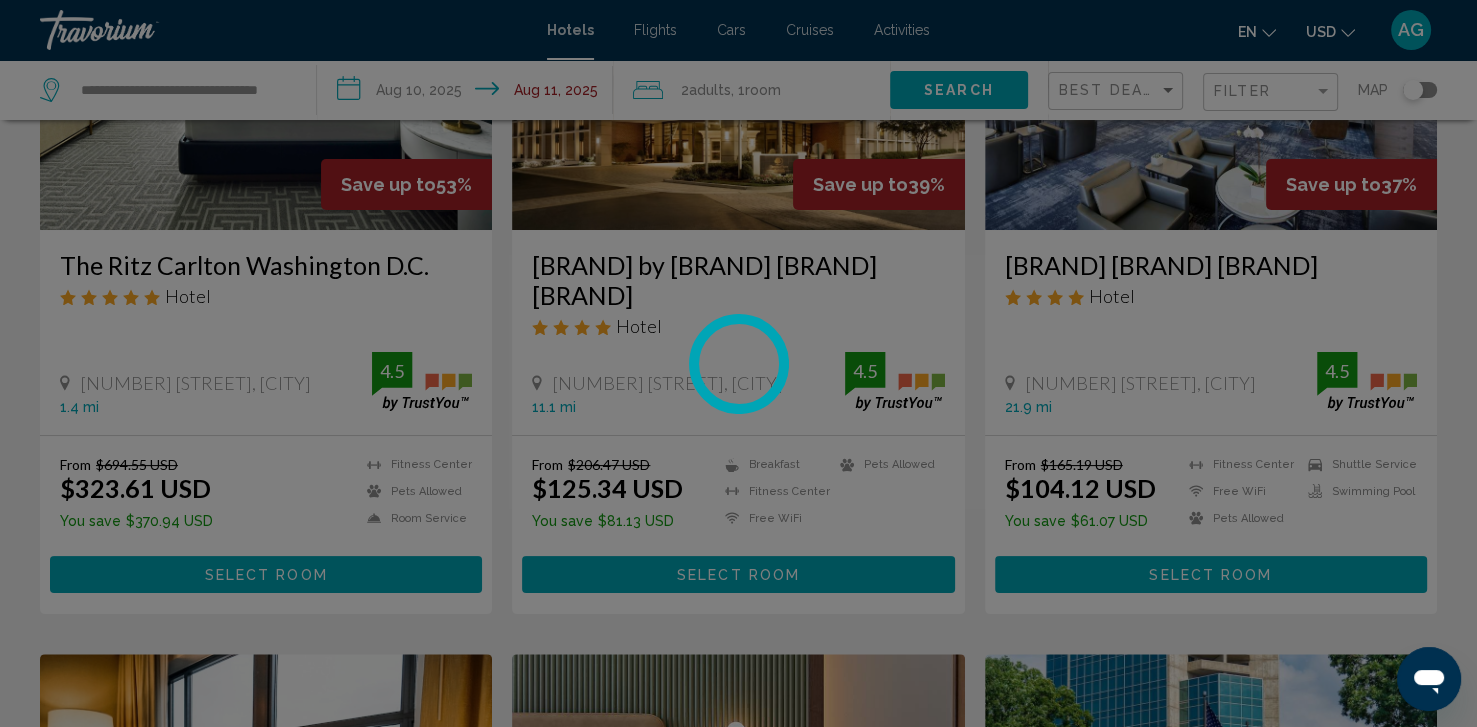 scroll, scrollTop: 0, scrollLeft: 0, axis: both 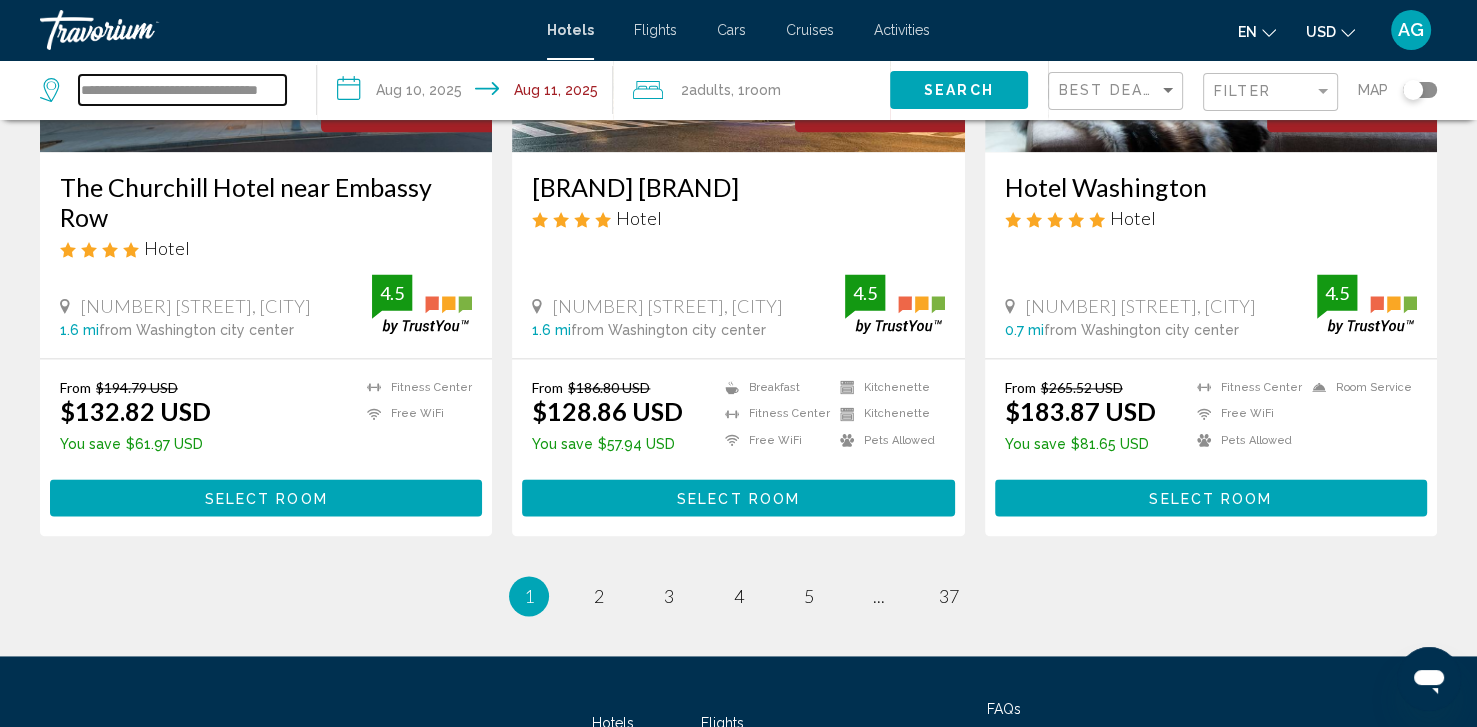 click on "**********" at bounding box center [182, 90] 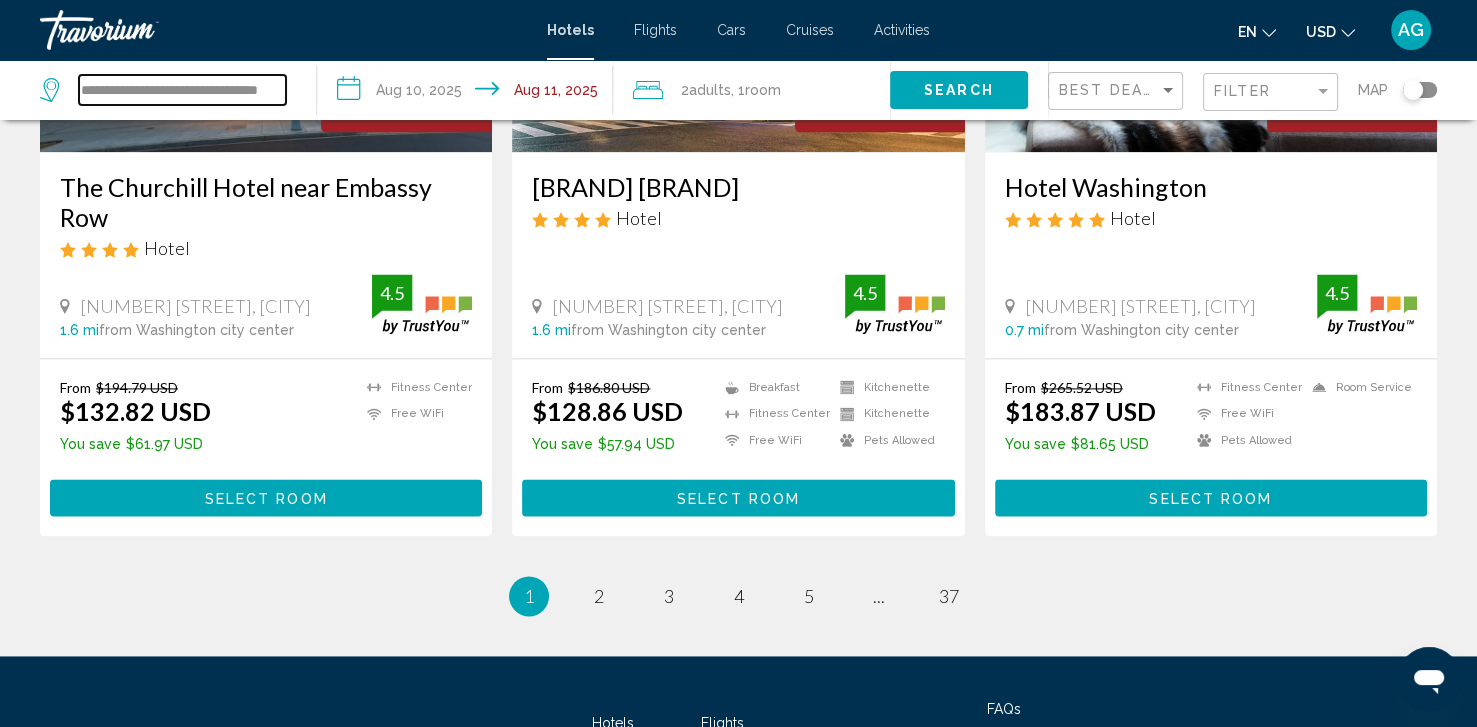 click on "**********" at bounding box center [182, 90] 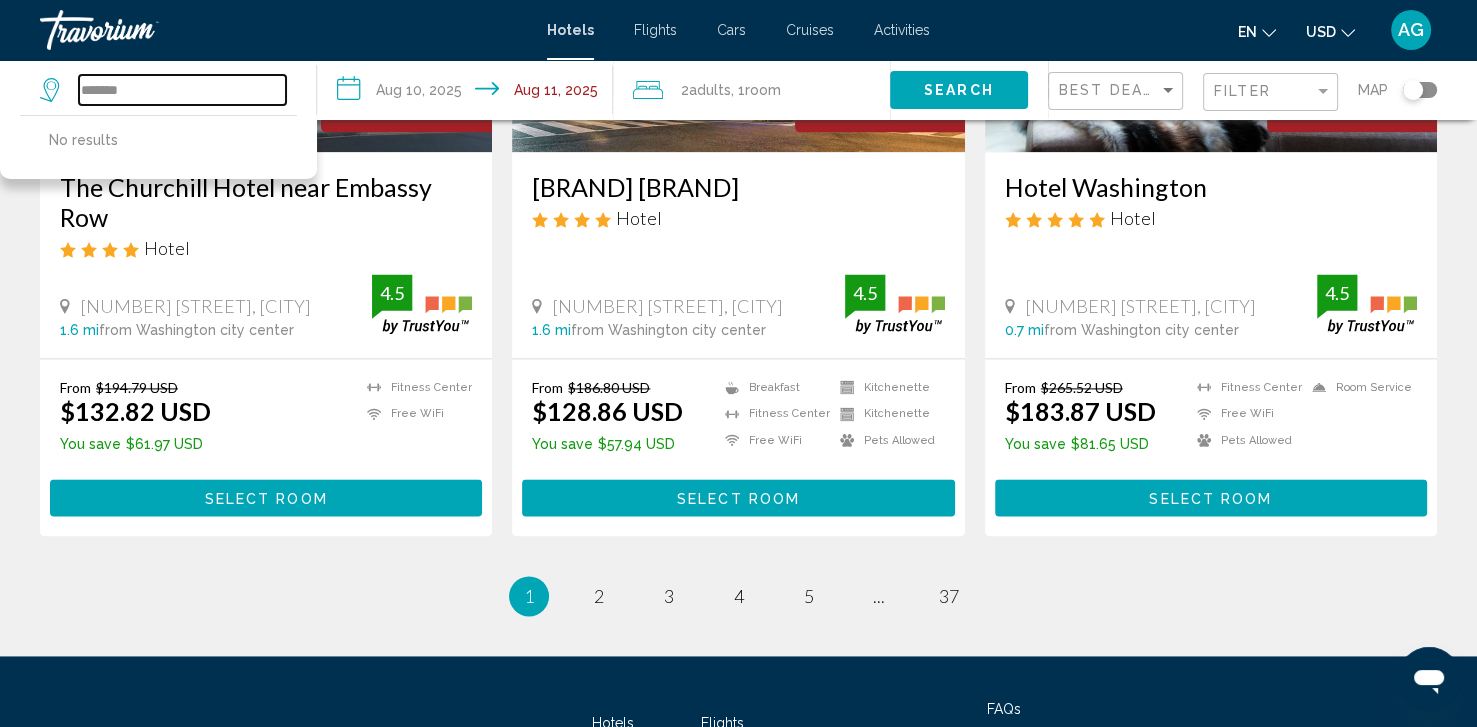 click on "*******" at bounding box center (182, 90) 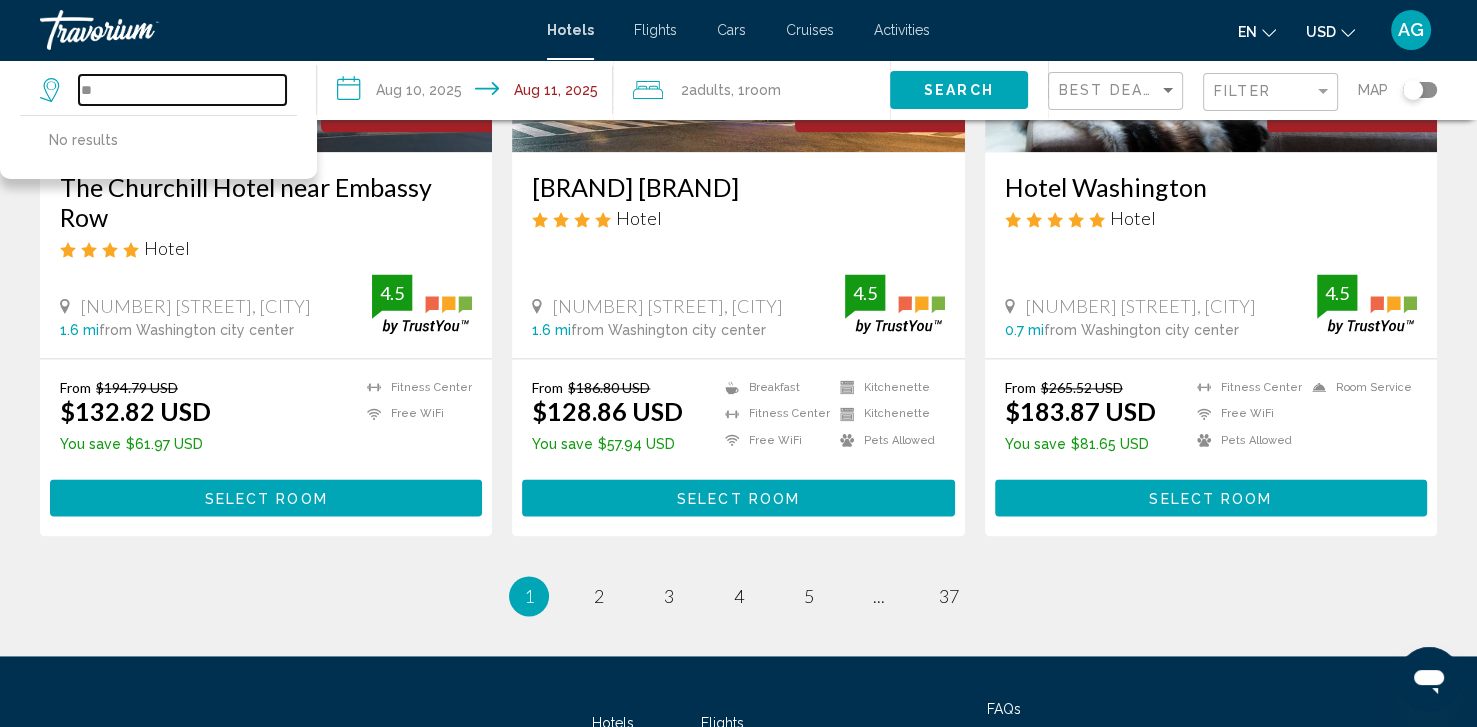 type on "*" 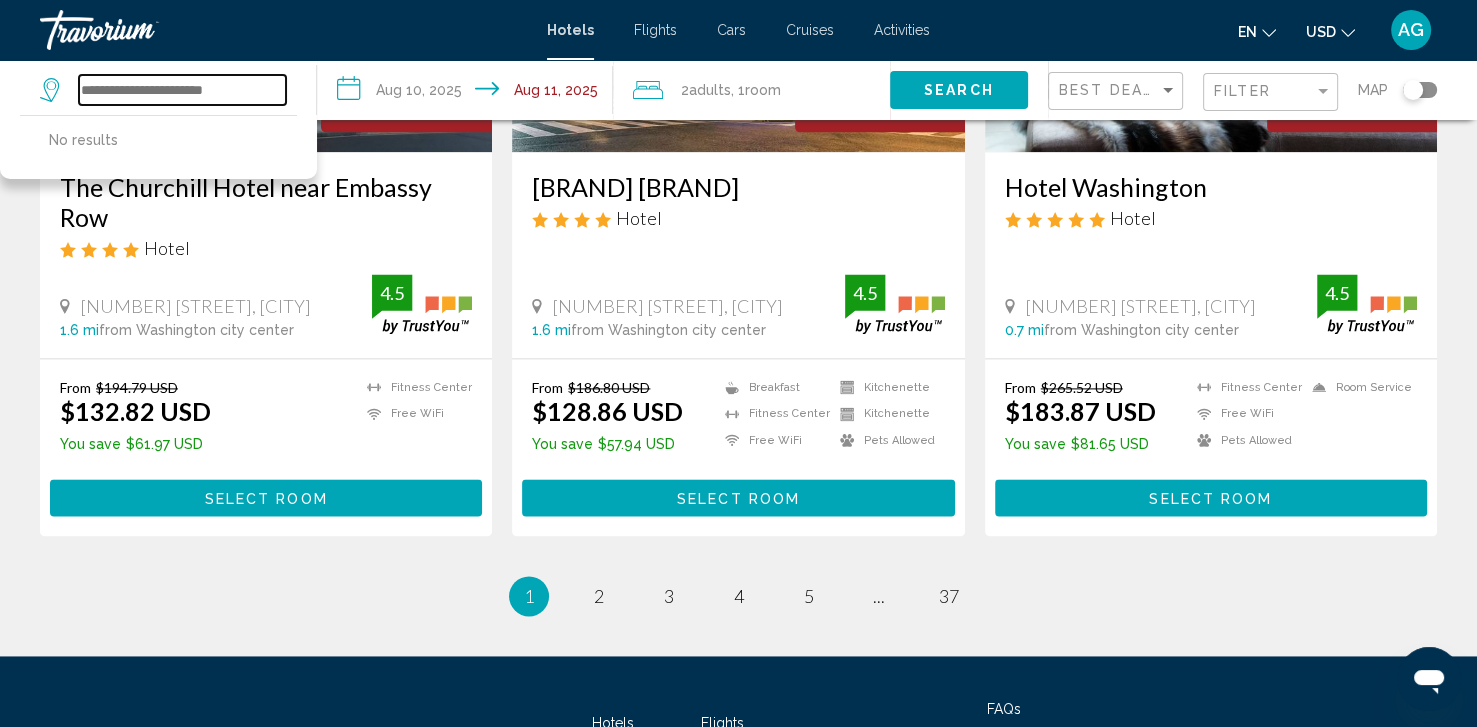 click at bounding box center (182, 90) 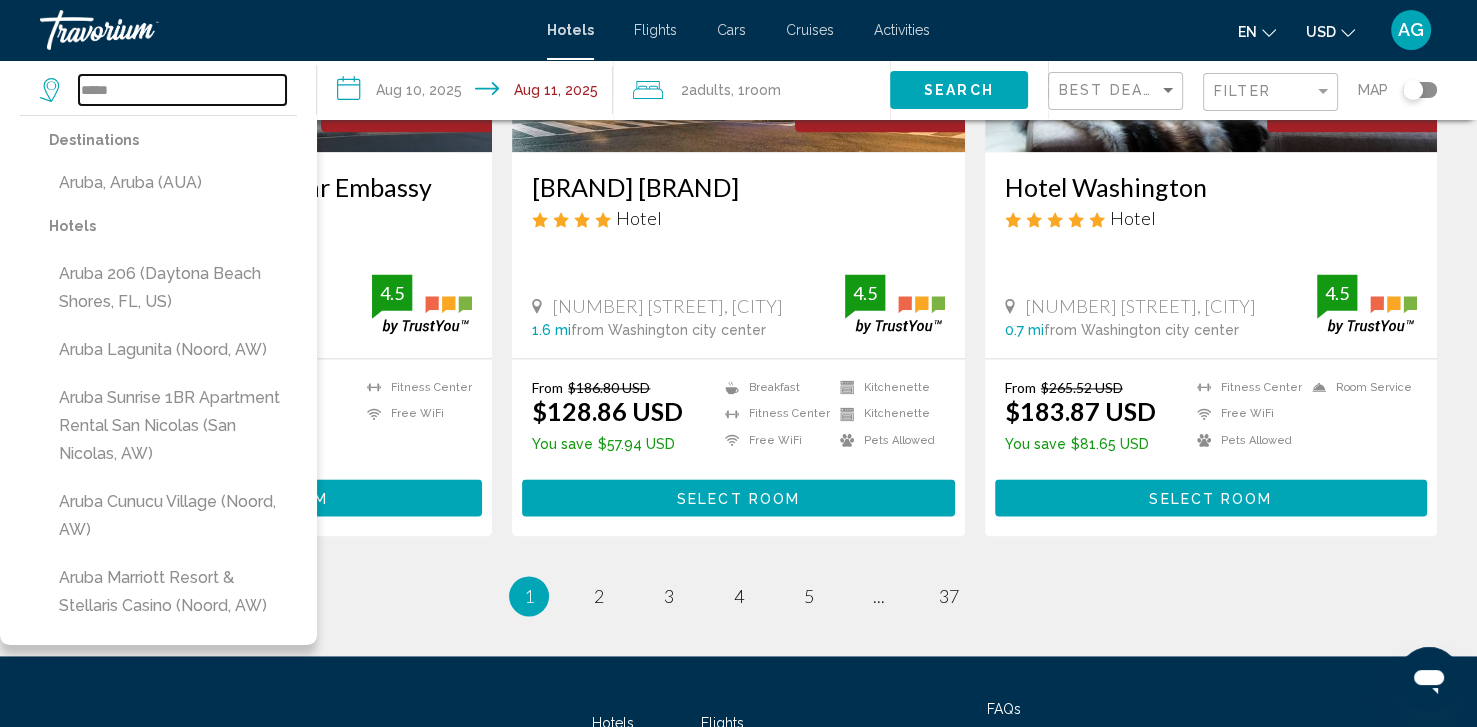 type on "*****" 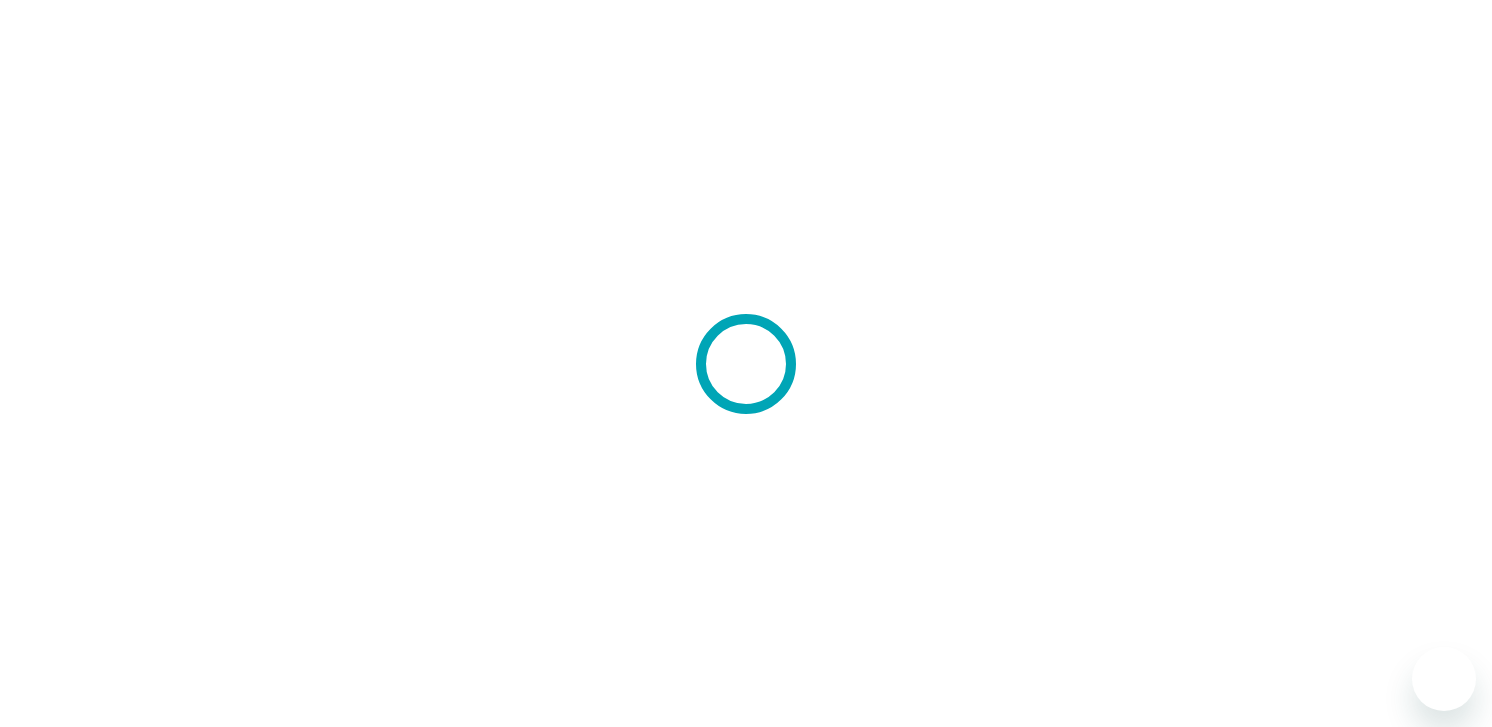 scroll, scrollTop: 0, scrollLeft: 0, axis: both 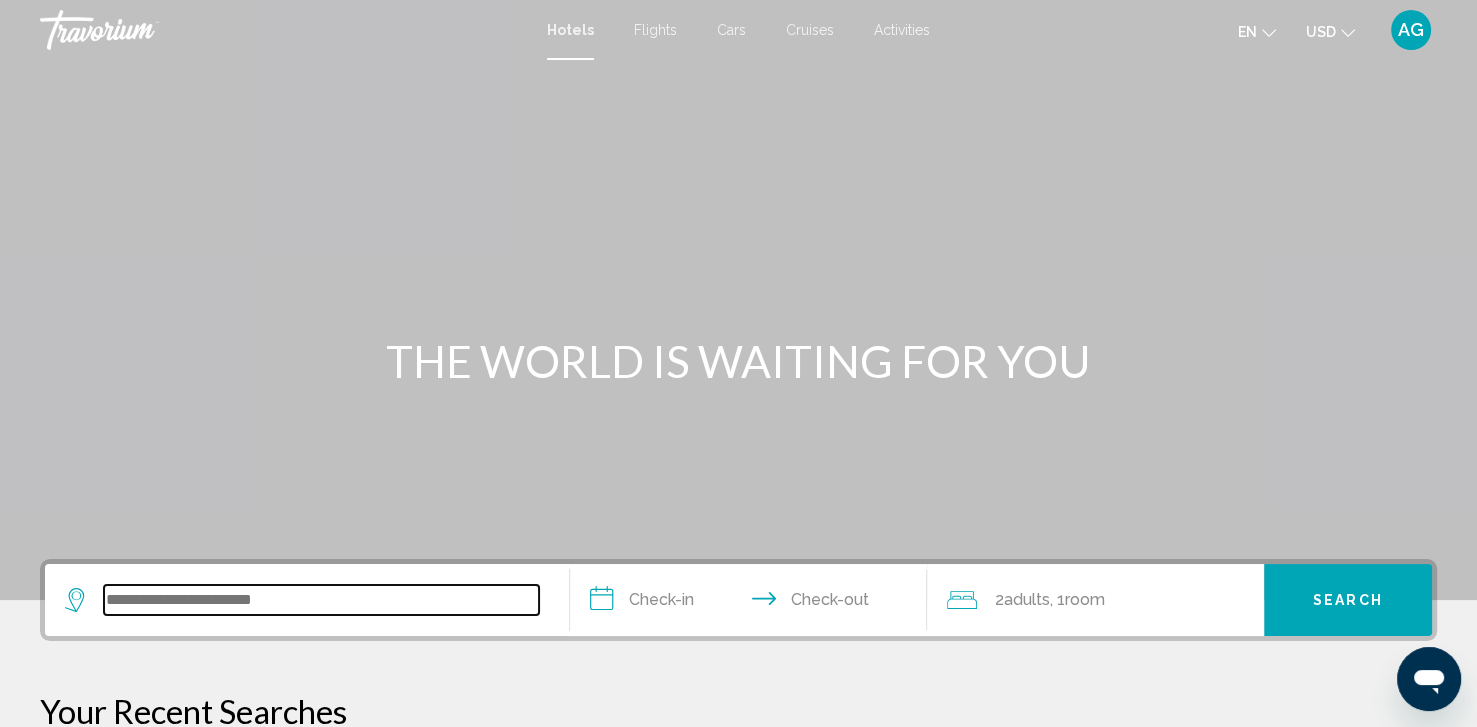 click at bounding box center (321, 600) 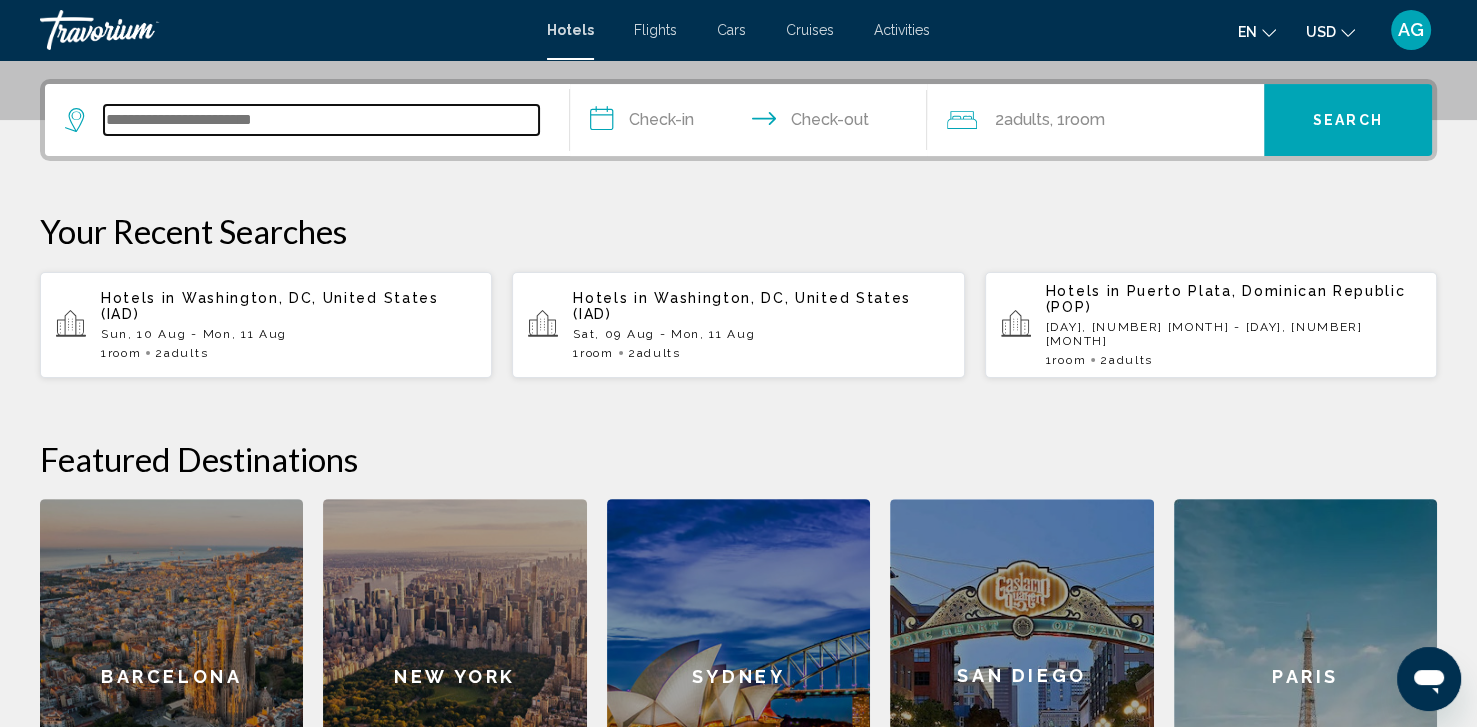 scroll, scrollTop: 493, scrollLeft: 0, axis: vertical 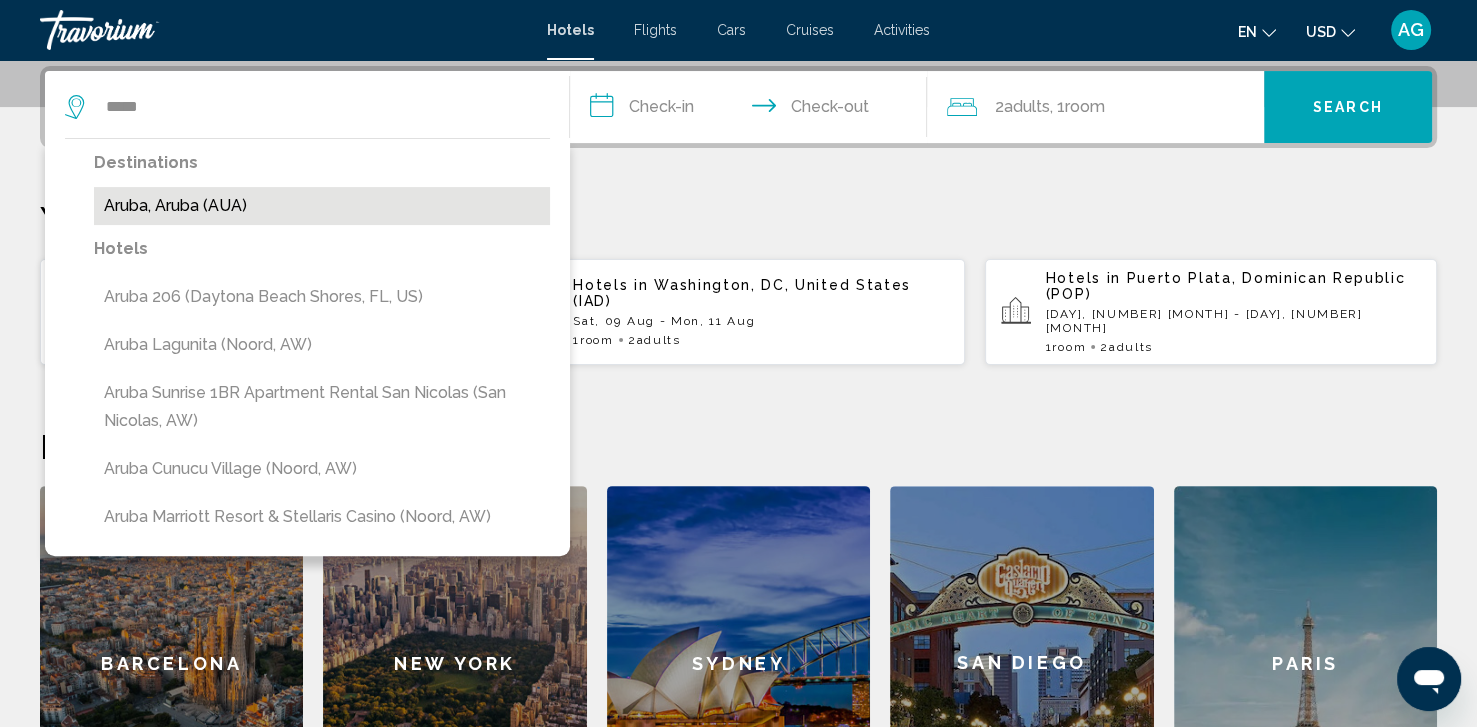click on "Aruba, Aruba (AUA)" at bounding box center [322, 206] 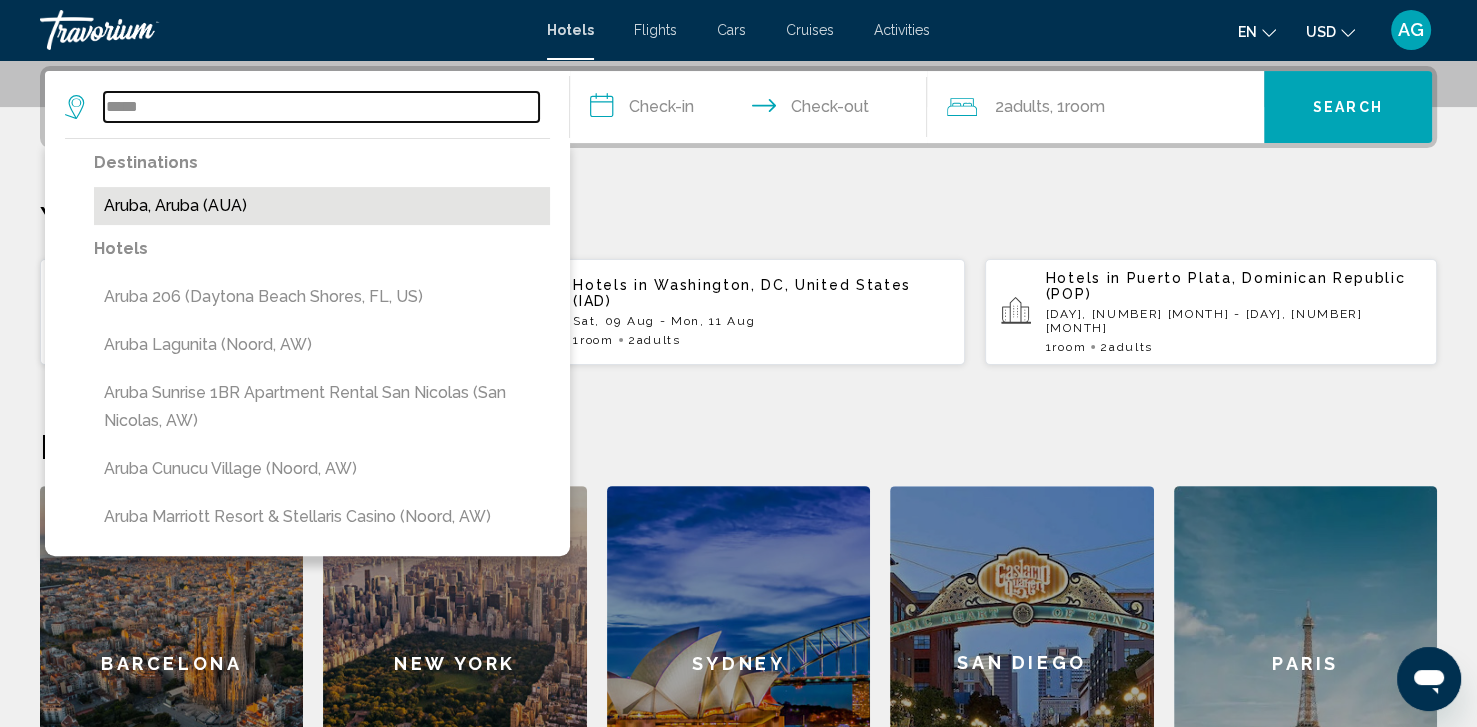 type on "**********" 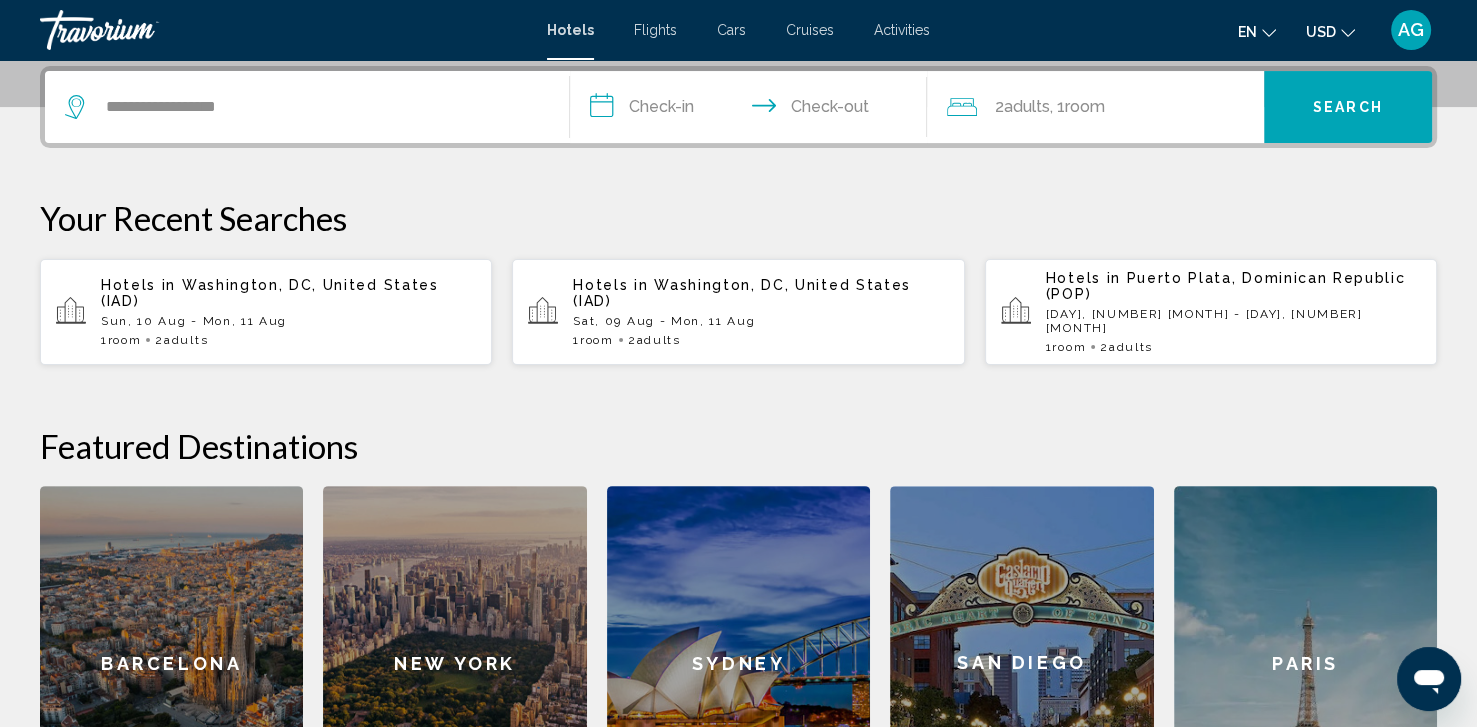 click on "**********" at bounding box center (752, 110) 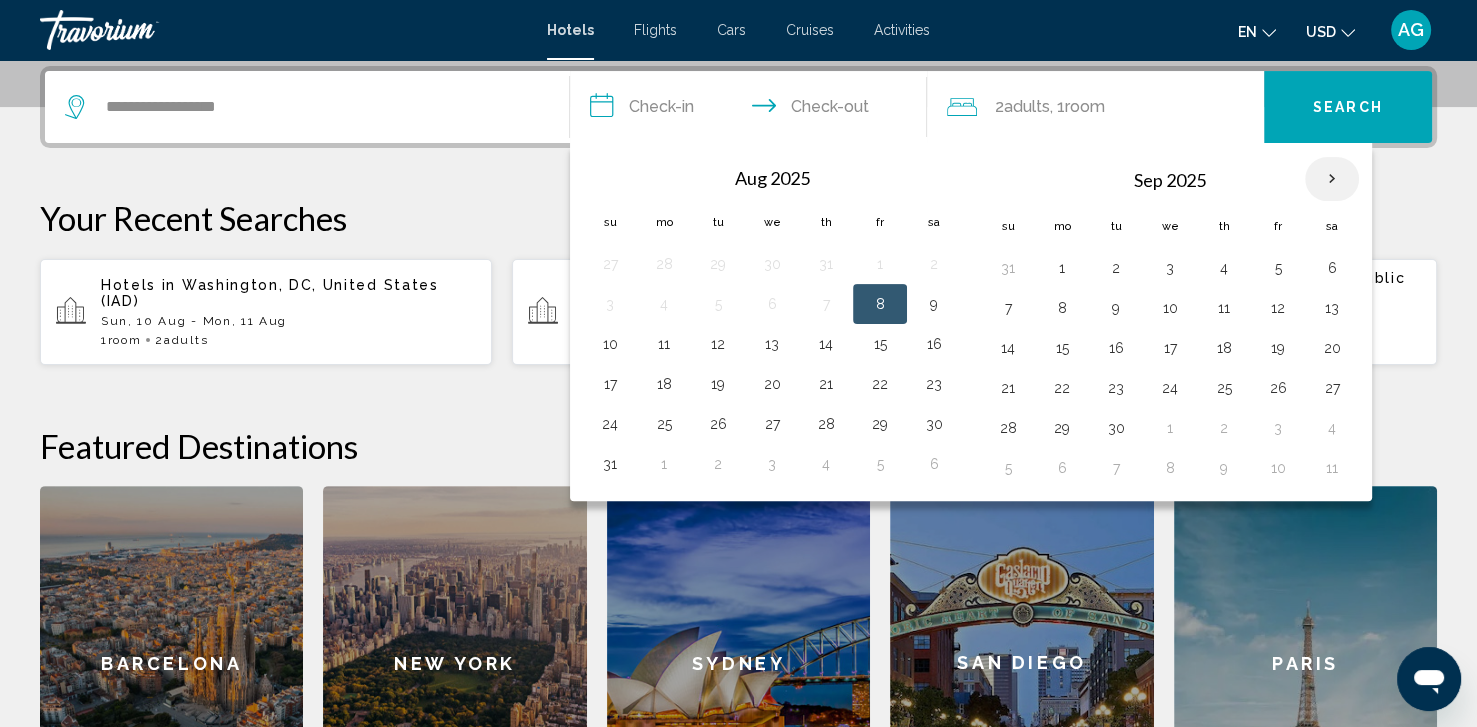 click at bounding box center [1332, 179] 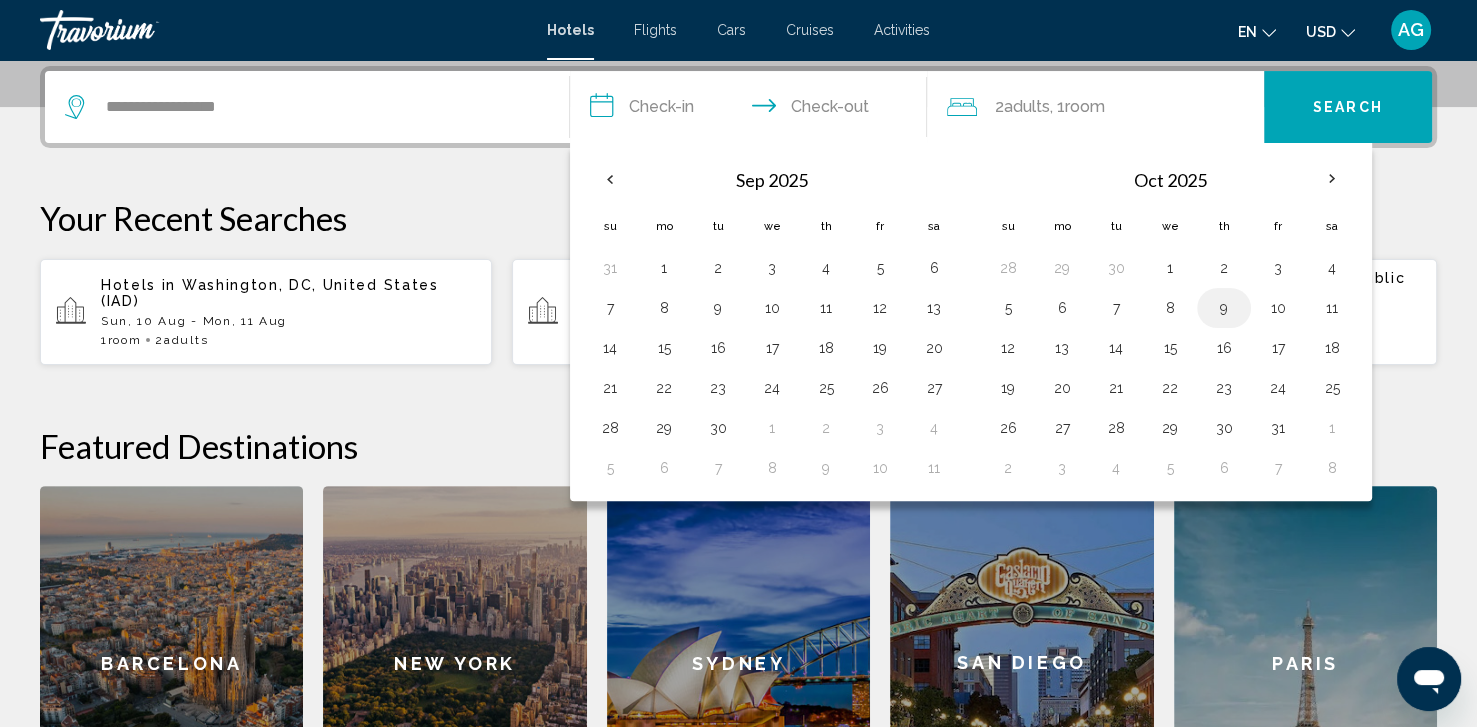 click on "9" at bounding box center [1224, 308] 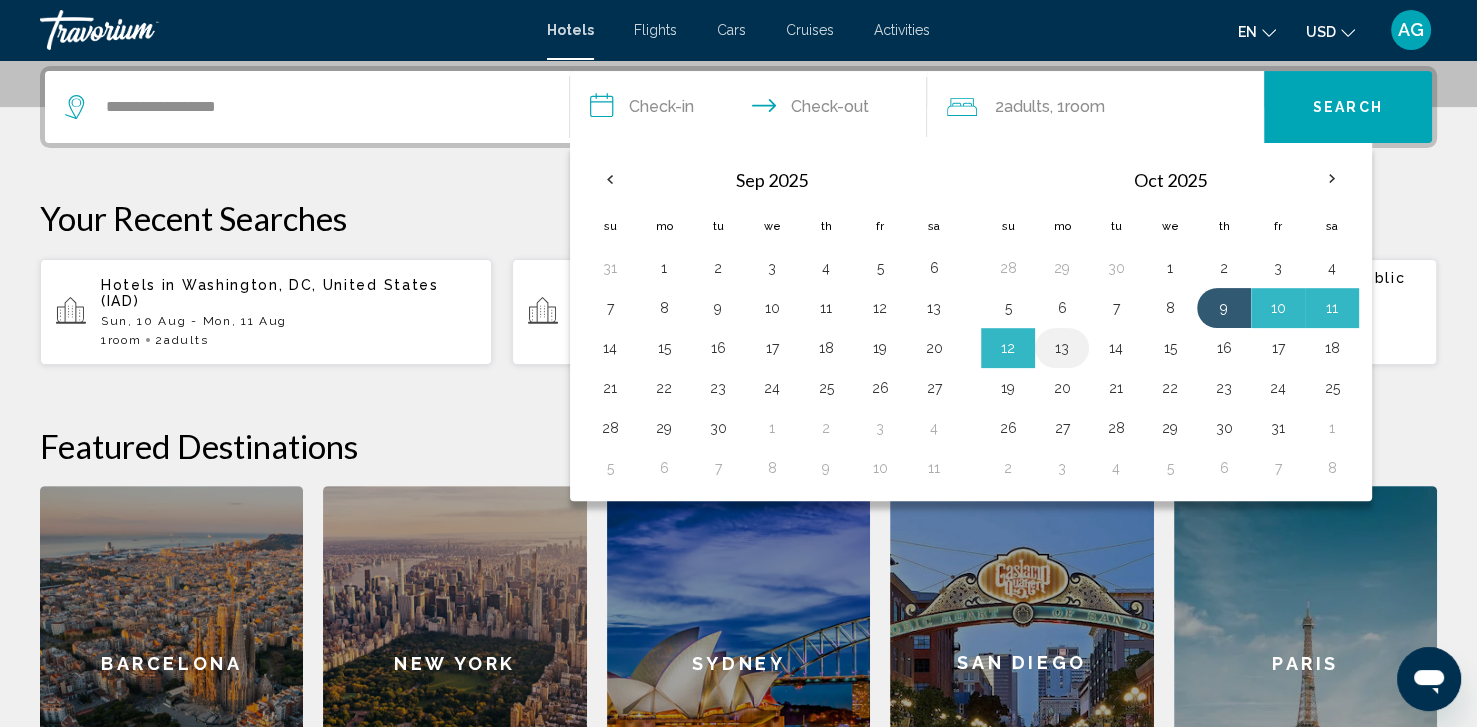 click on "13" at bounding box center (1062, 348) 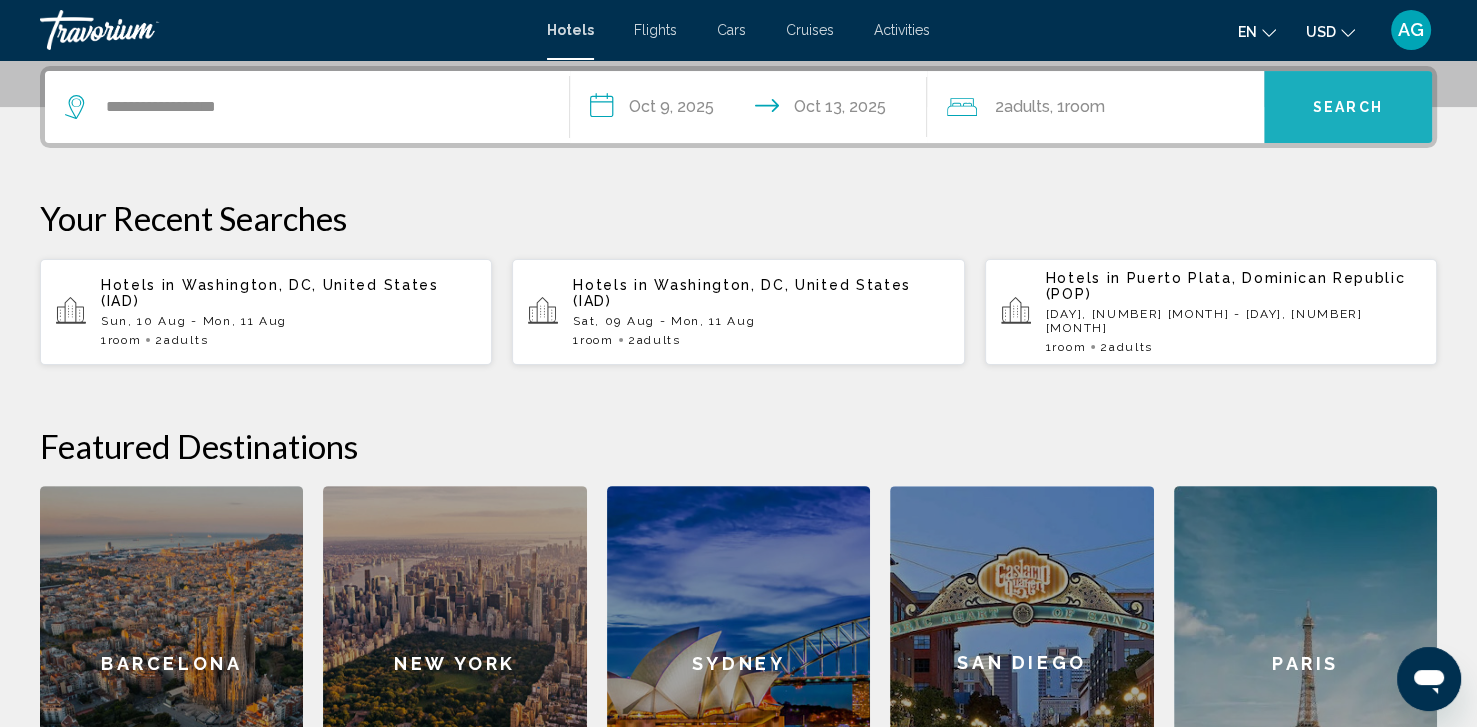 click on "Search" at bounding box center [1348, 107] 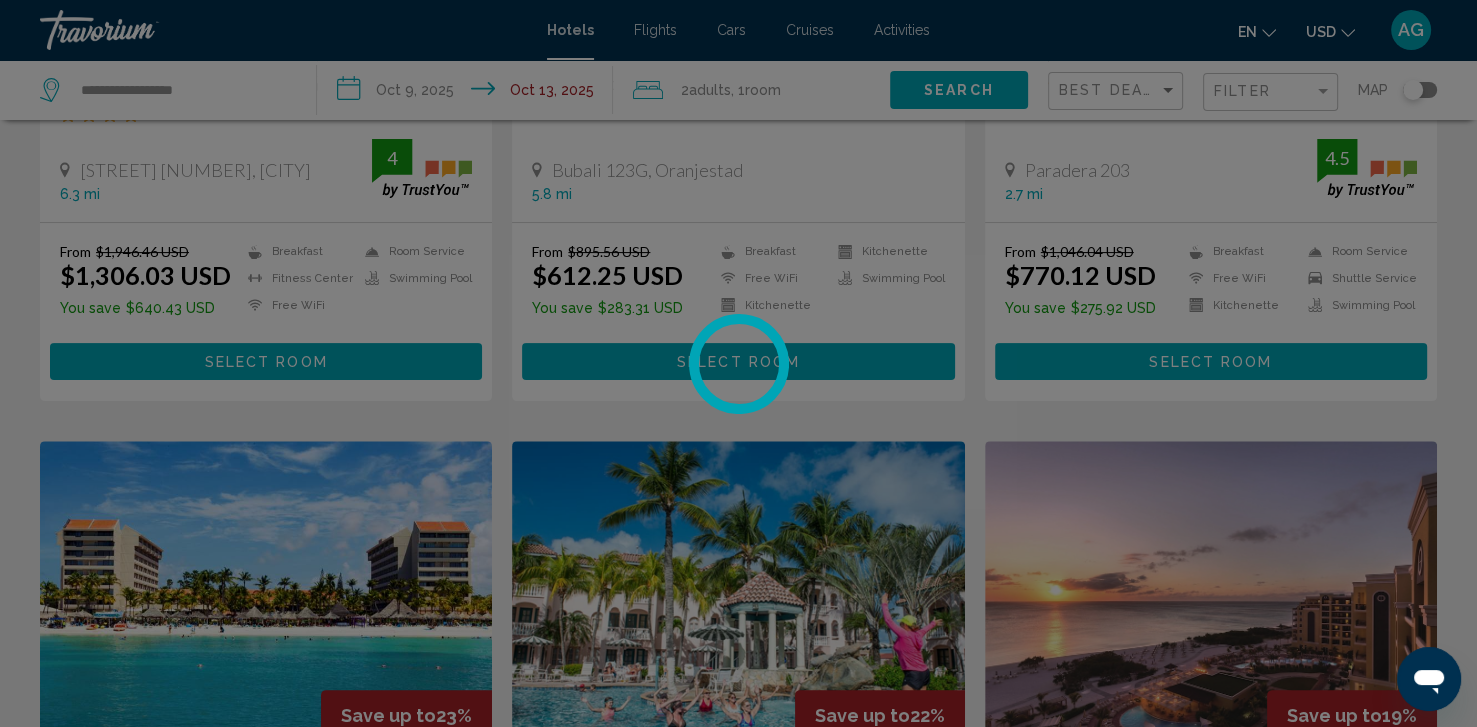 scroll, scrollTop: 0, scrollLeft: 0, axis: both 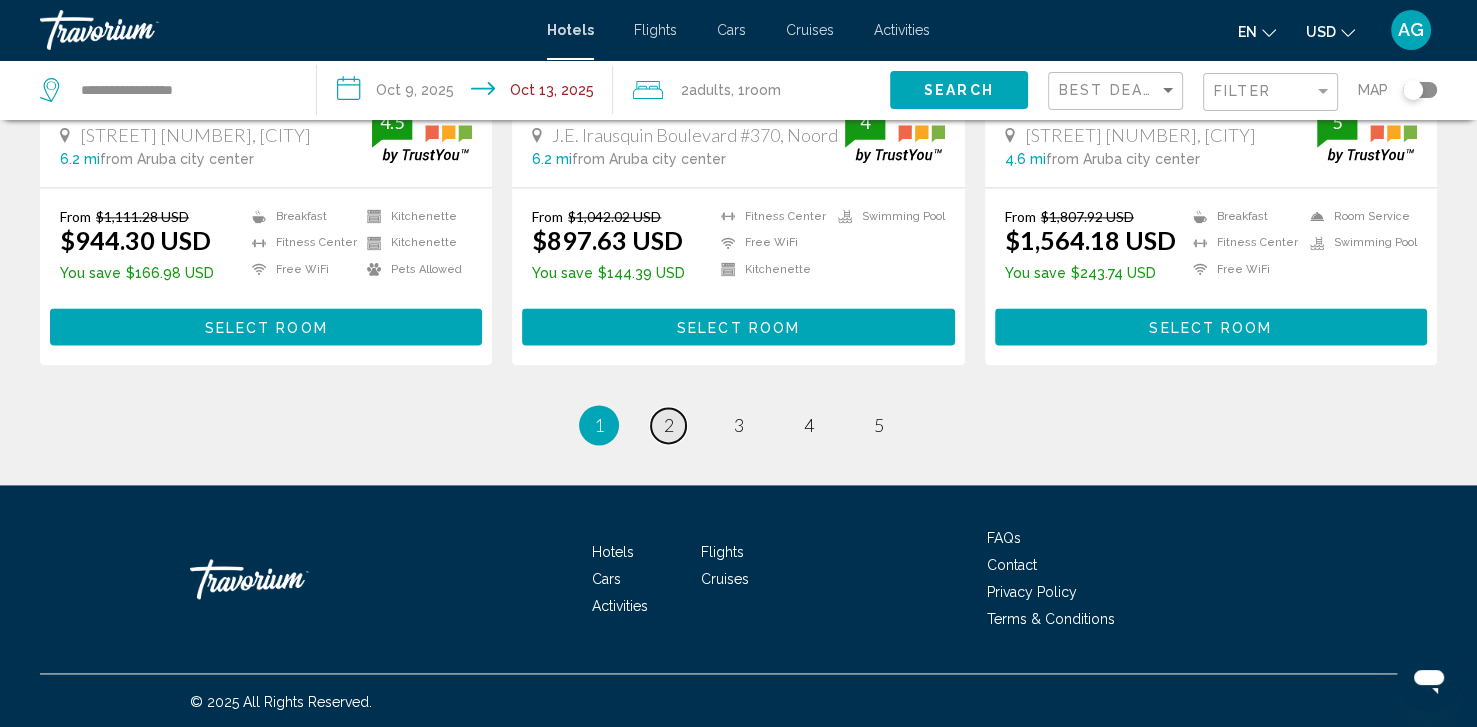 click on "2" at bounding box center [669, 425] 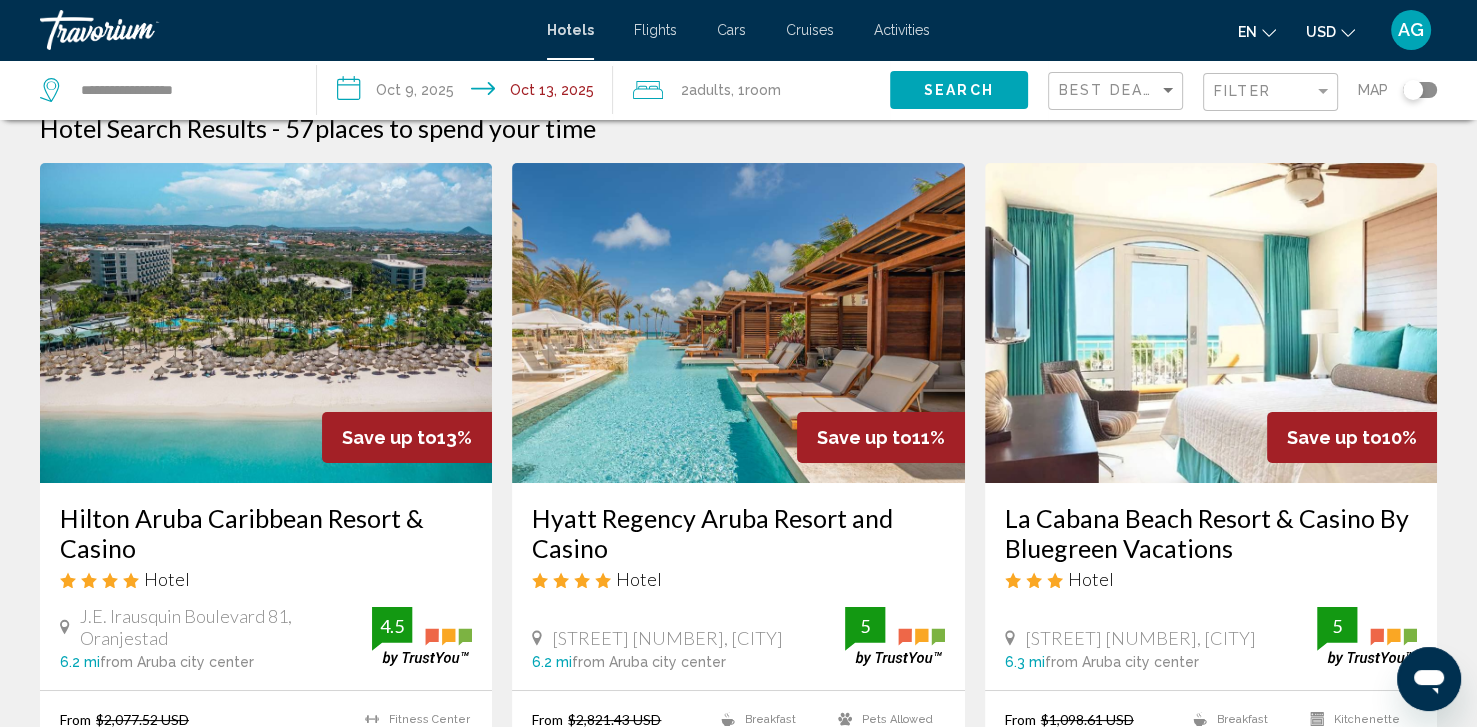 scroll, scrollTop: 0, scrollLeft: 0, axis: both 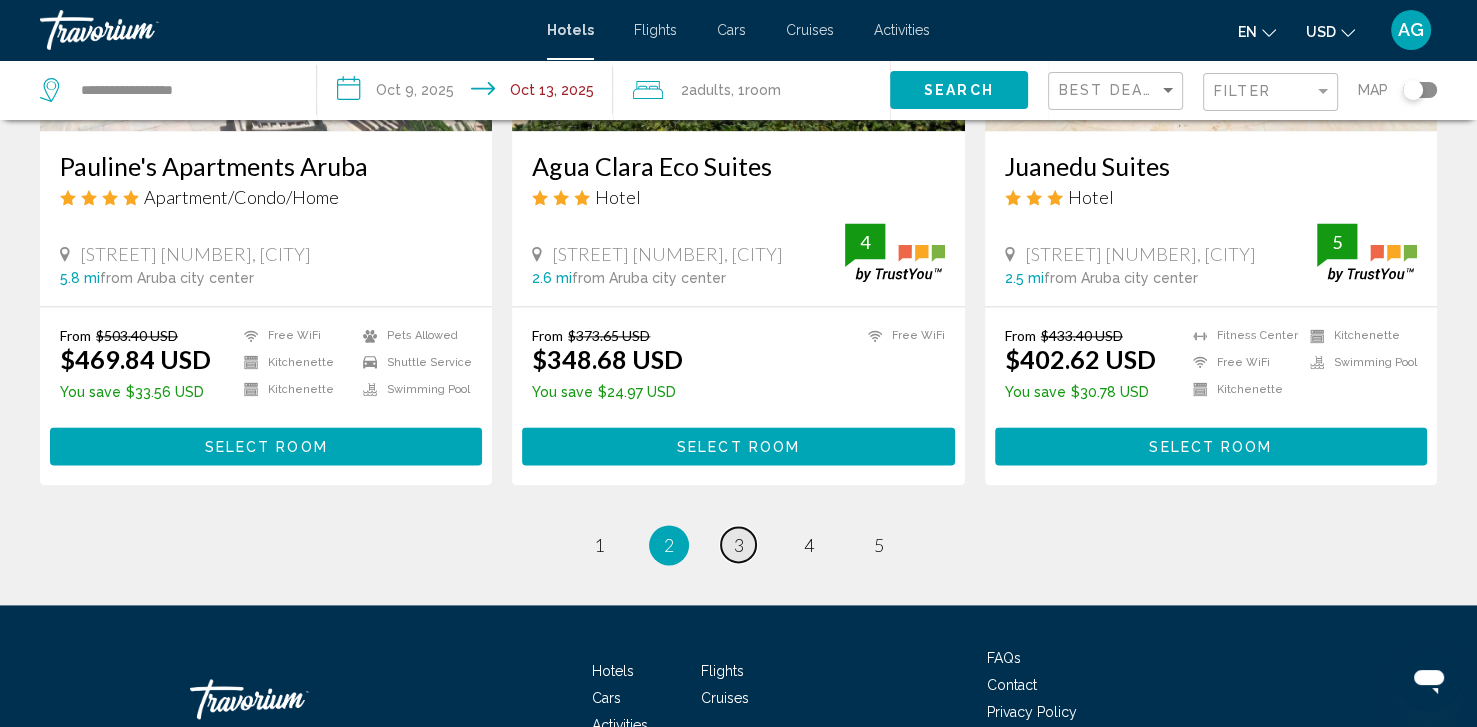 click on "3" at bounding box center [739, 545] 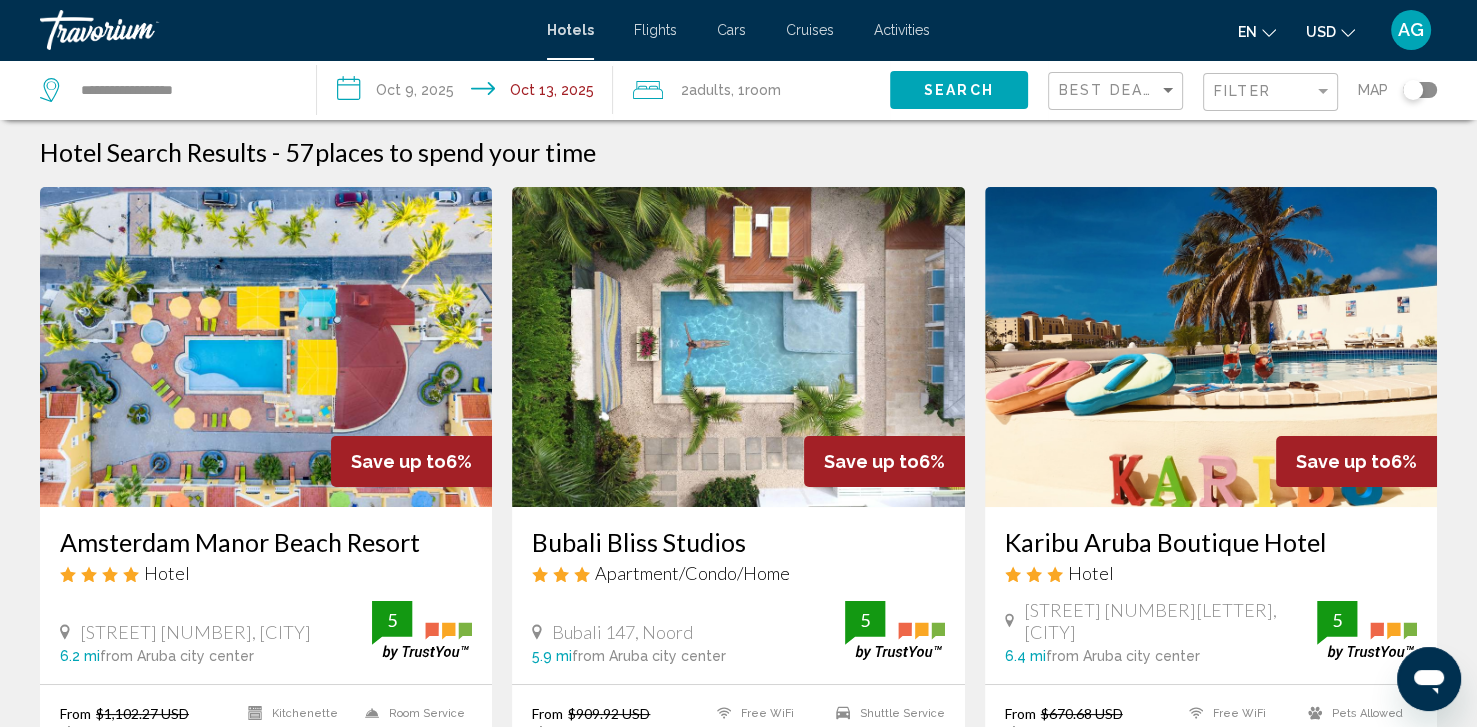 scroll, scrollTop: 0, scrollLeft: 0, axis: both 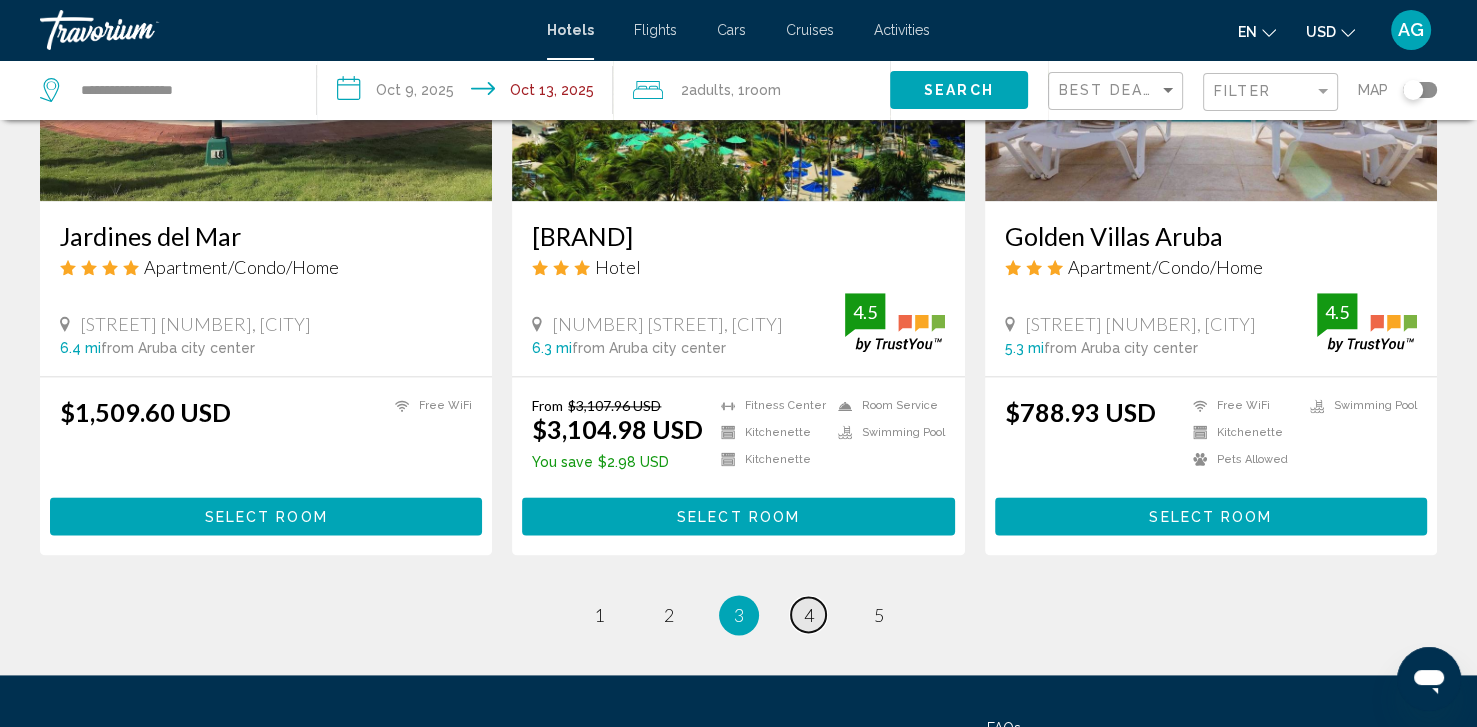 click on "4" at bounding box center [809, 615] 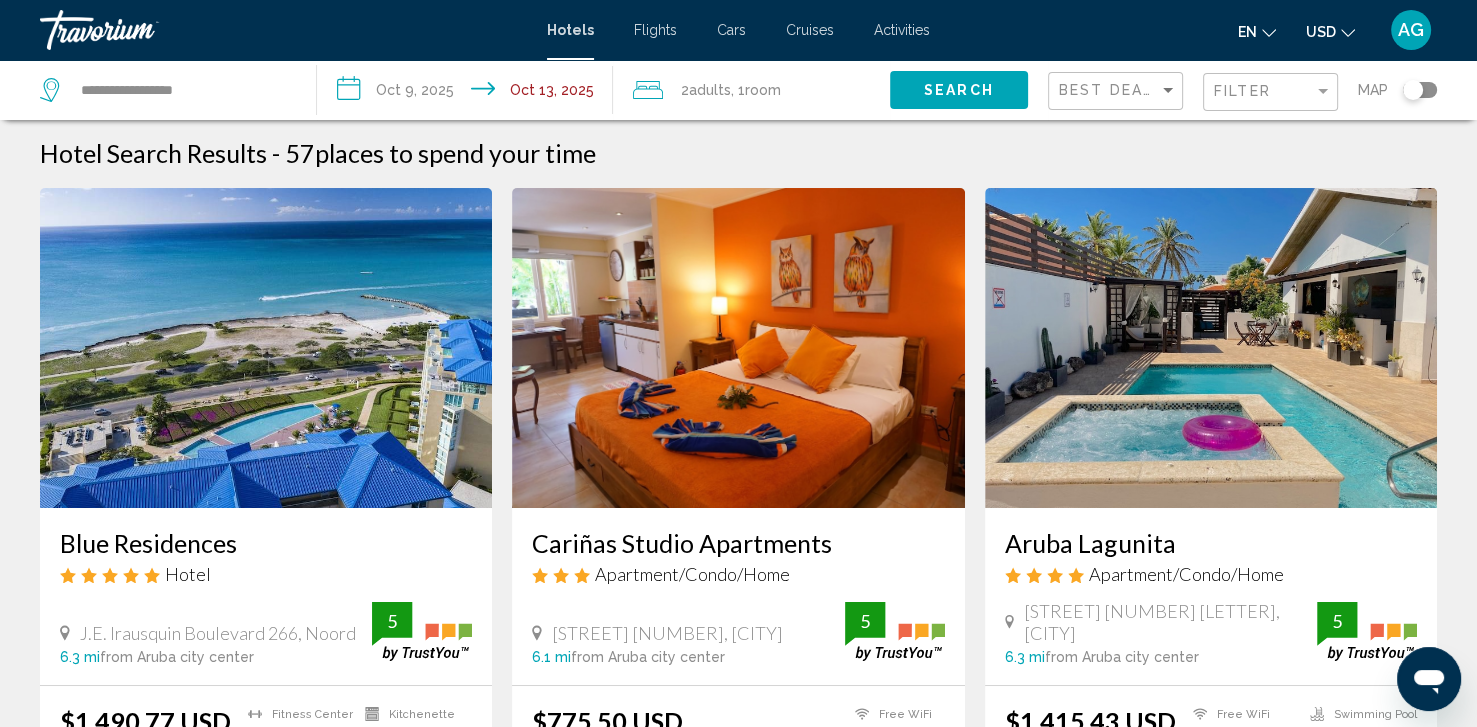 scroll, scrollTop: 0, scrollLeft: 0, axis: both 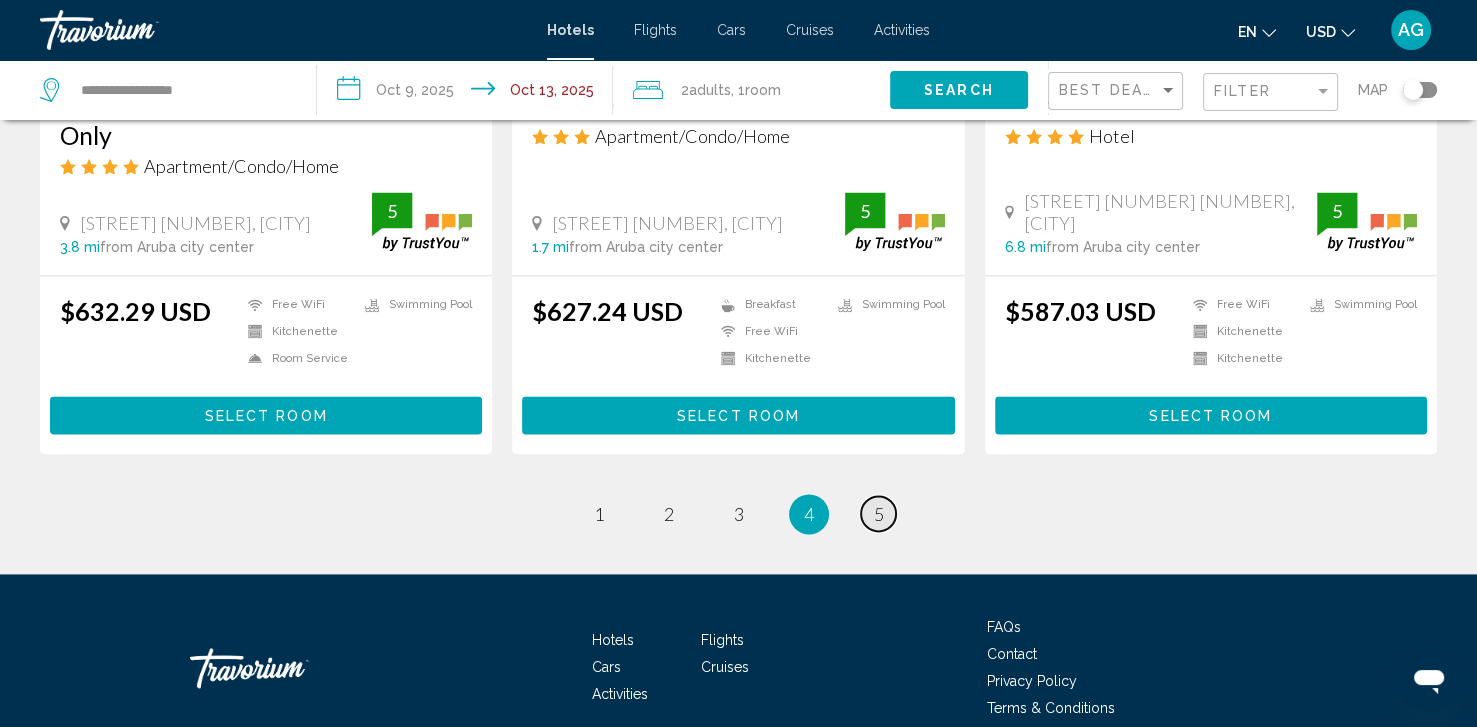 click on "page  5" at bounding box center [878, 513] 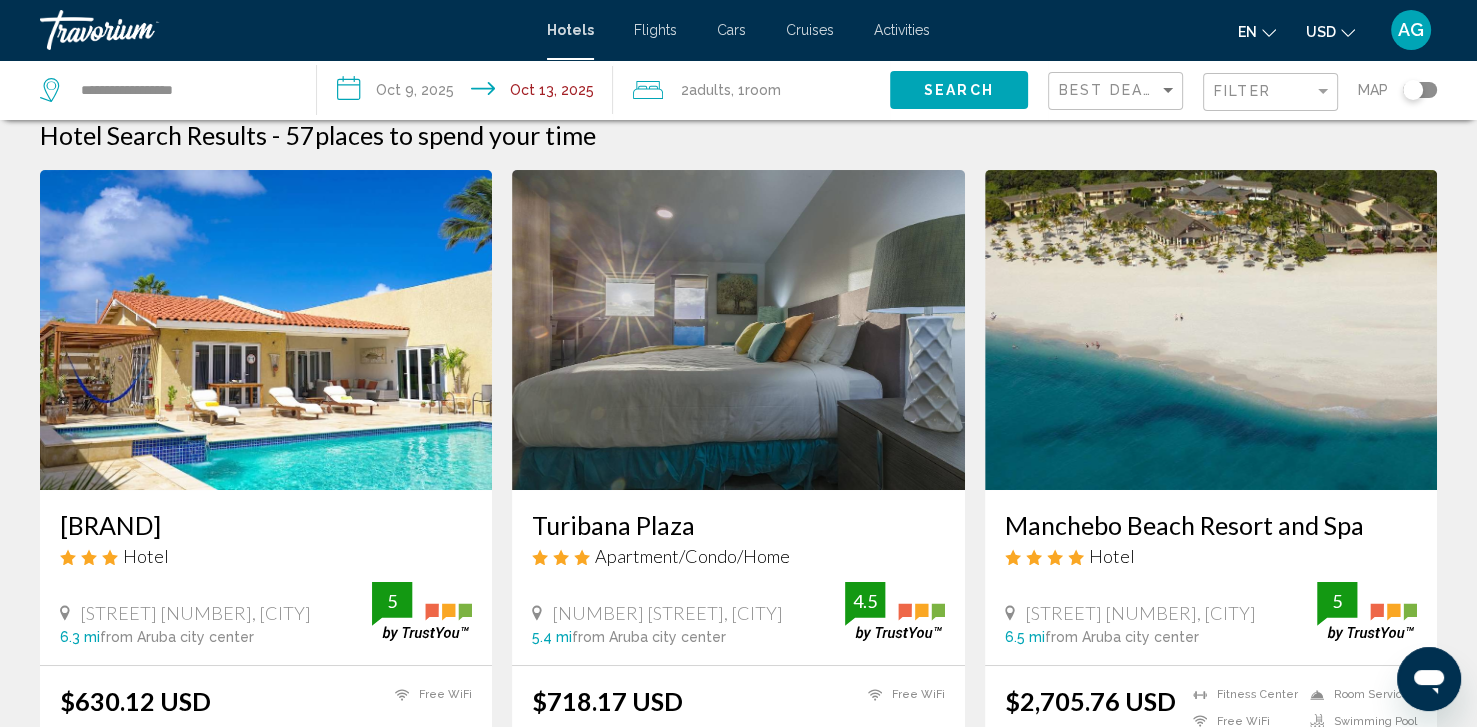 scroll, scrollTop: 0, scrollLeft: 0, axis: both 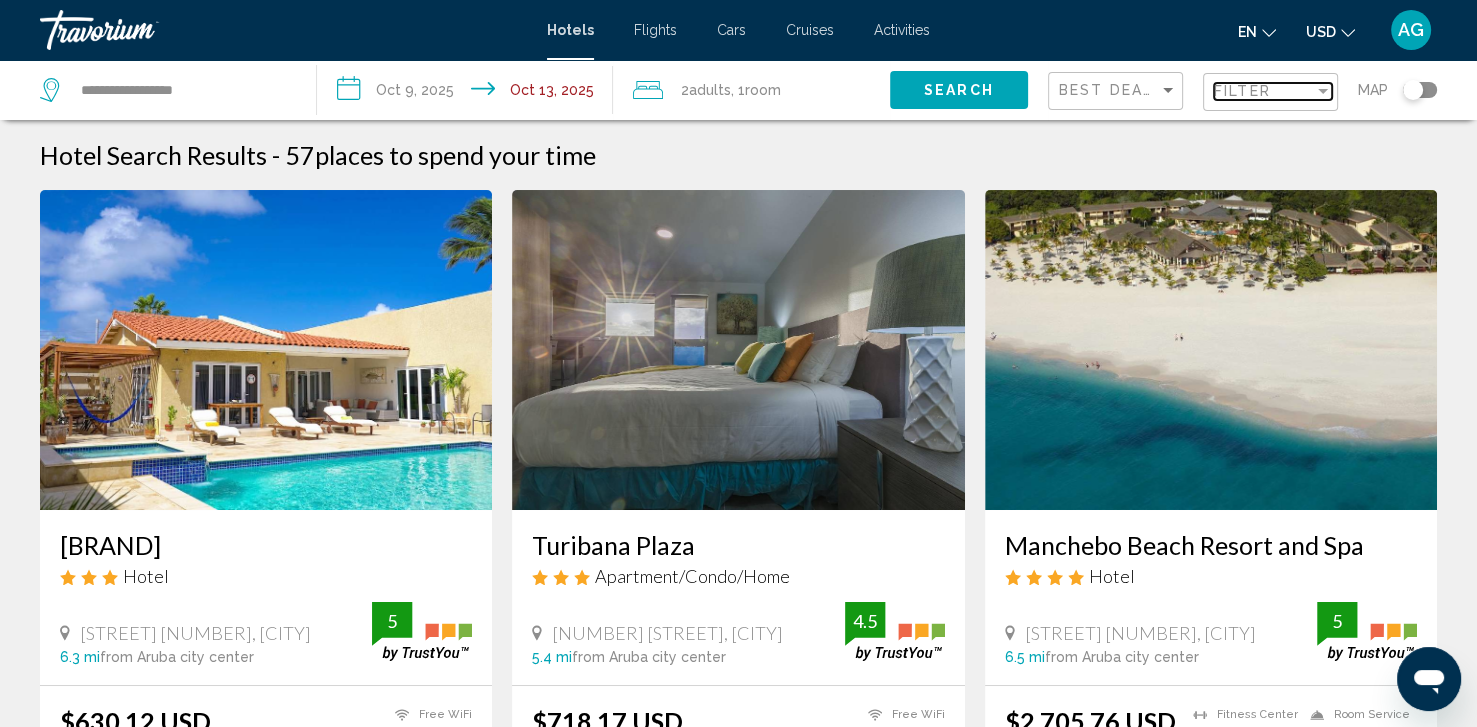click on "Filter" at bounding box center [1264, 91] 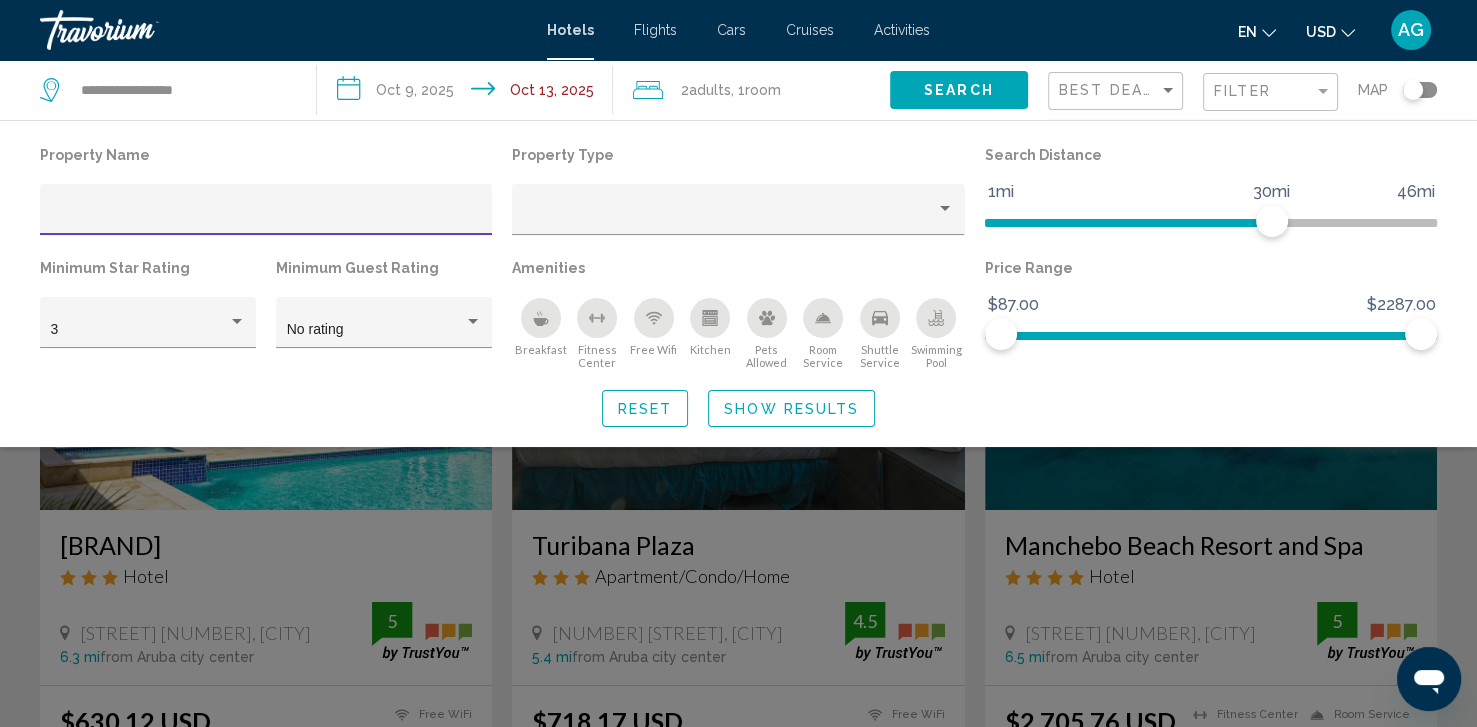 click at bounding box center [266, 217] 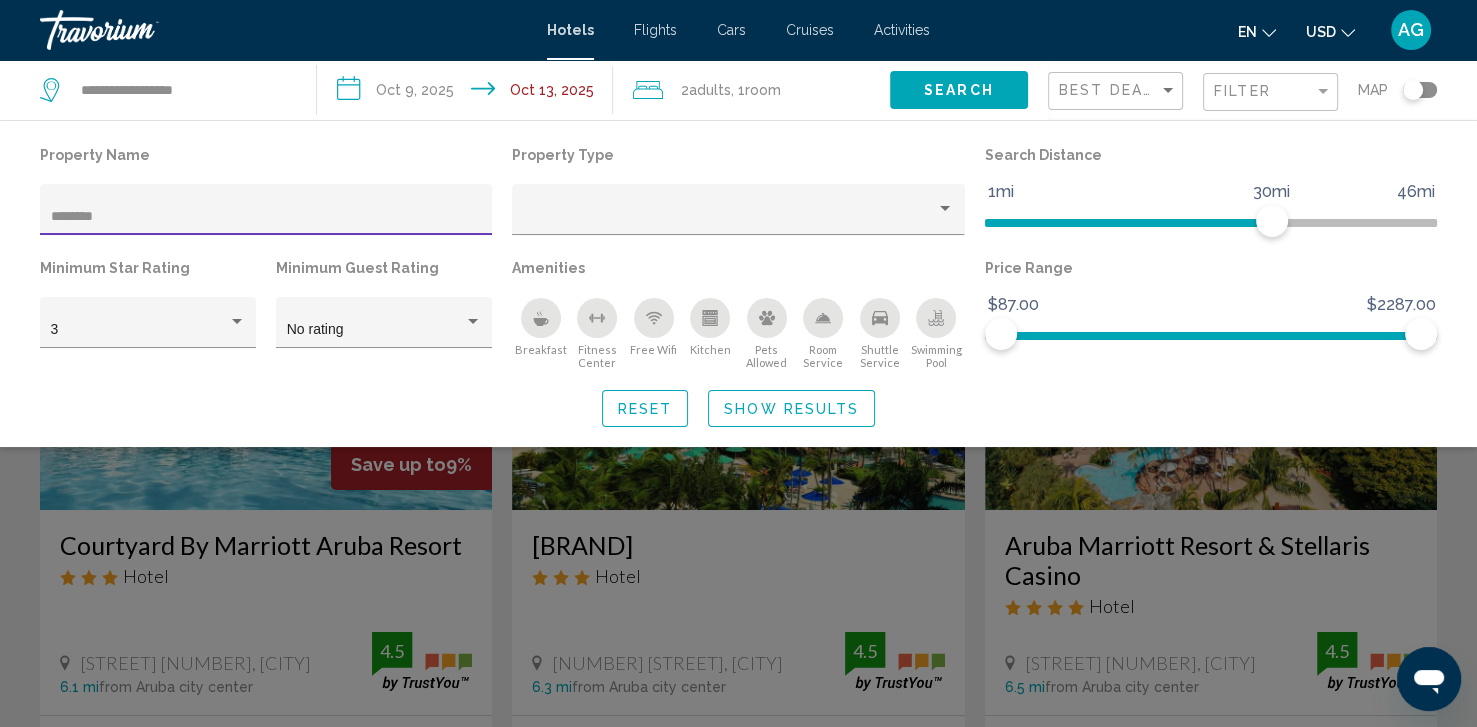 type on "********" 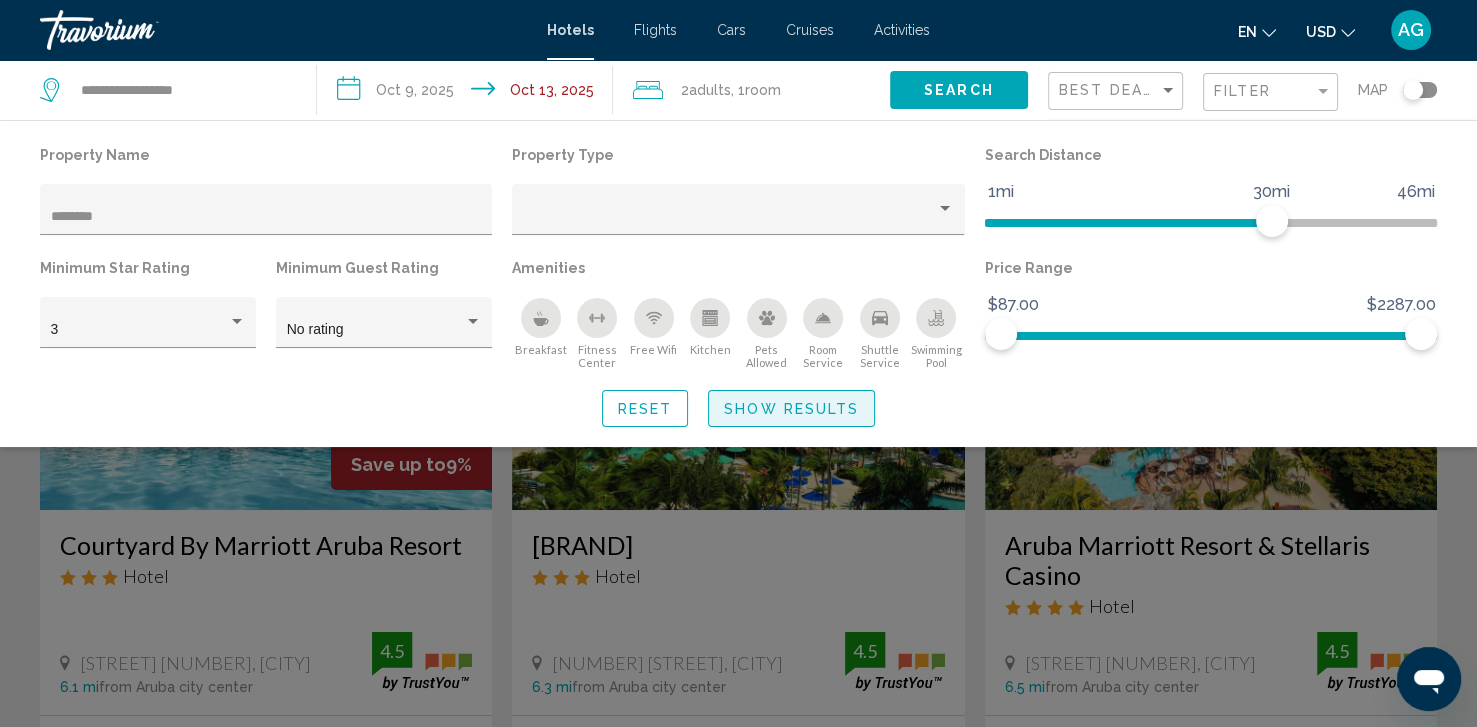 click on "Show Results" 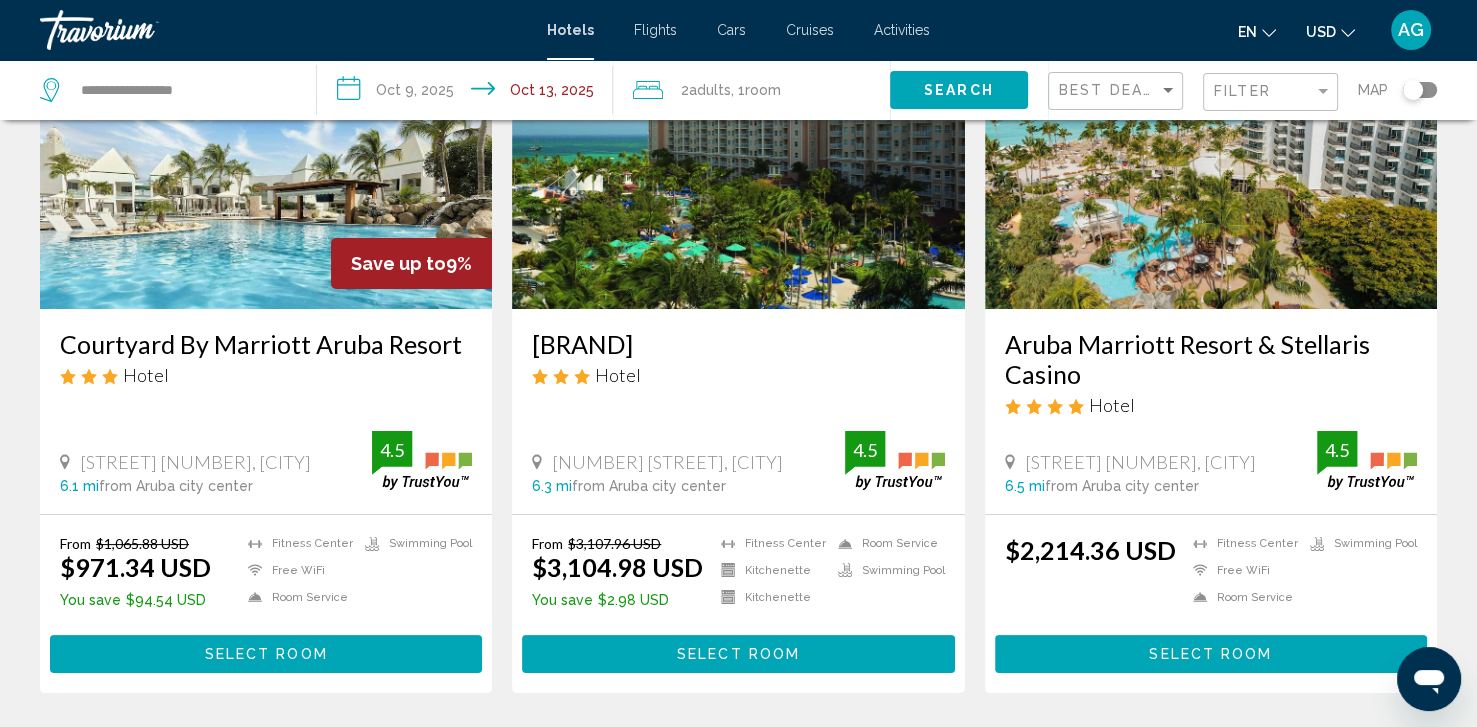 scroll, scrollTop: 200, scrollLeft: 0, axis: vertical 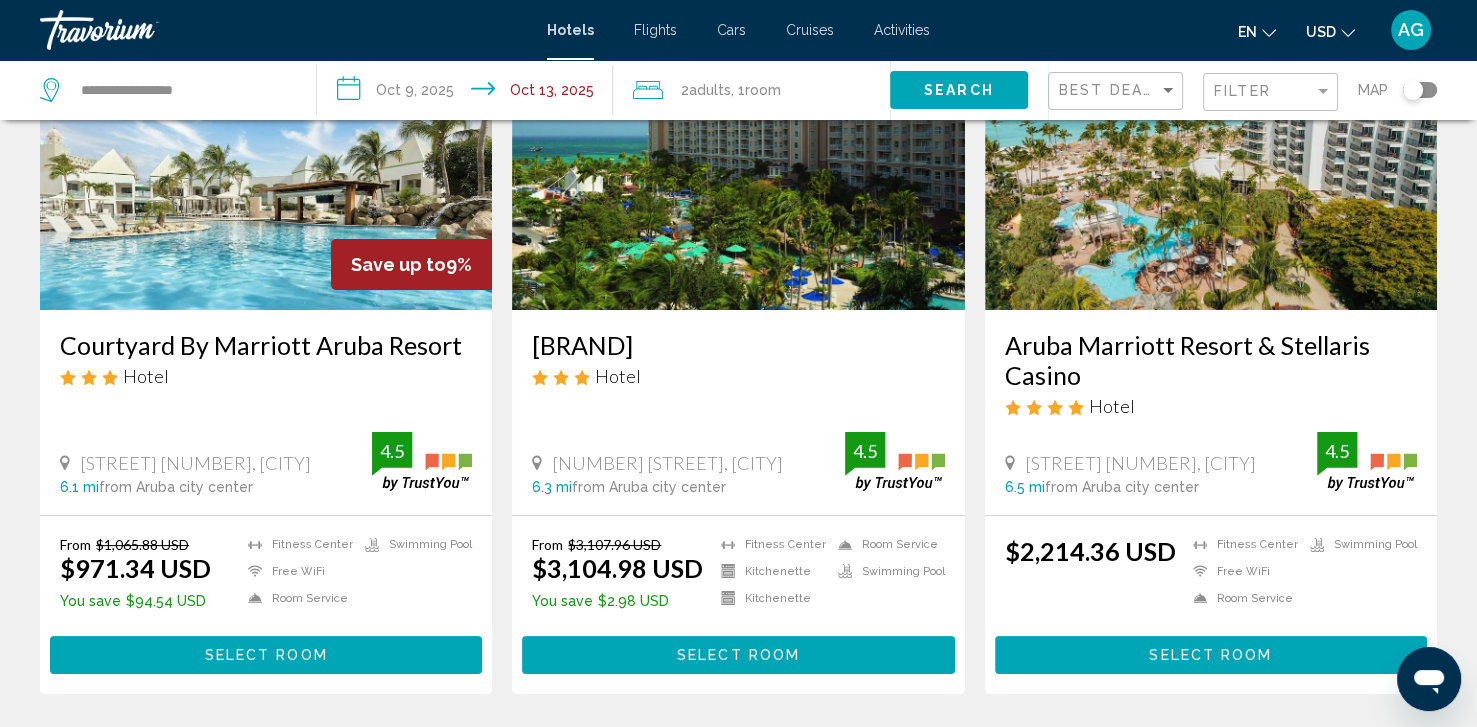 click on "**********" at bounding box center (469, 93) 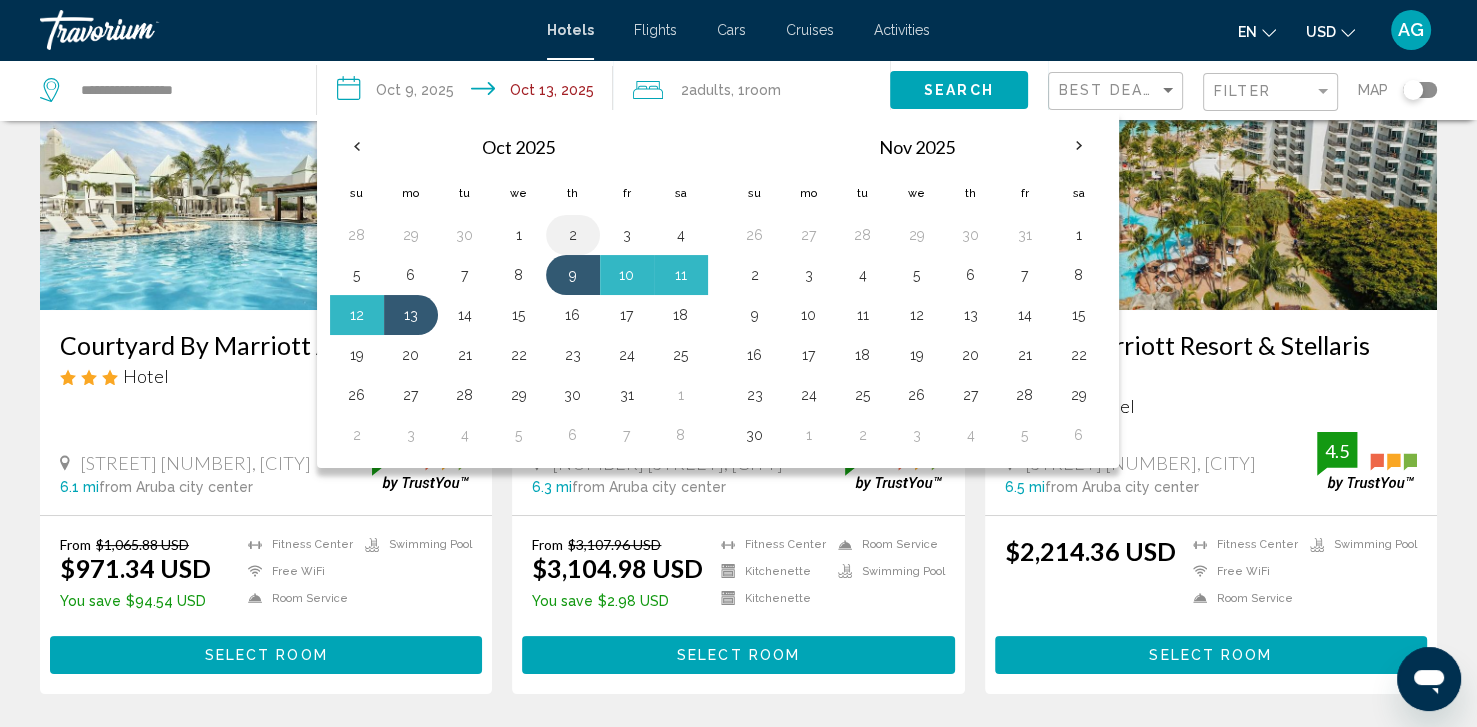 click on "2" at bounding box center (573, 235) 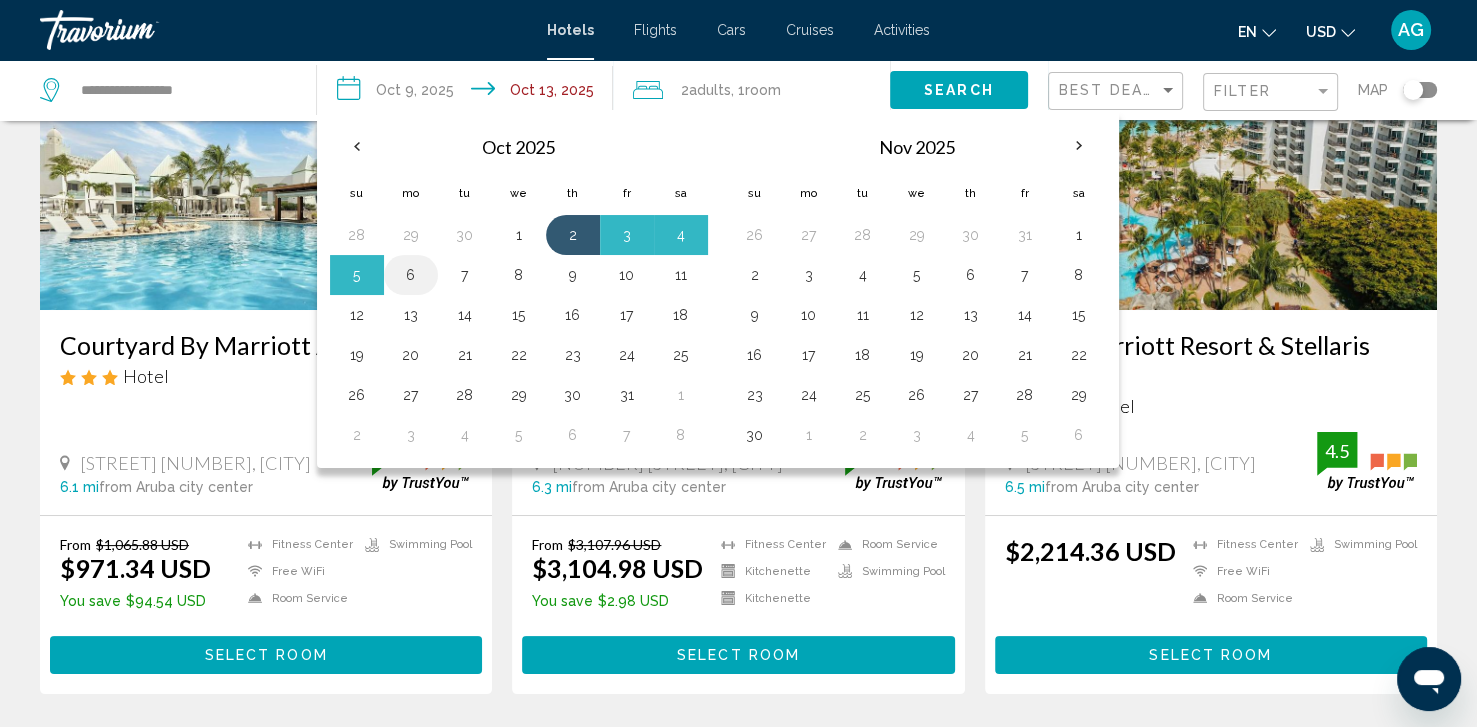 click on "6" at bounding box center [411, 275] 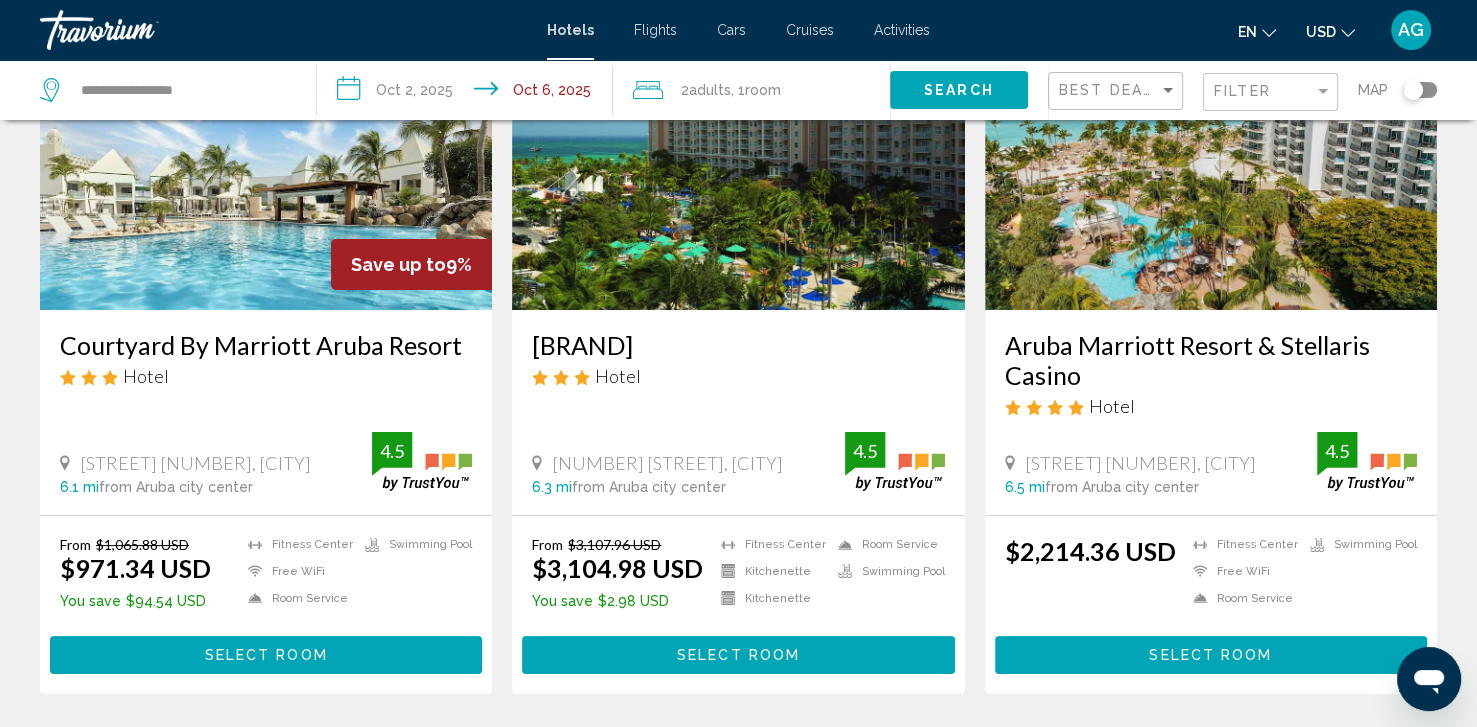 click on "Search" 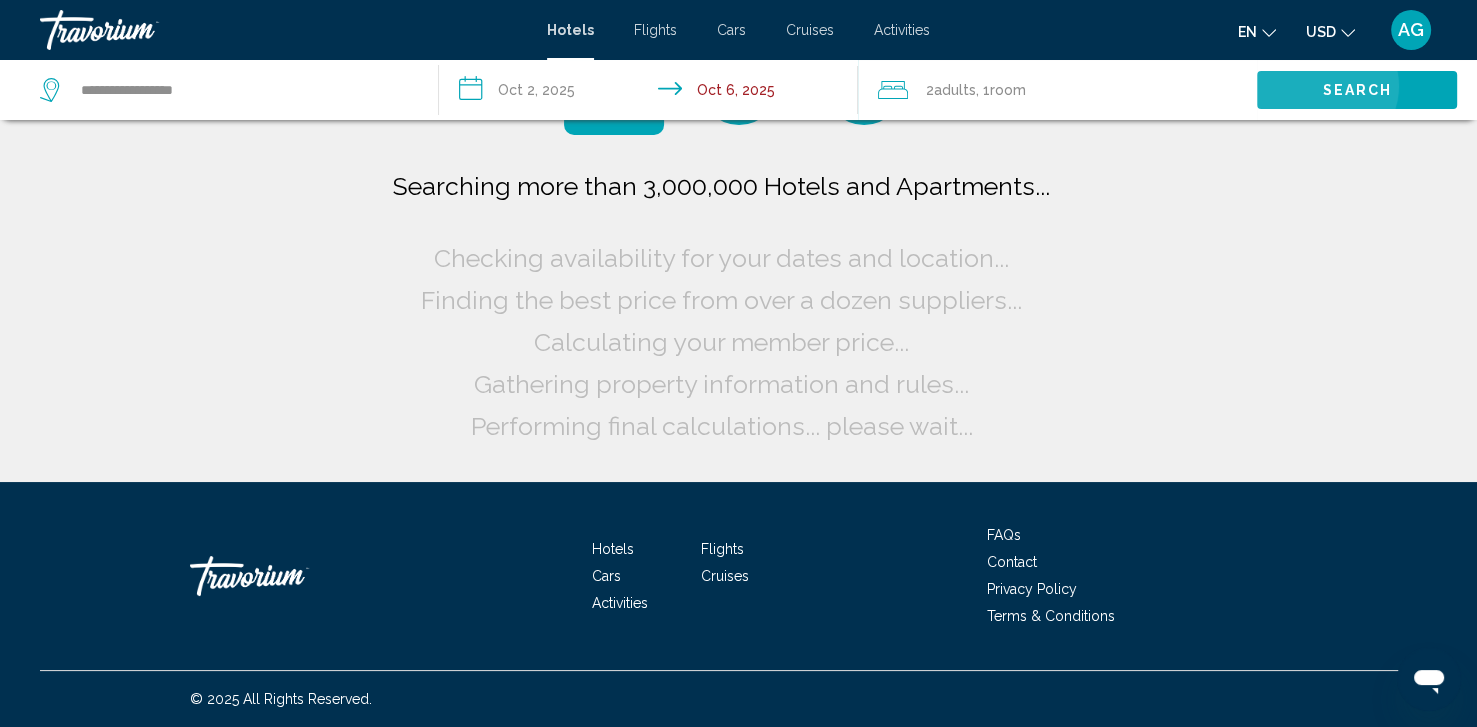 scroll, scrollTop: 0, scrollLeft: 0, axis: both 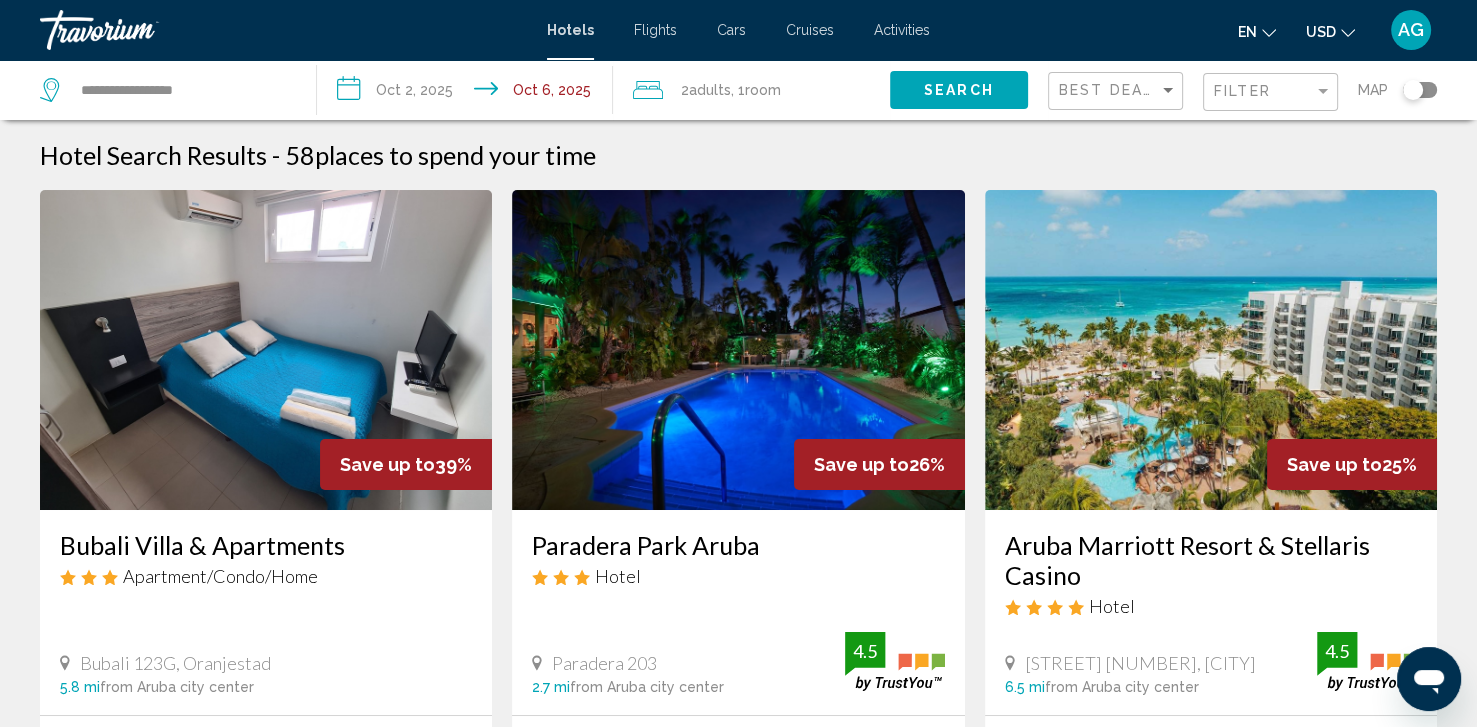 click on "Bubali Villa & Apartments
Apartment/Condo/Home" at bounding box center [266, 566] 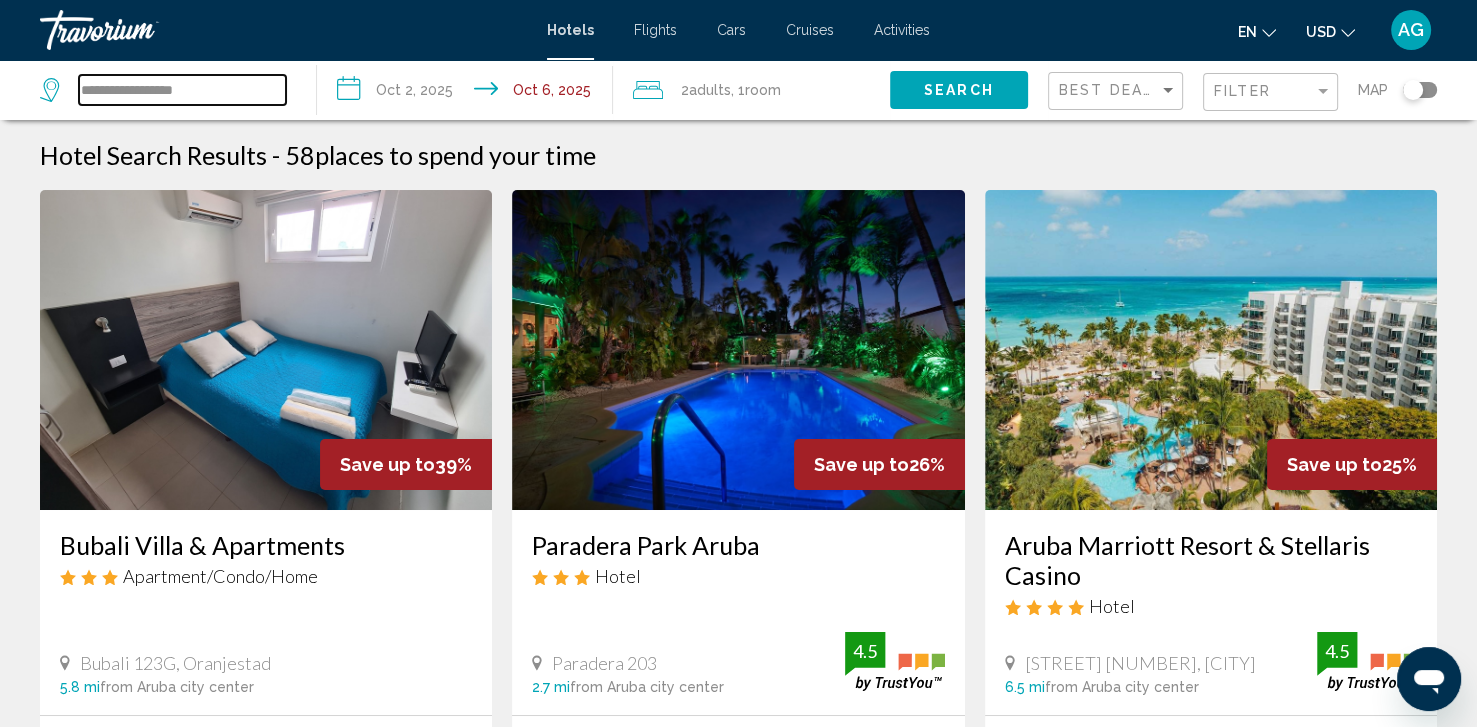 click on "**********" at bounding box center [182, 90] 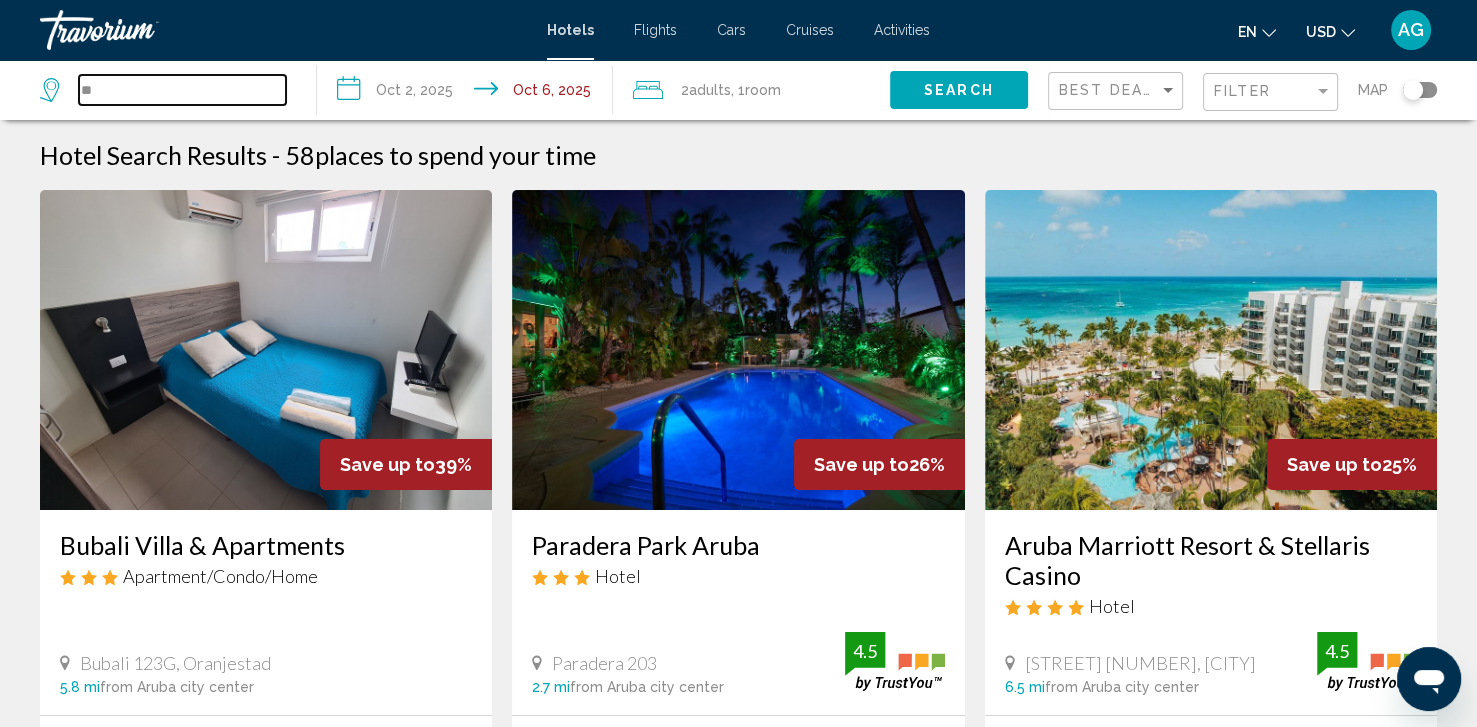 type on "*" 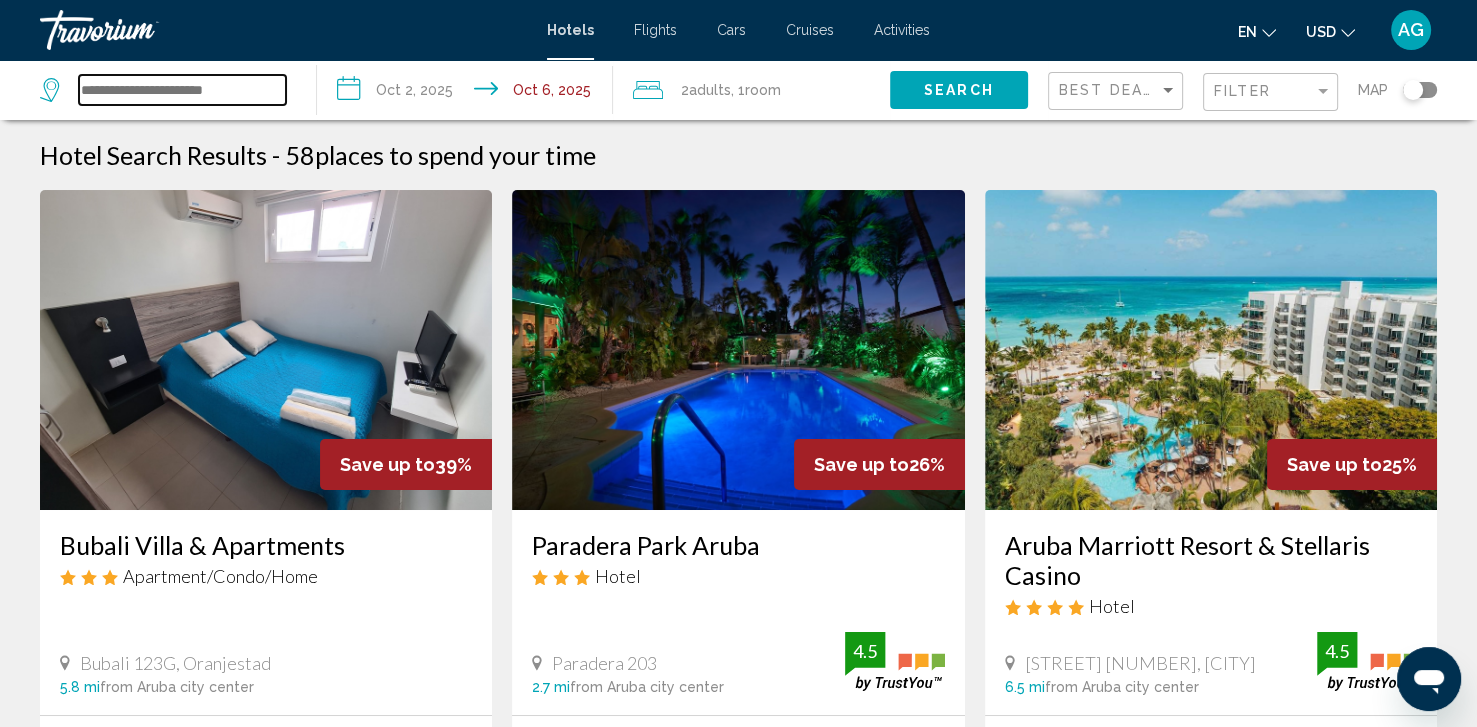 type 